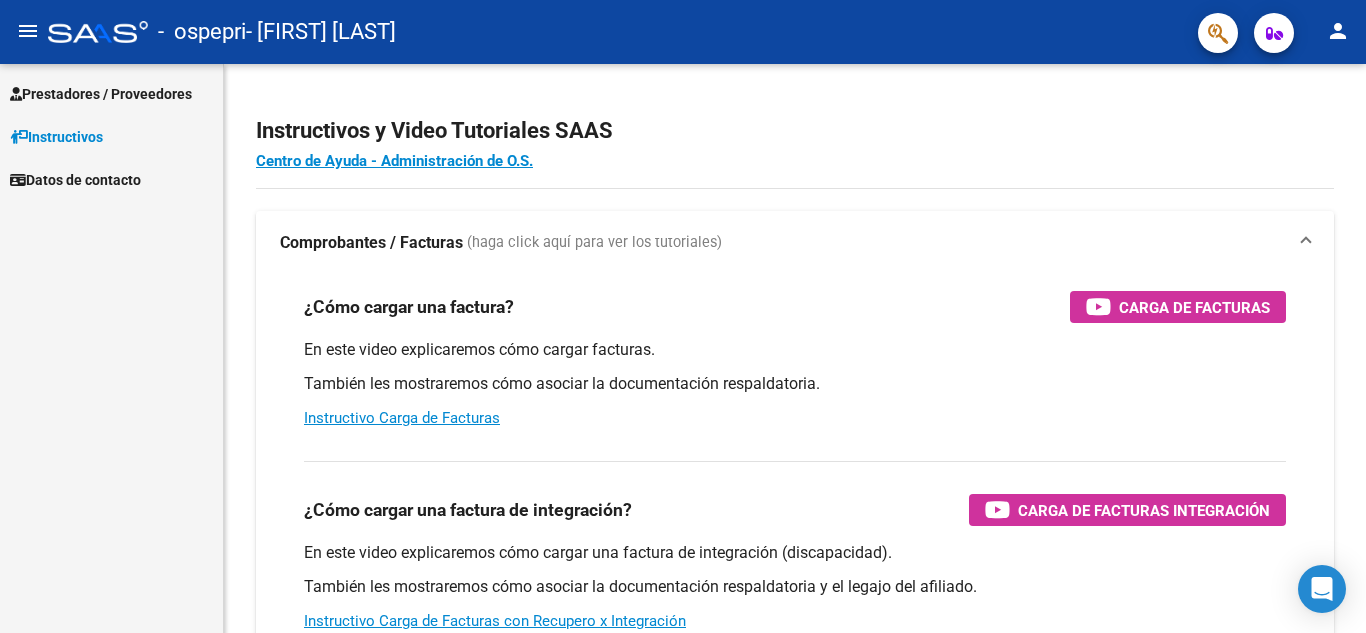 select on "Spanish" 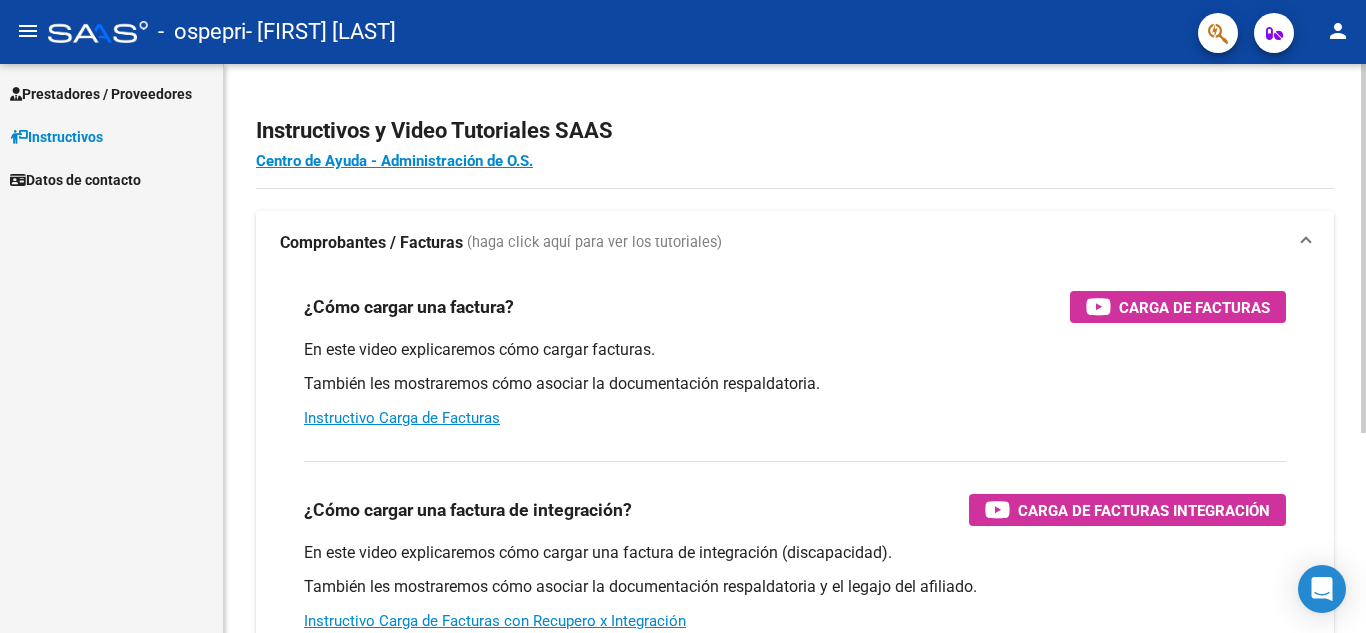 scroll, scrollTop: 0, scrollLeft: 0, axis: both 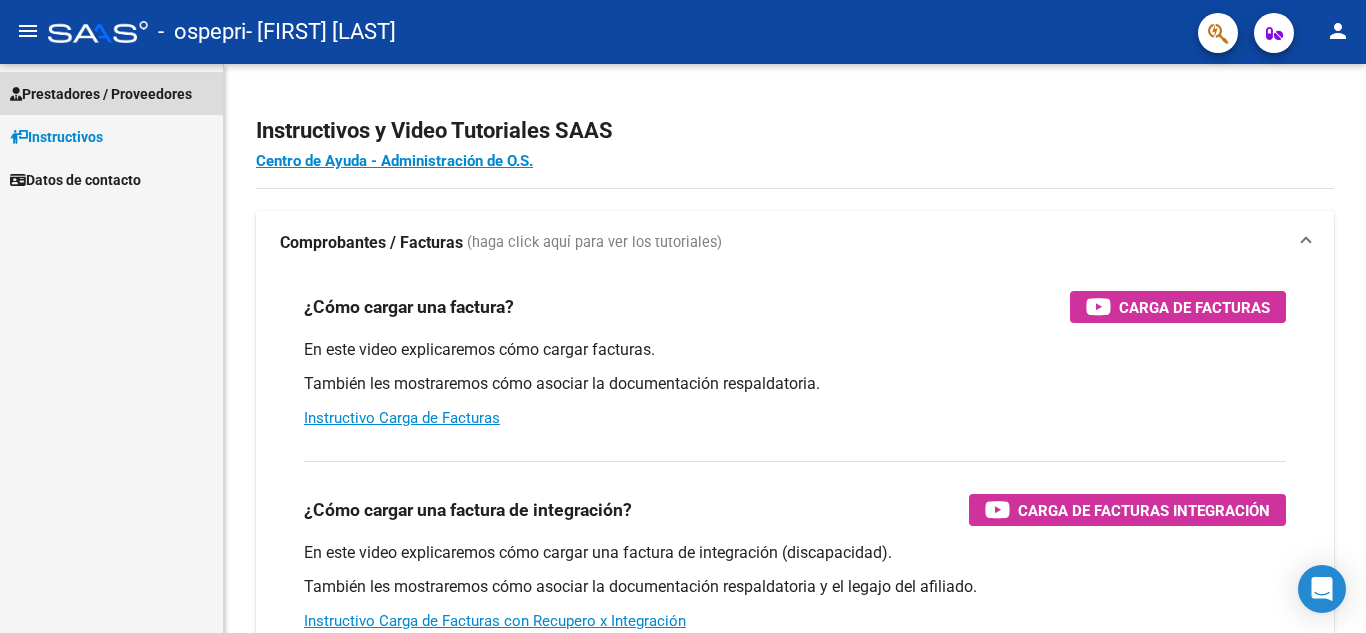 click on "Prestadores / Proveedores" at bounding box center (101, 94) 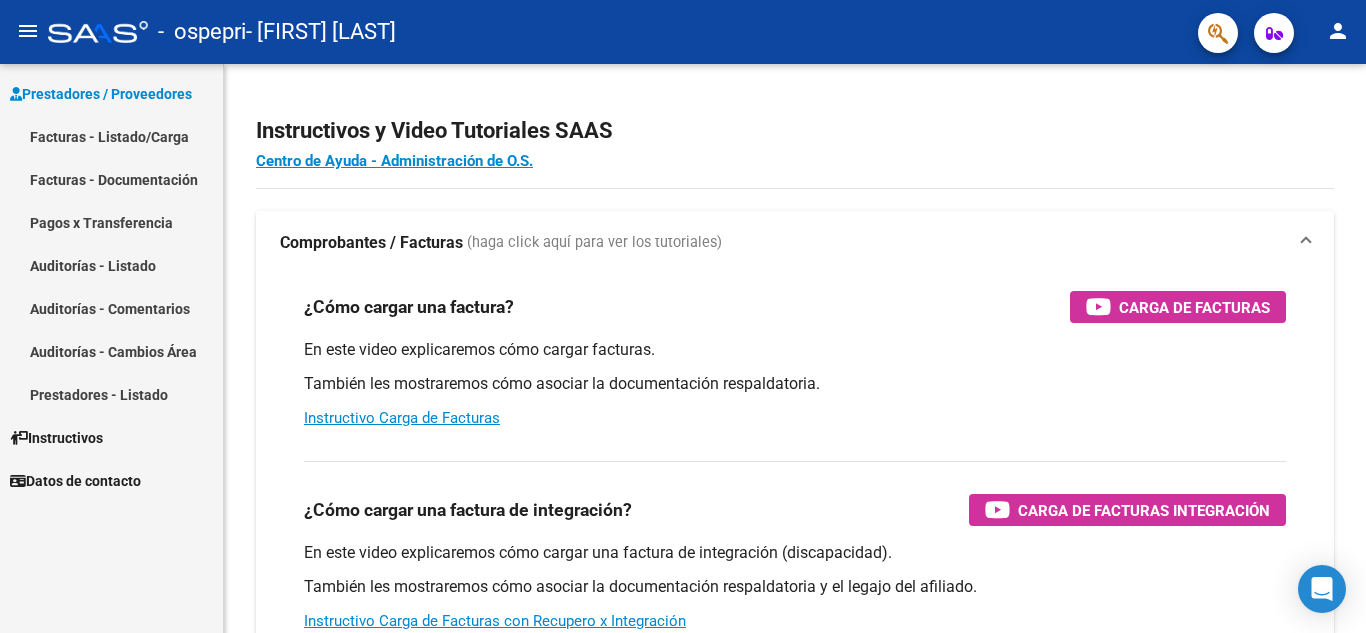 click on "Facturas - Documentación" at bounding box center (111, 179) 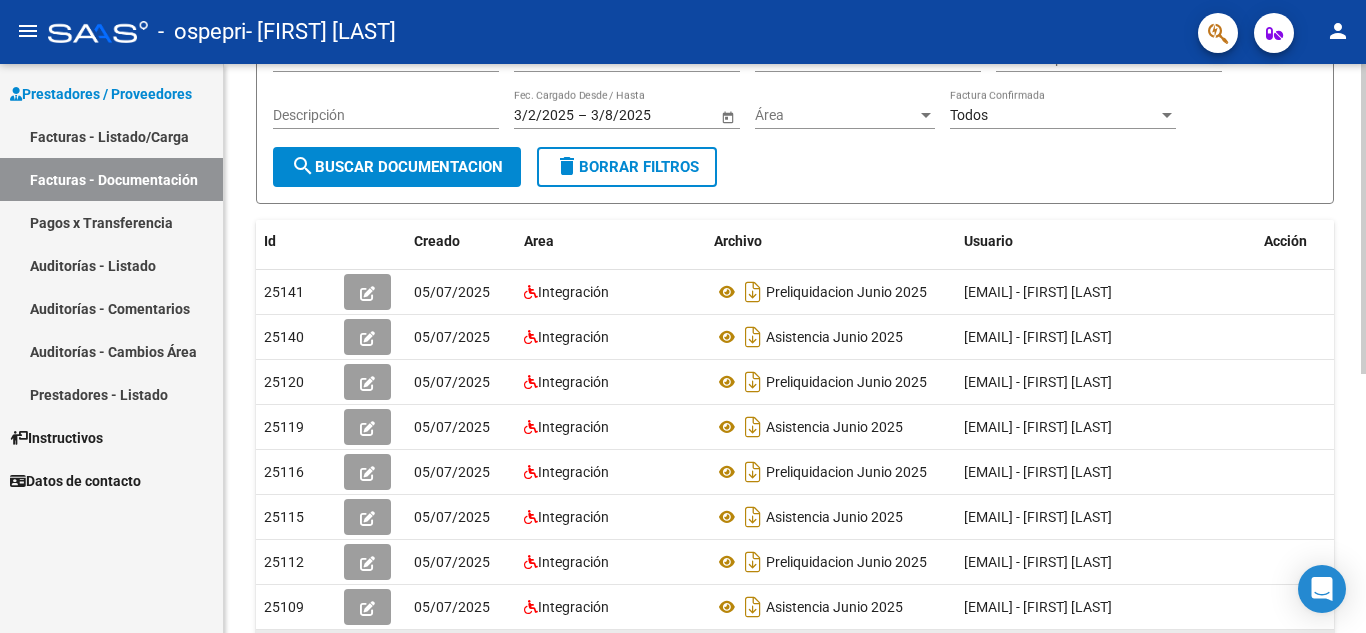 scroll, scrollTop: 474, scrollLeft: 0, axis: vertical 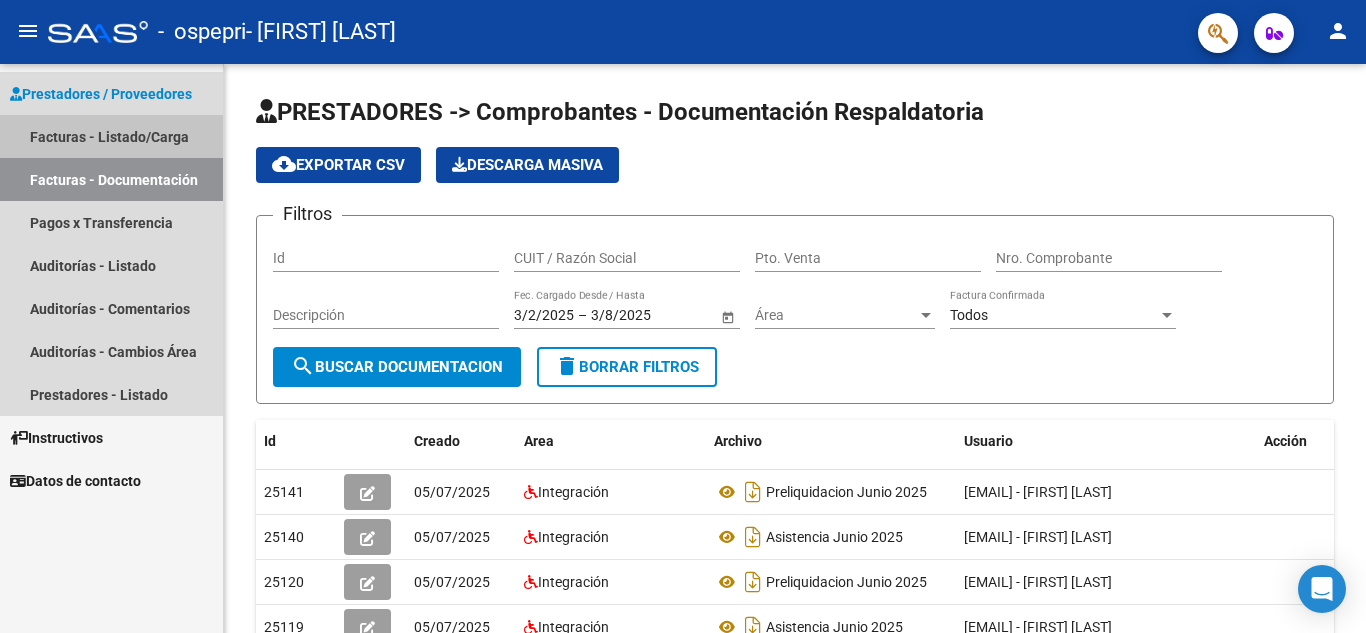 click on "Facturas - Listado/Carga" at bounding box center [111, 136] 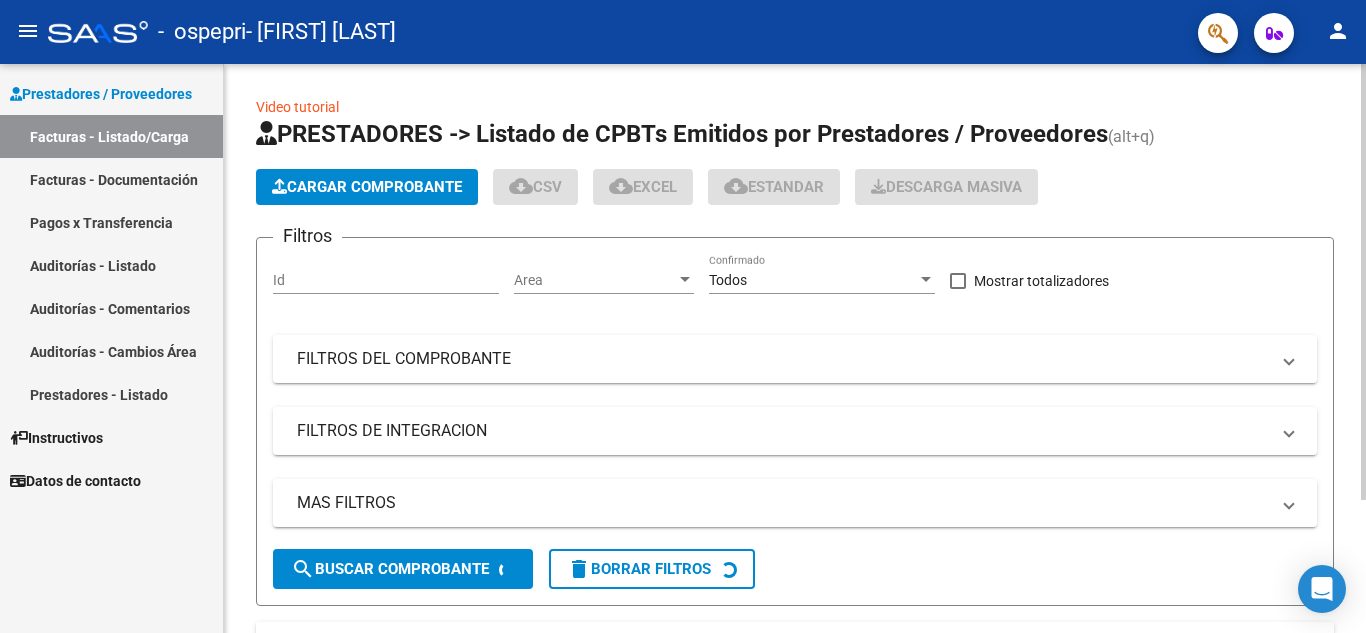 click on "Cargar Comprobante" 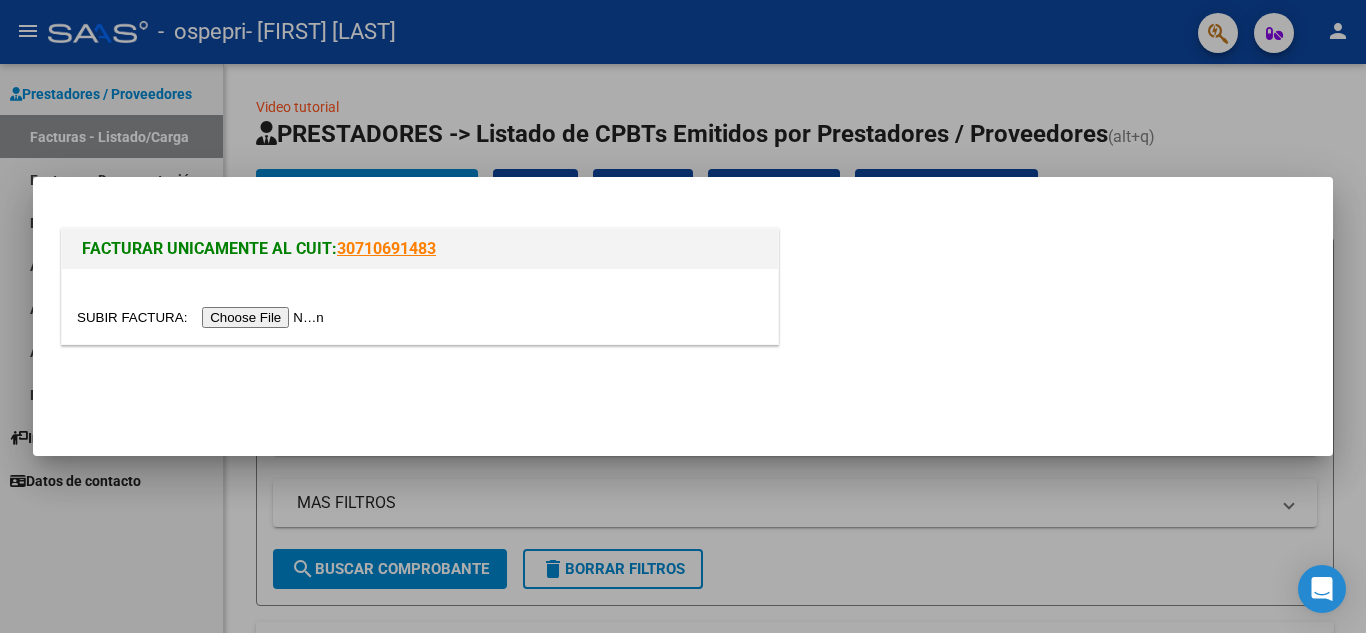 click at bounding box center [203, 317] 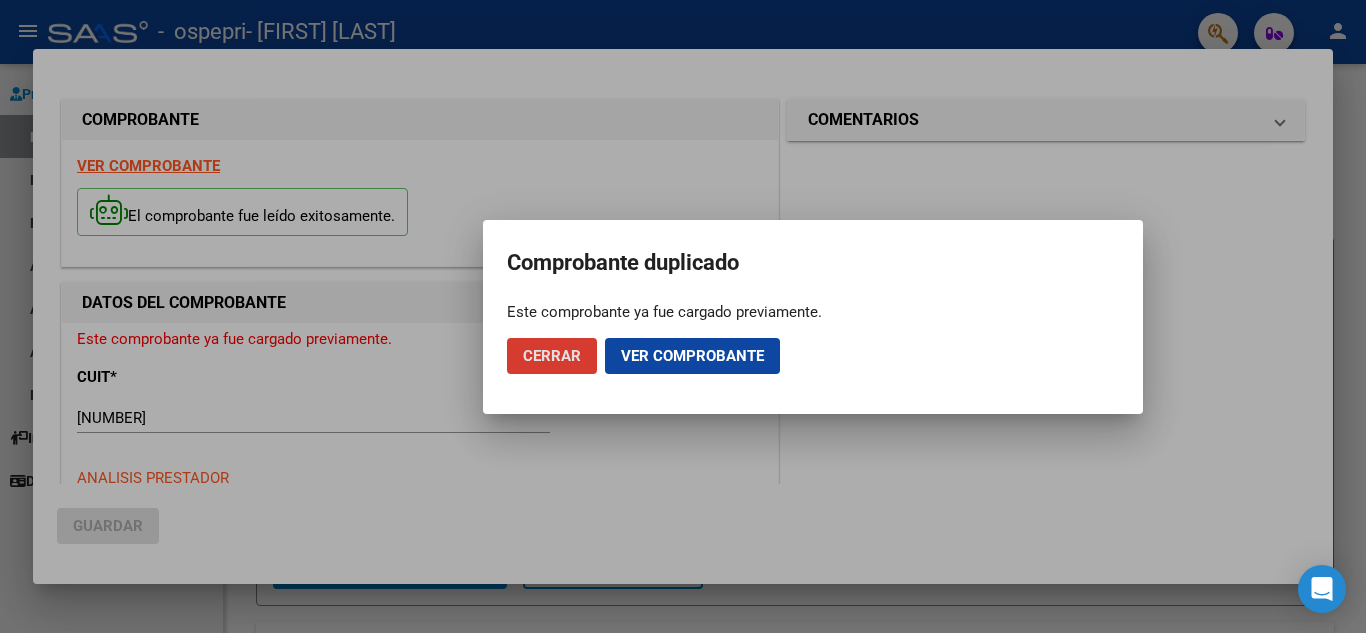 click on "Ver comprobante" 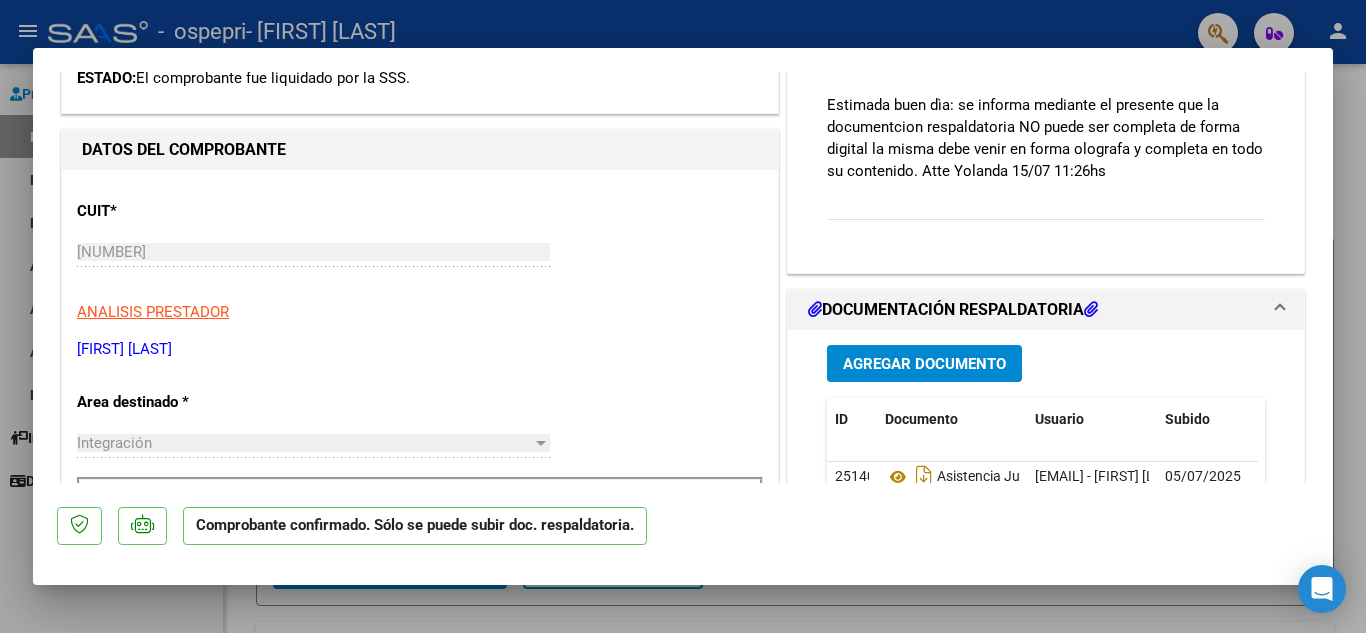 scroll, scrollTop: 600, scrollLeft: 0, axis: vertical 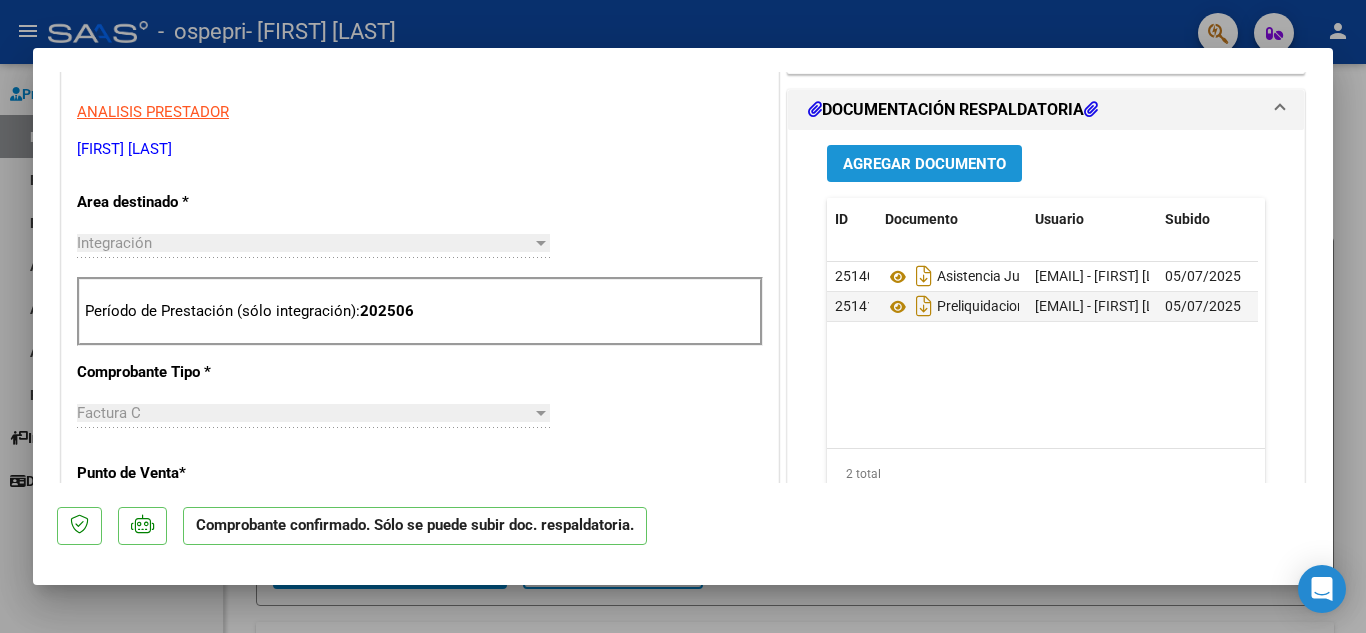 click on "Agregar Documento" at bounding box center (924, 164) 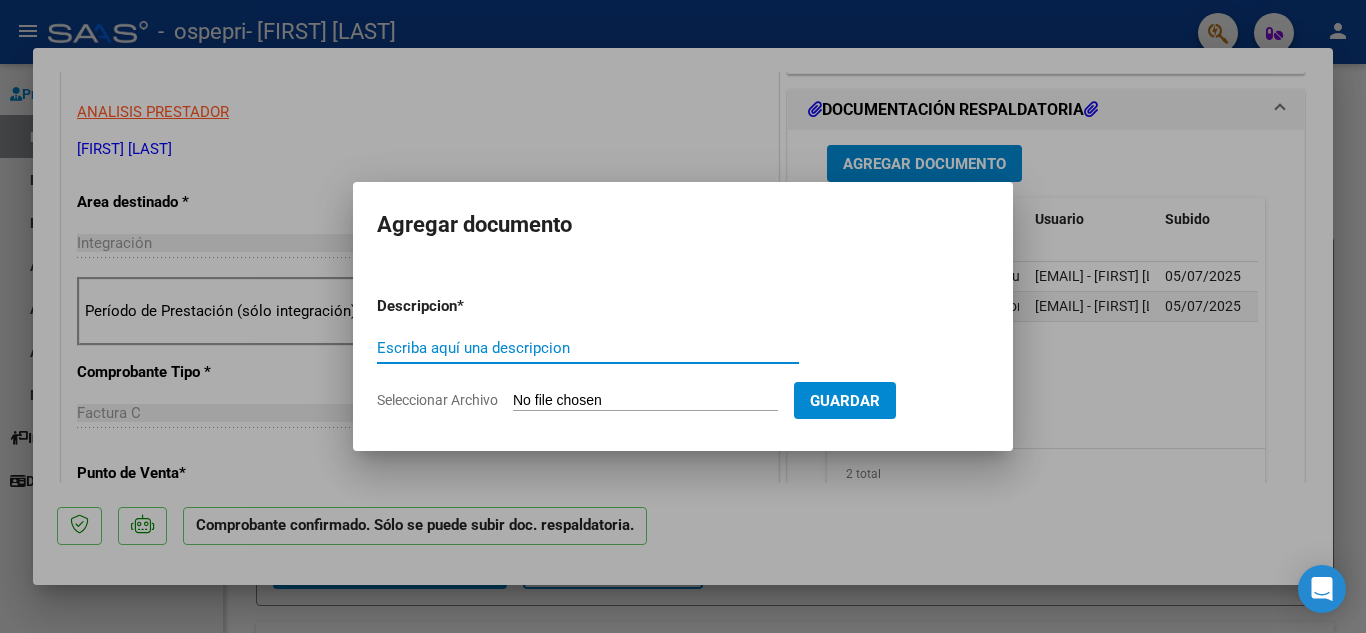 click on "Escriba aquí una descripcion" at bounding box center (588, 348) 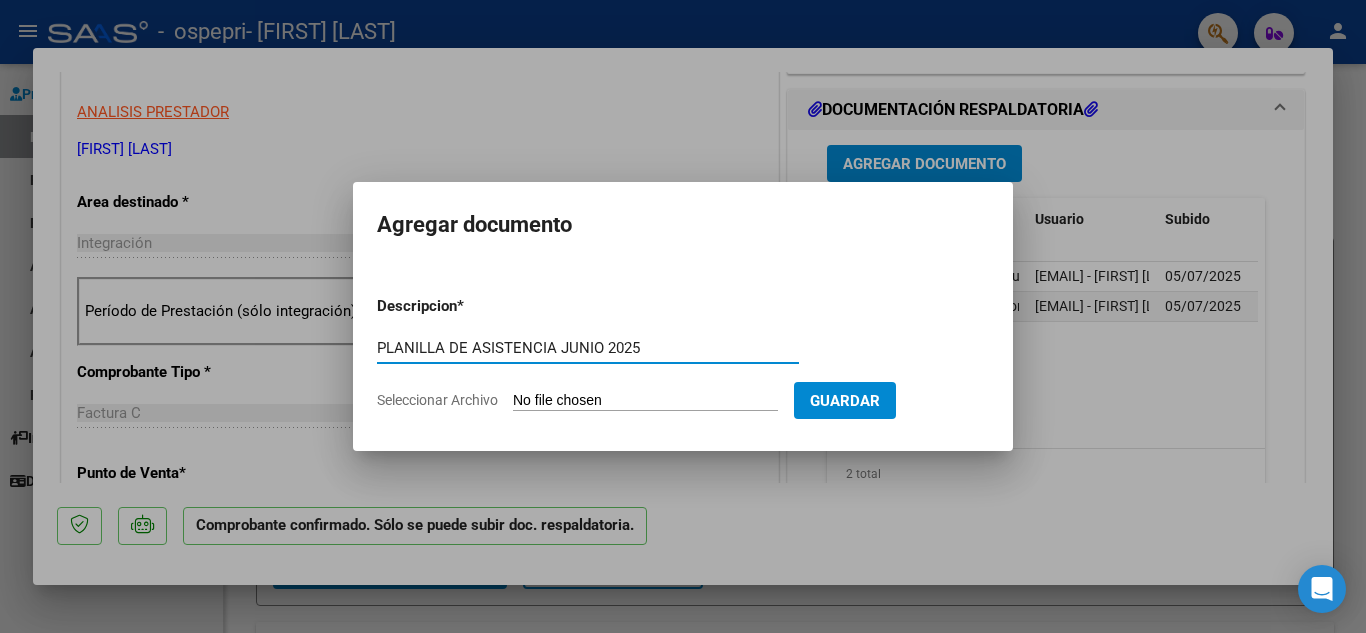 type on "PLANILLA DE ASISTENCIA JUNIO 2025" 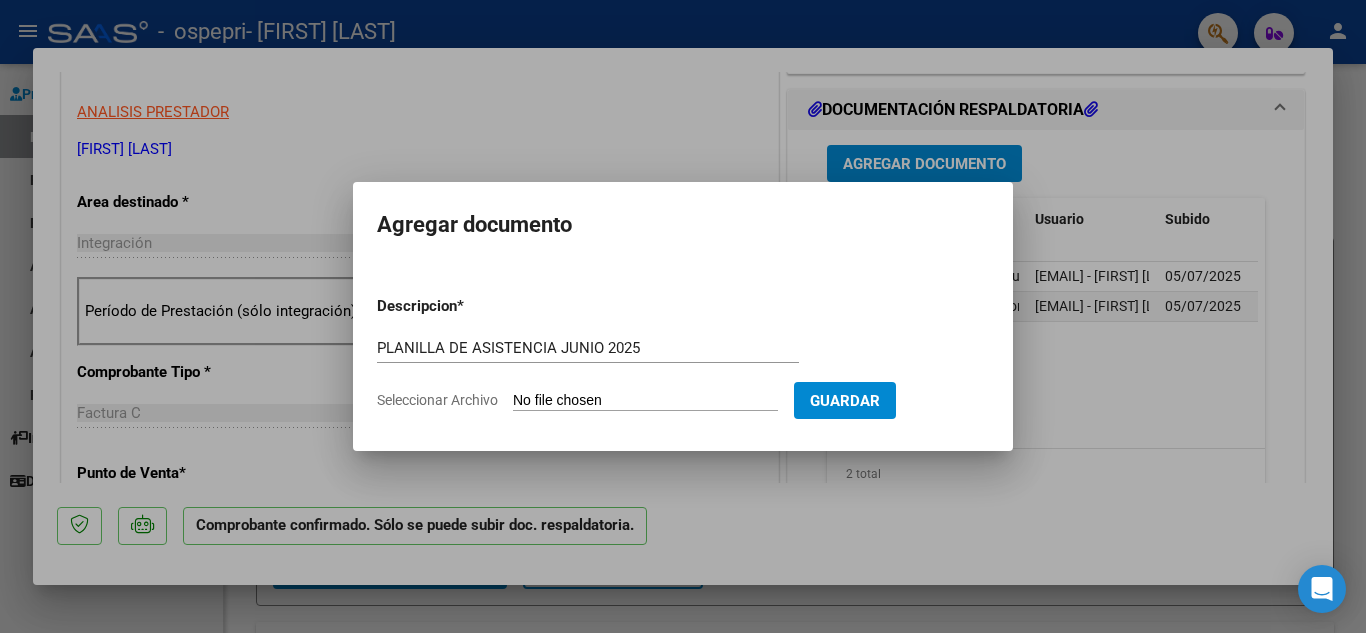 type on "C:\fakepath\[FILENAME] [FIRST] [LAST] Psicomotricidad .pdf" 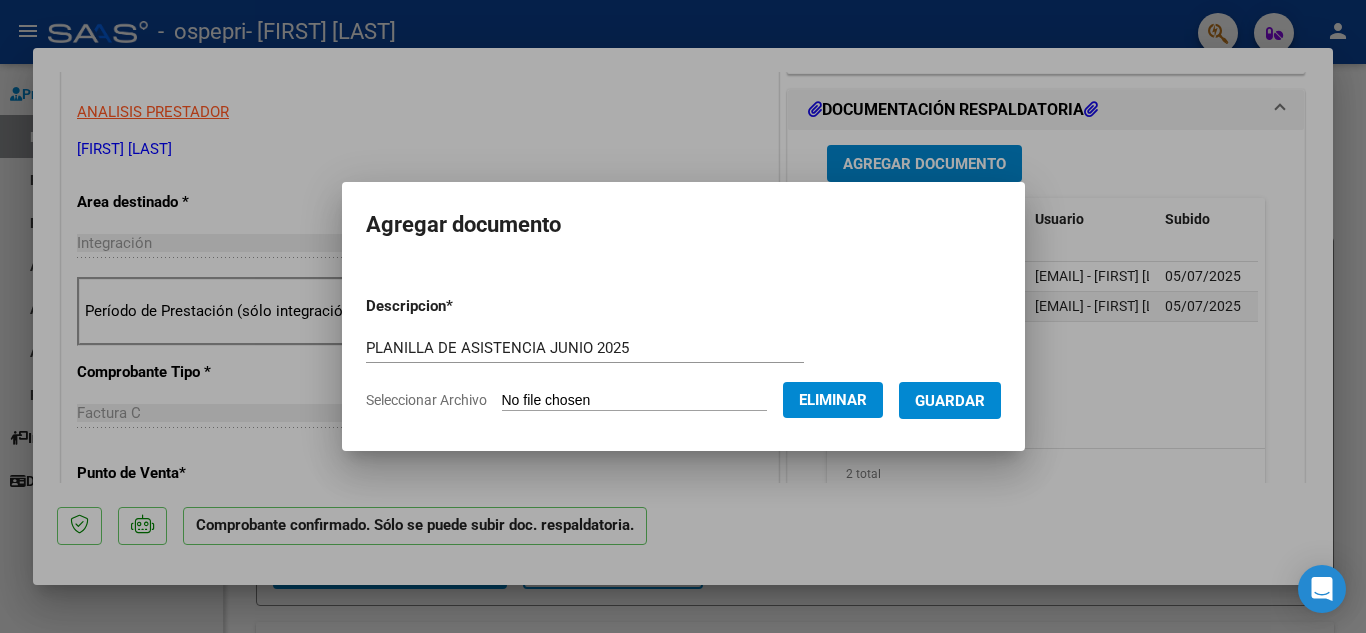 click on "Guardar" at bounding box center (950, 401) 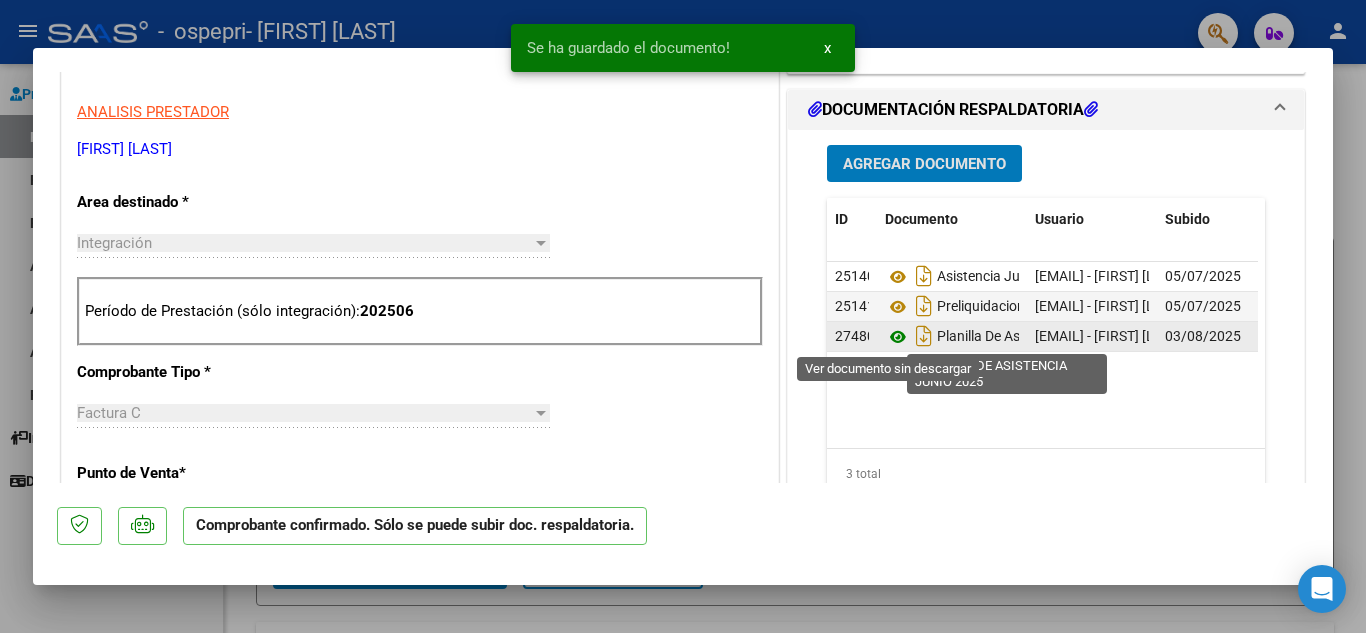 click 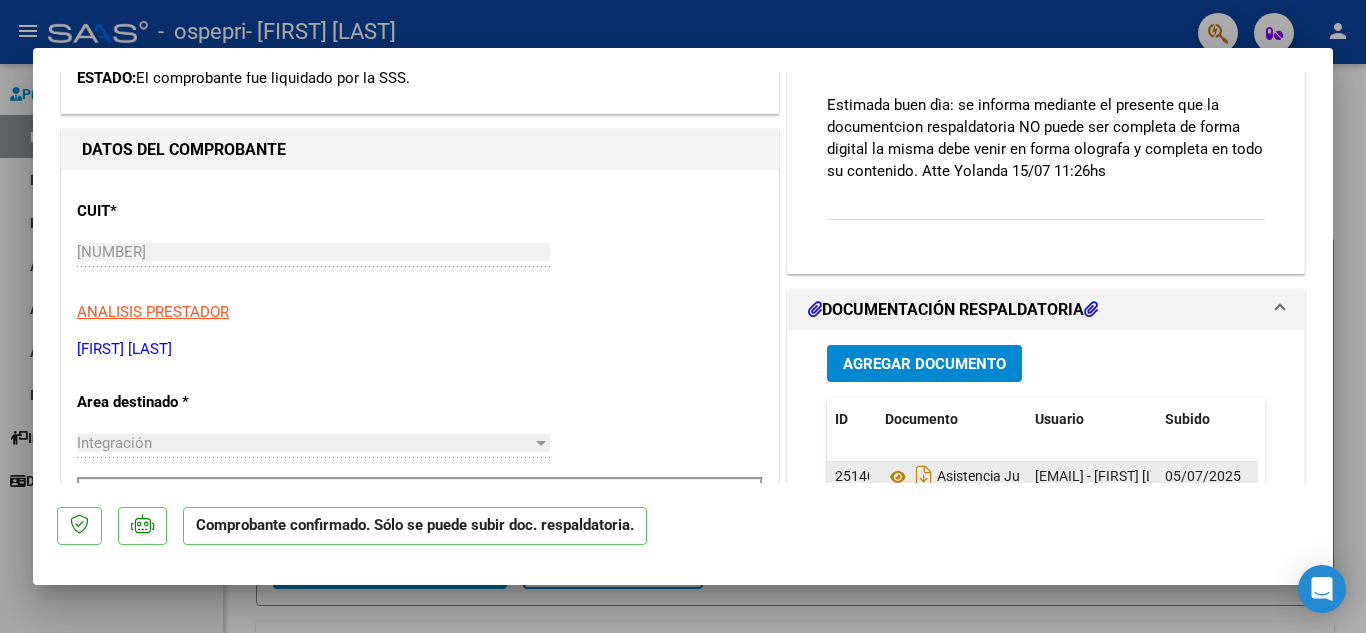 scroll, scrollTop: 700, scrollLeft: 0, axis: vertical 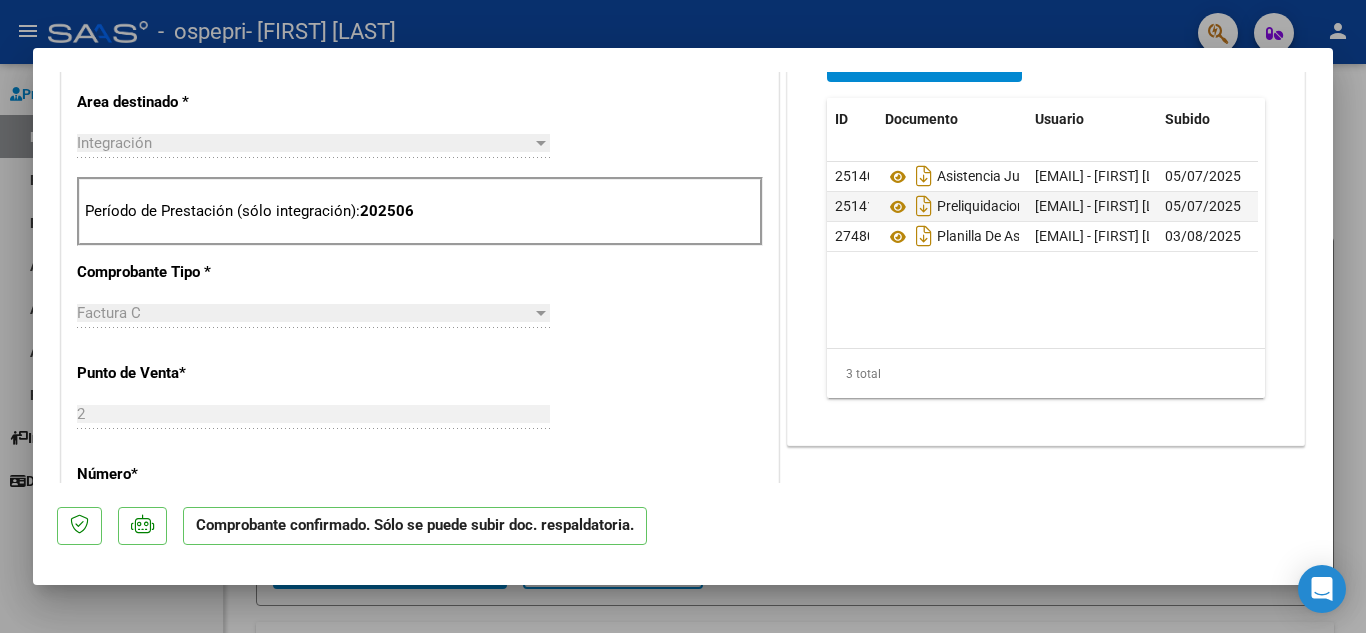 click at bounding box center [683, 316] 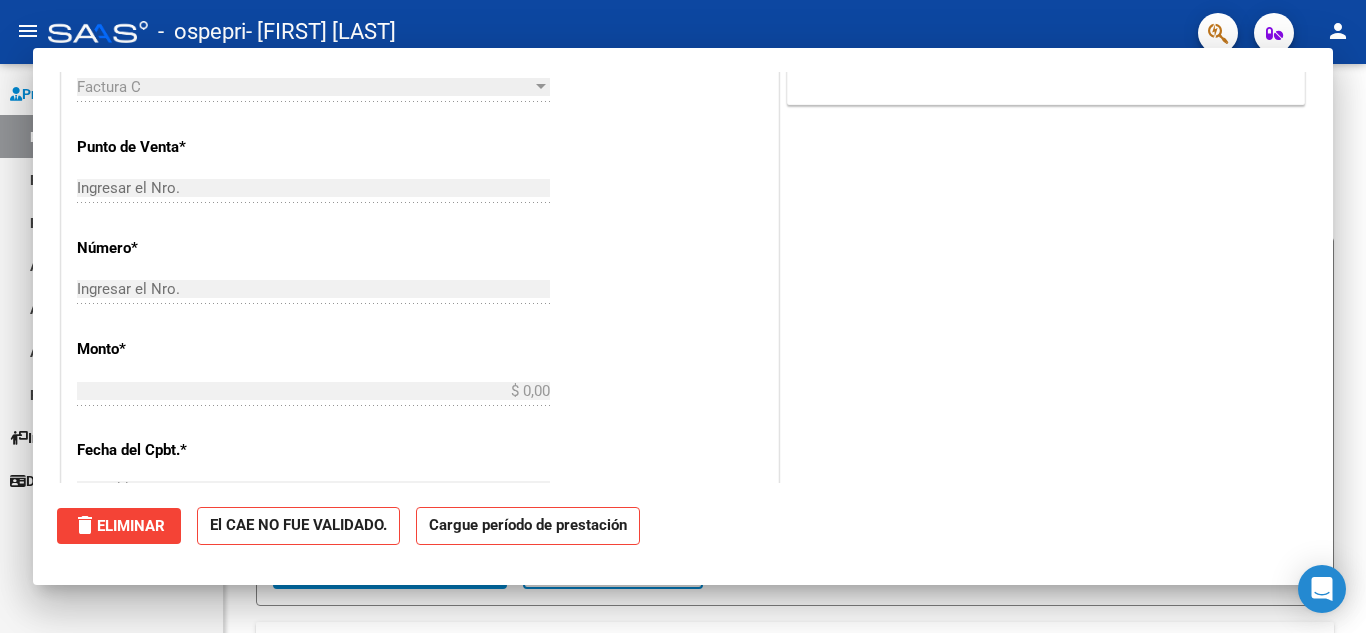 scroll, scrollTop: 0, scrollLeft: 0, axis: both 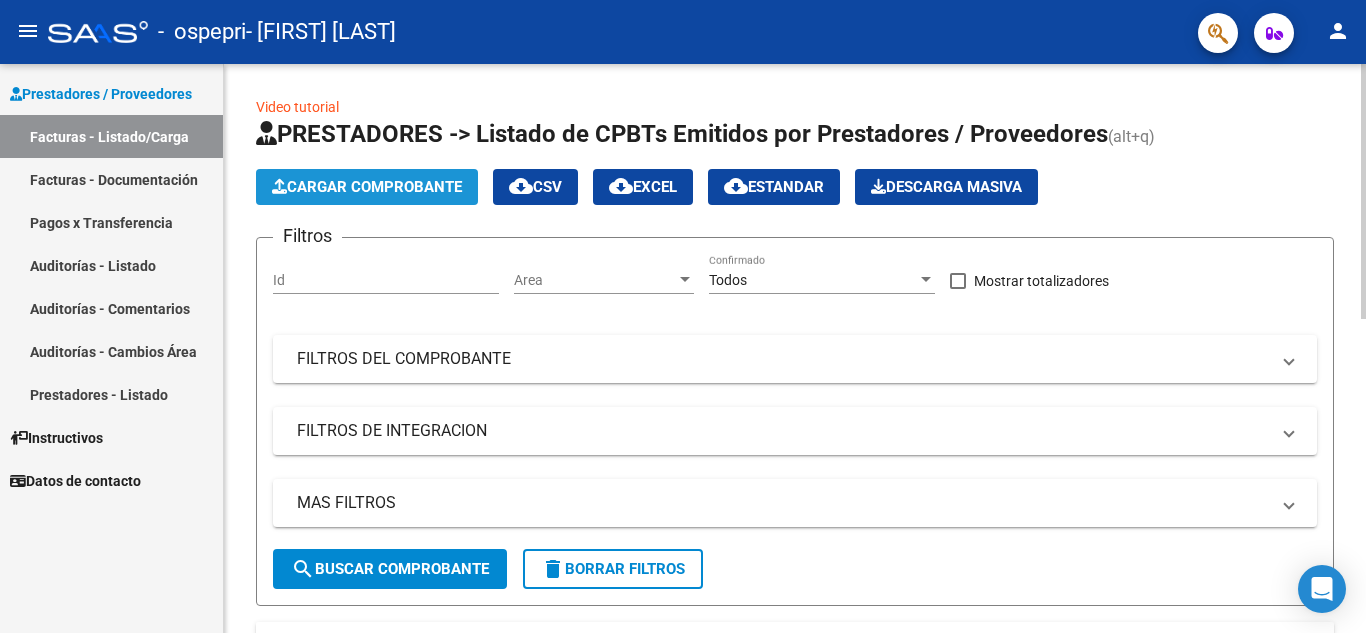 click on "Cargar Comprobante" 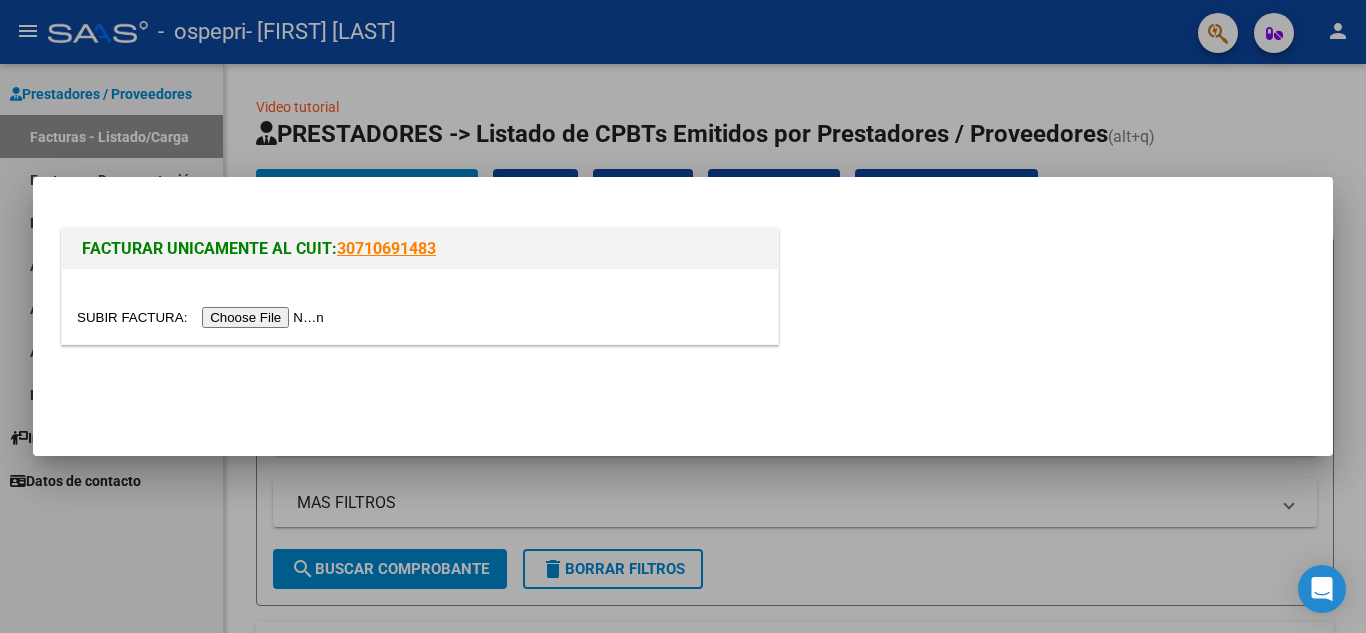click at bounding box center (203, 317) 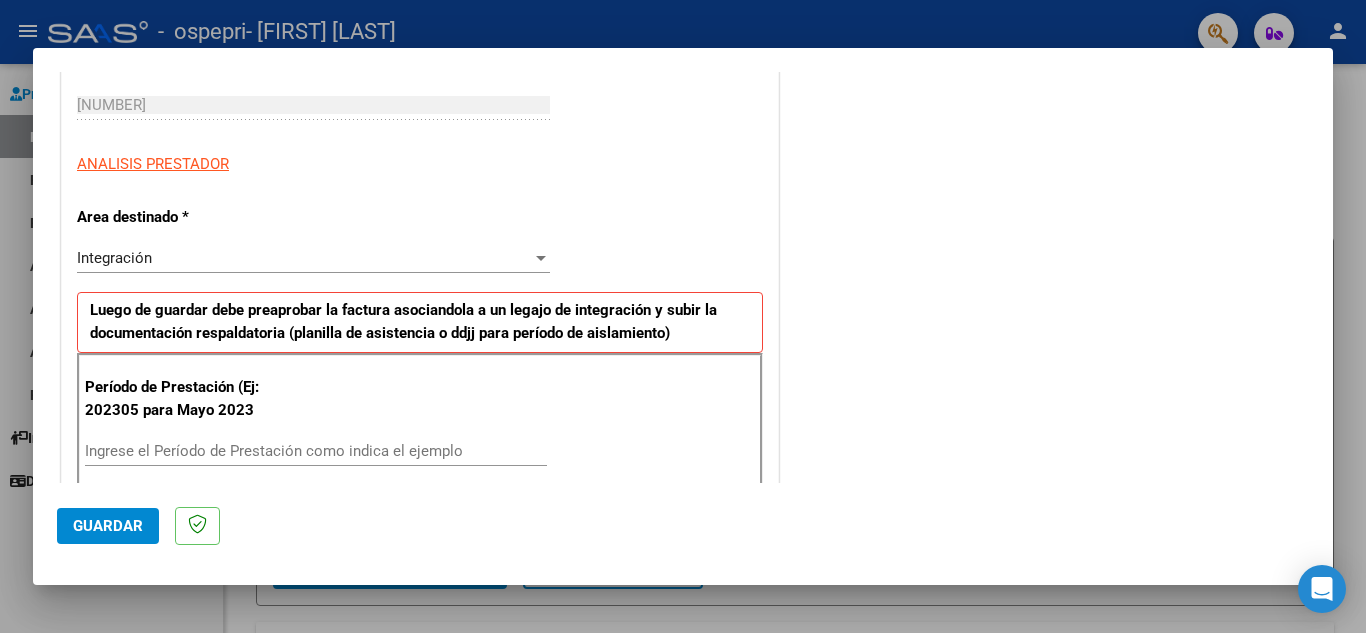 scroll, scrollTop: 400, scrollLeft: 0, axis: vertical 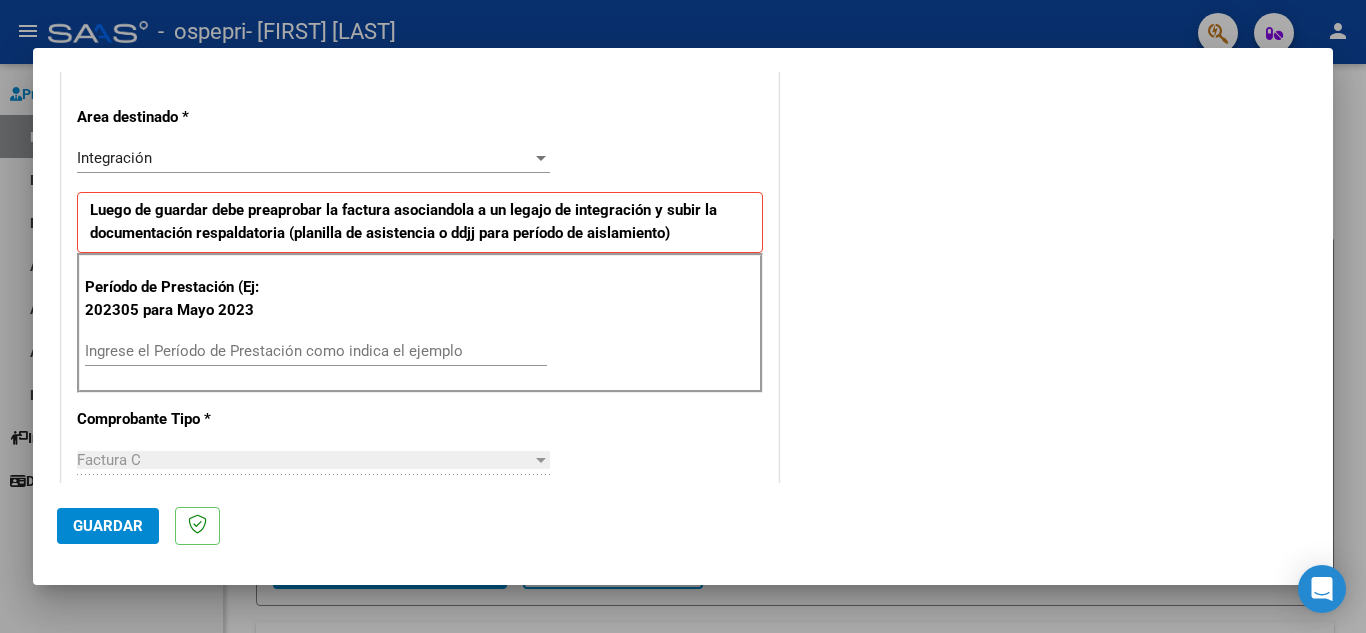 click on "Ingrese el Período de Prestación como indica el ejemplo" at bounding box center [316, 351] 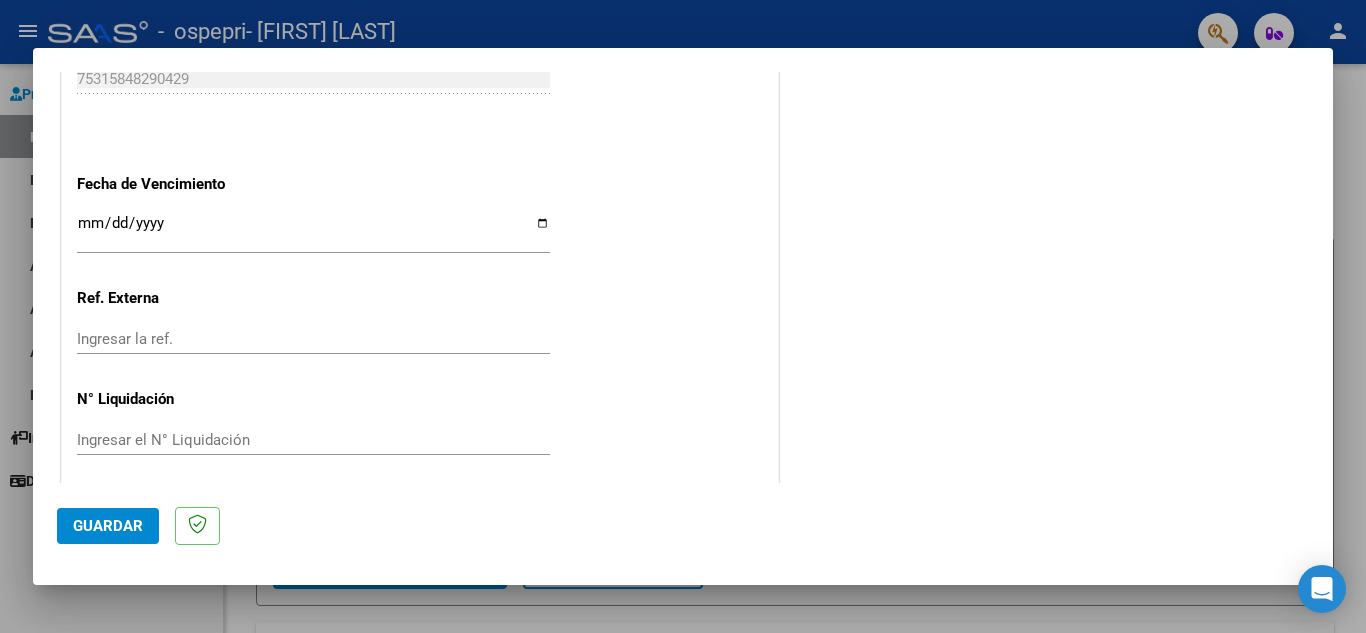scroll, scrollTop: 1311, scrollLeft: 0, axis: vertical 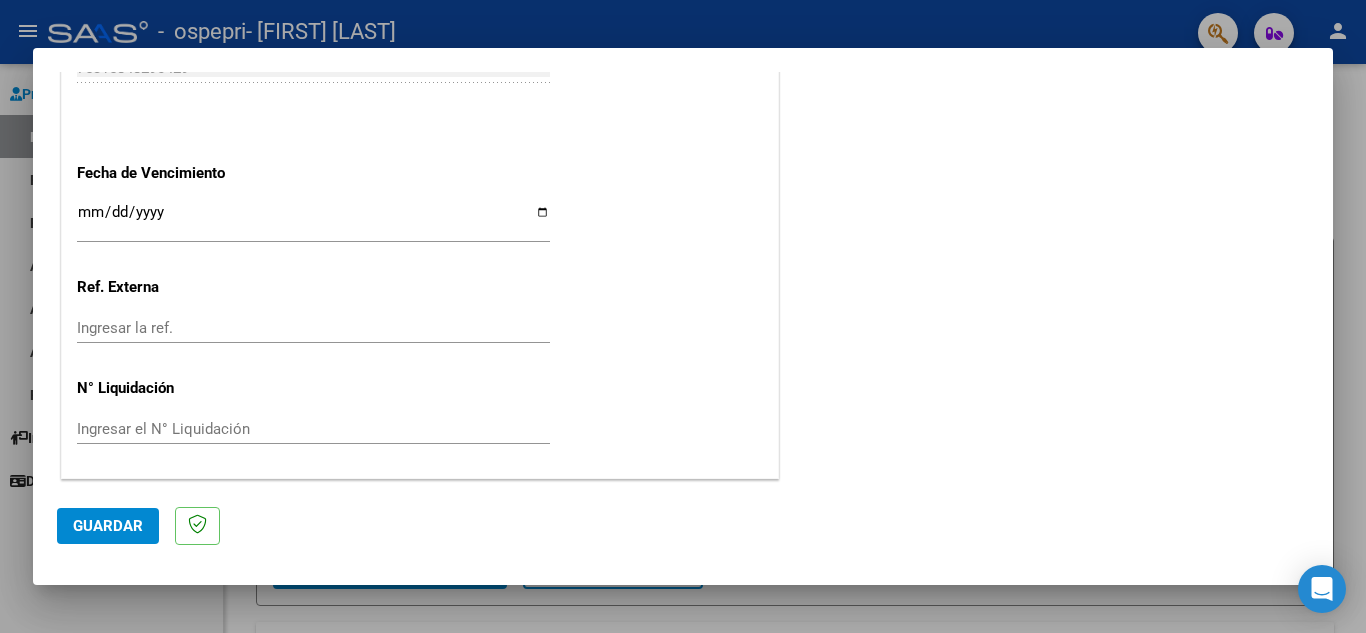 type on "202507" 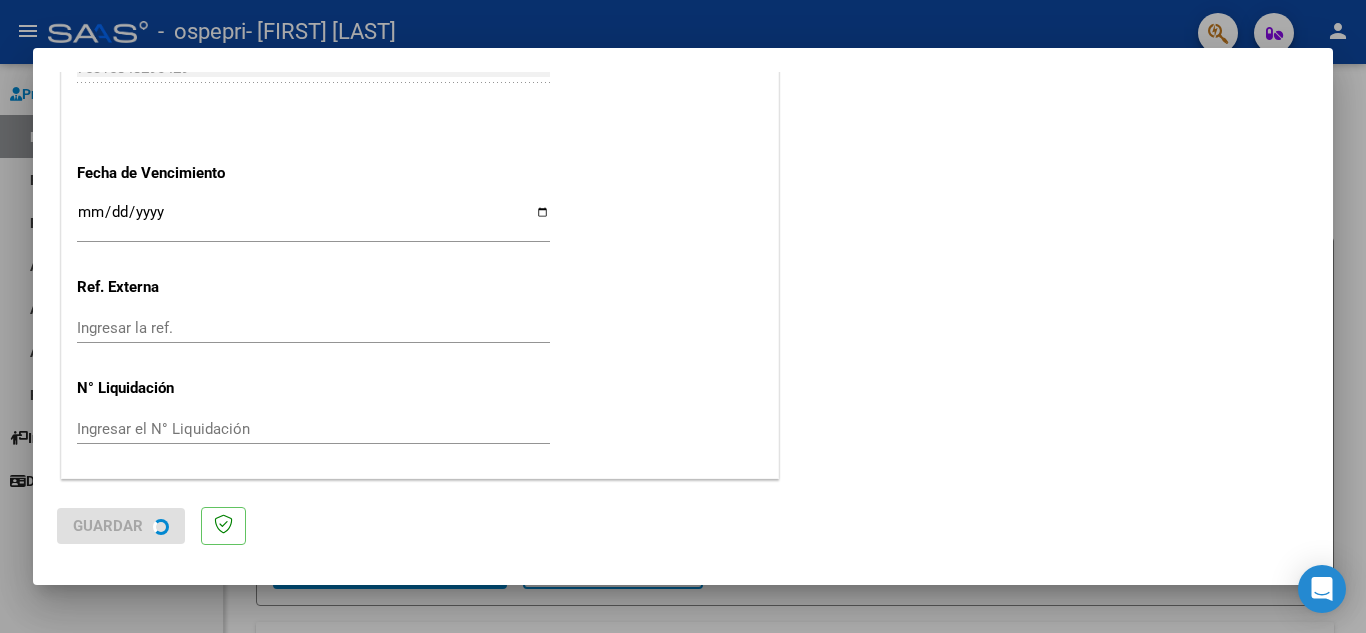 scroll, scrollTop: 0, scrollLeft: 0, axis: both 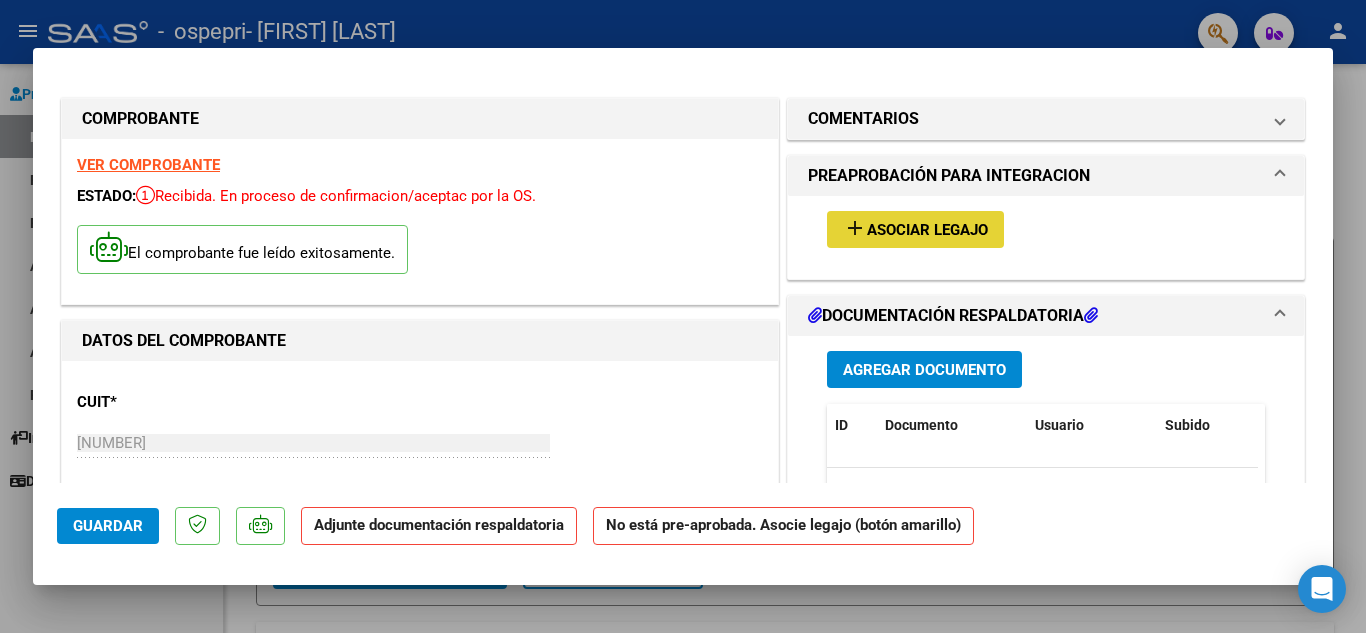 click on "Asociar Legajo" at bounding box center (927, 230) 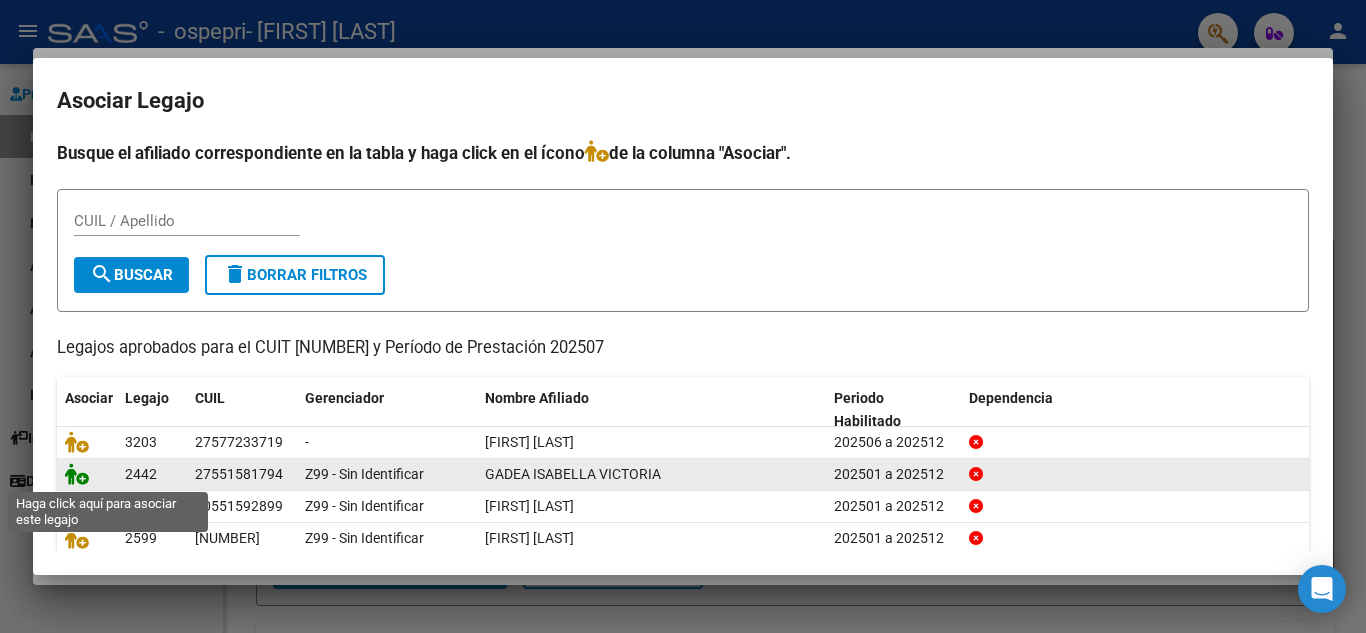 click 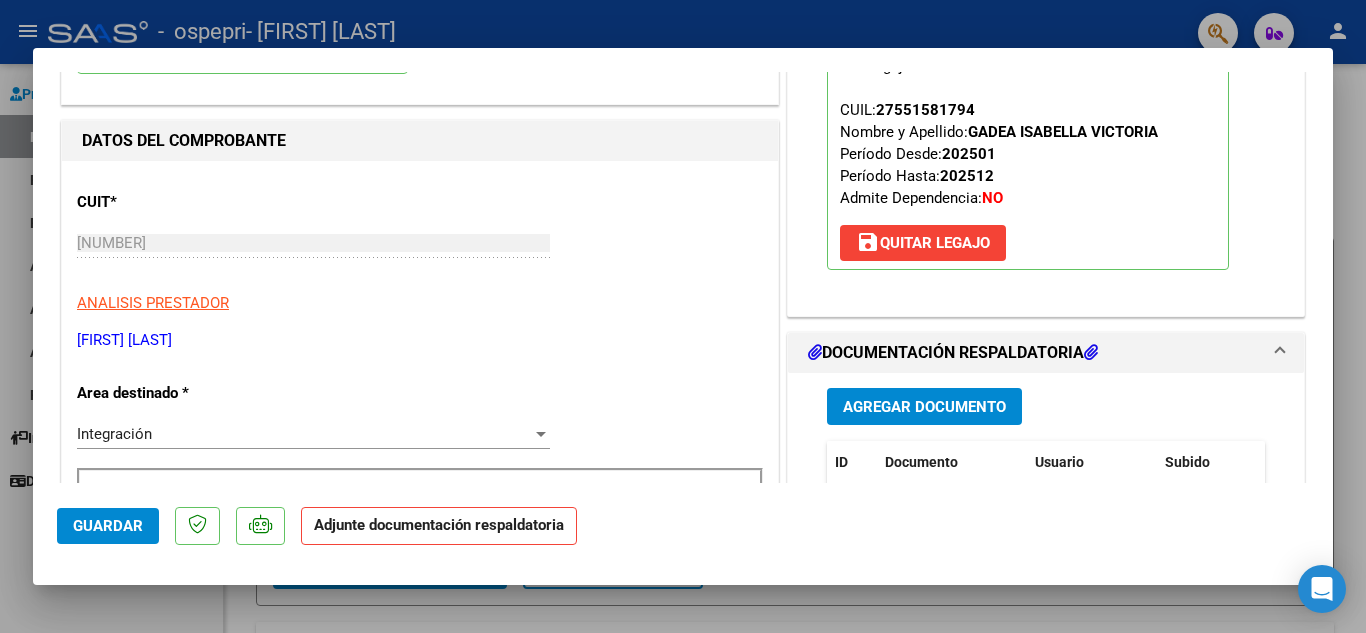 scroll, scrollTop: 300, scrollLeft: 0, axis: vertical 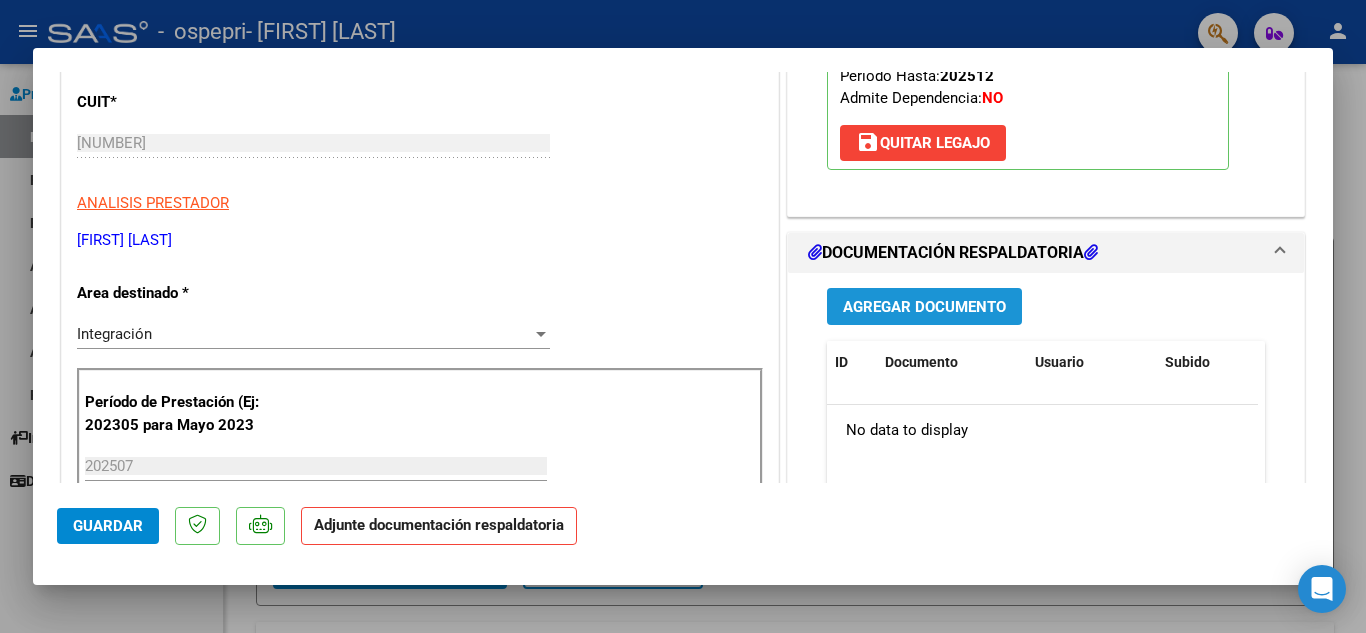 click on "Agregar Documento" at bounding box center (924, 307) 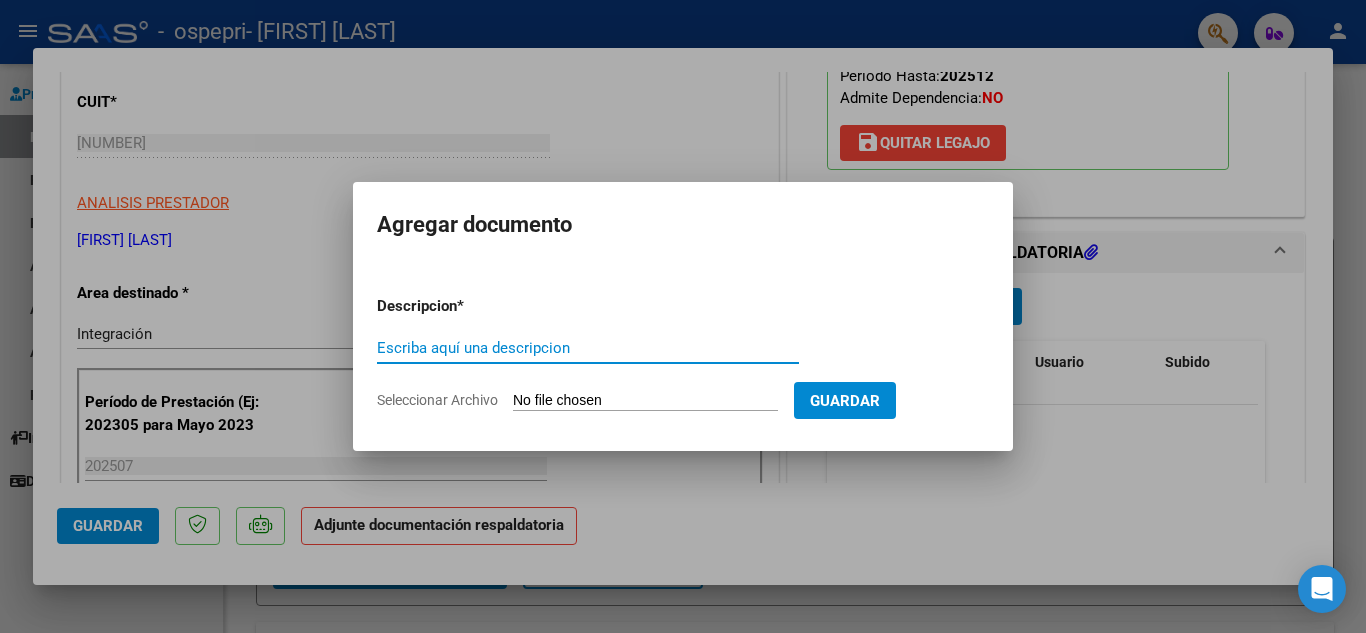 click on "Escriba aquí una descripcion" at bounding box center [588, 348] 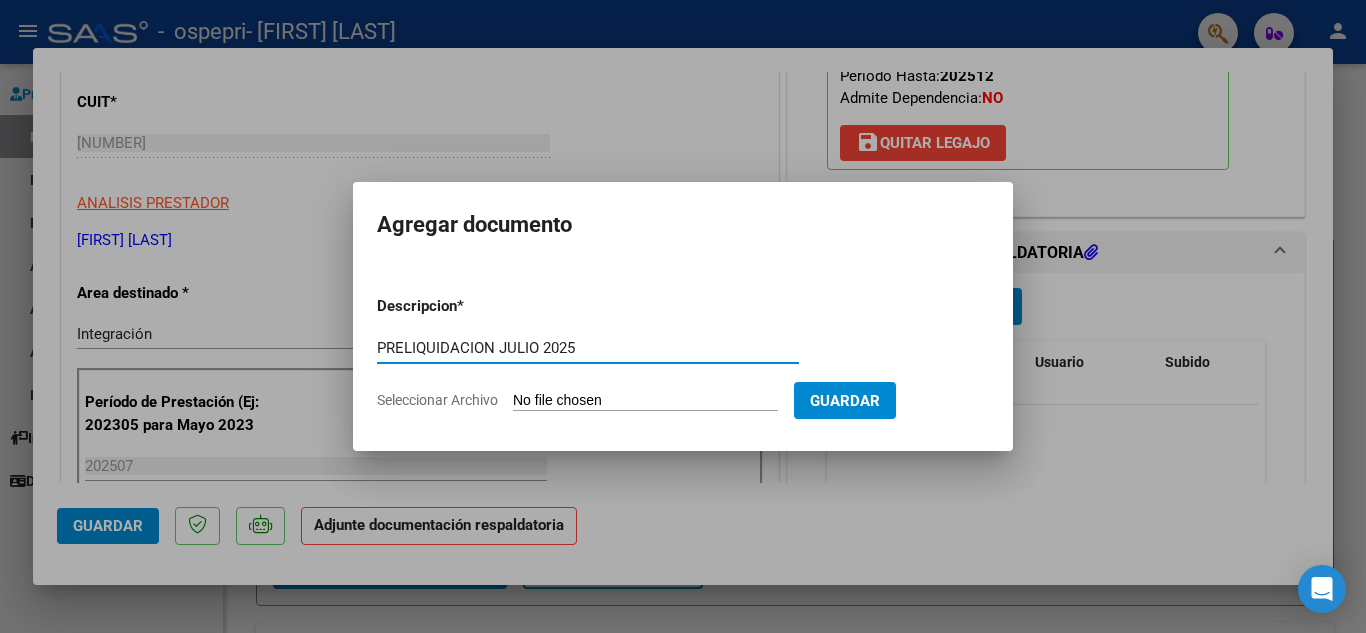 type on "PRELIQUIDACION JULIO 2025" 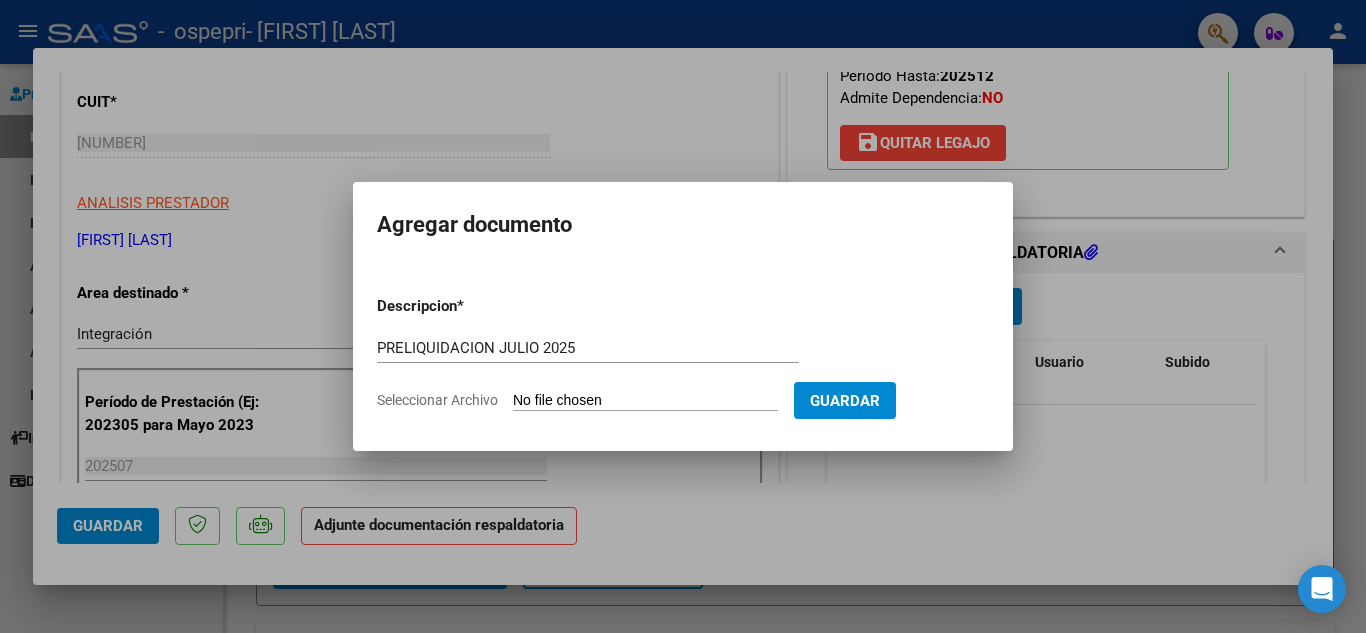 type on "C:\fakepath\[FILENAME] - [FIRST] [LAST] - PSICOMOTRICIDAD.pdf" 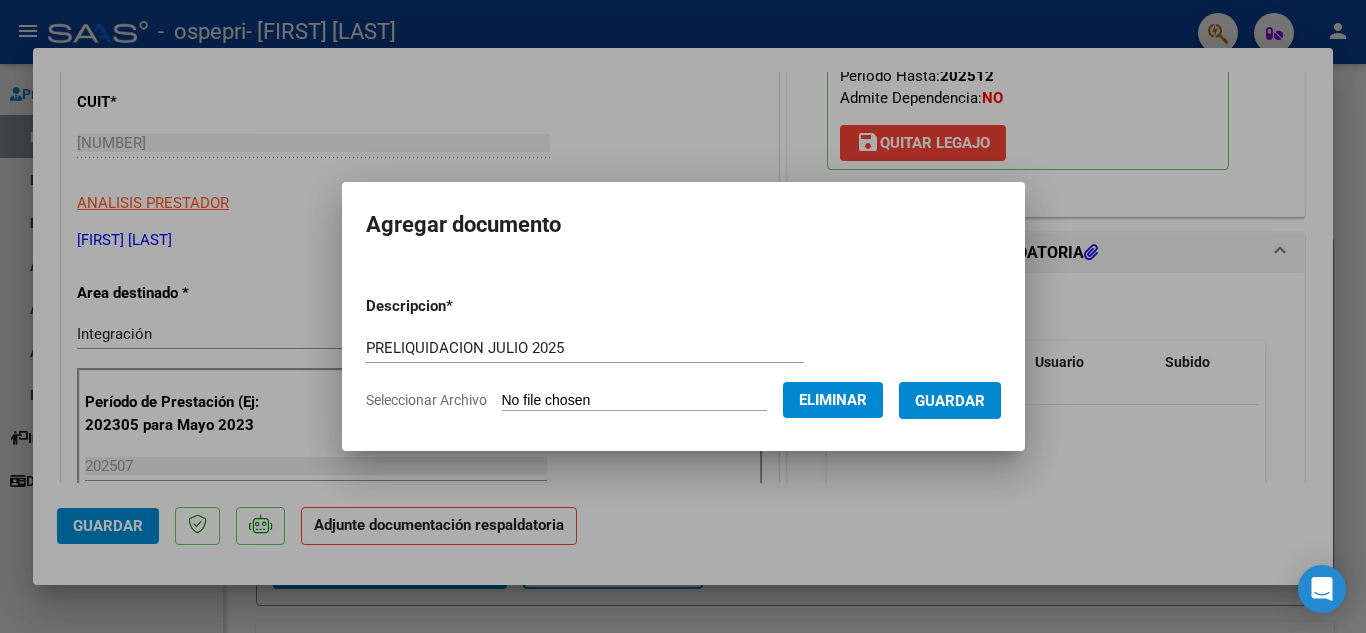 click on "Guardar" at bounding box center (950, 401) 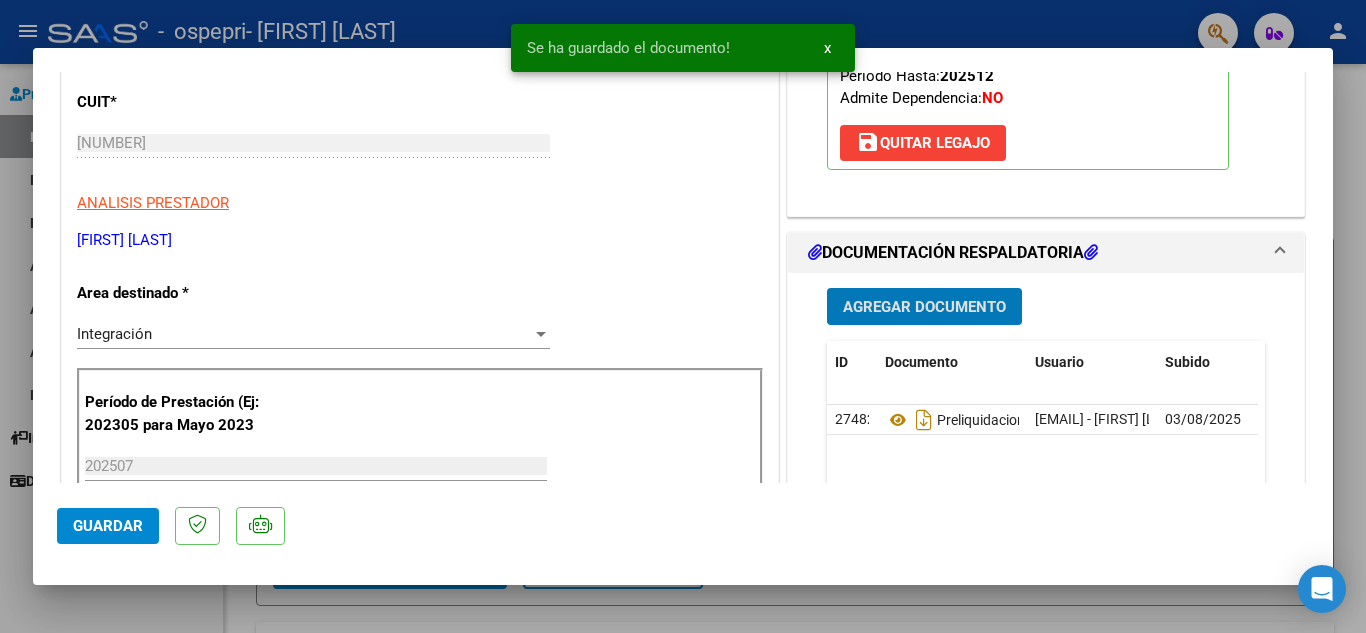 click on "Agregar Documento" at bounding box center [924, 307] 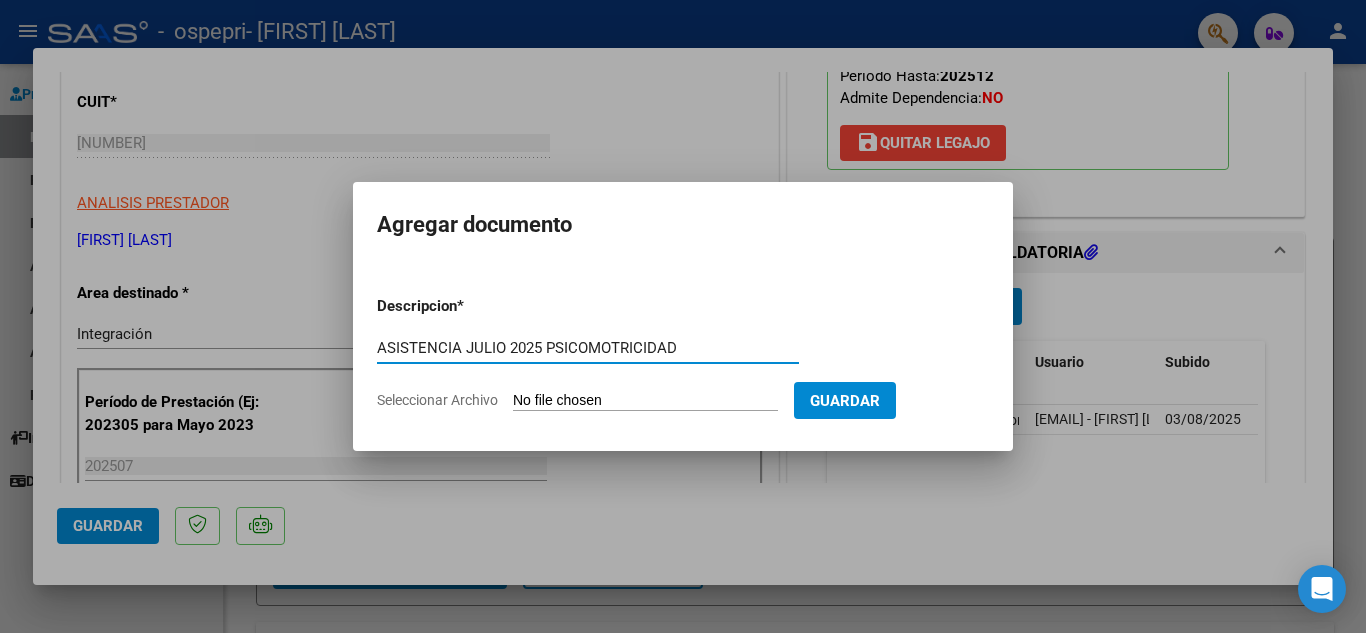 type on "ASISTENCIA JULIO 2025 PSICOMOTRICIDAD" 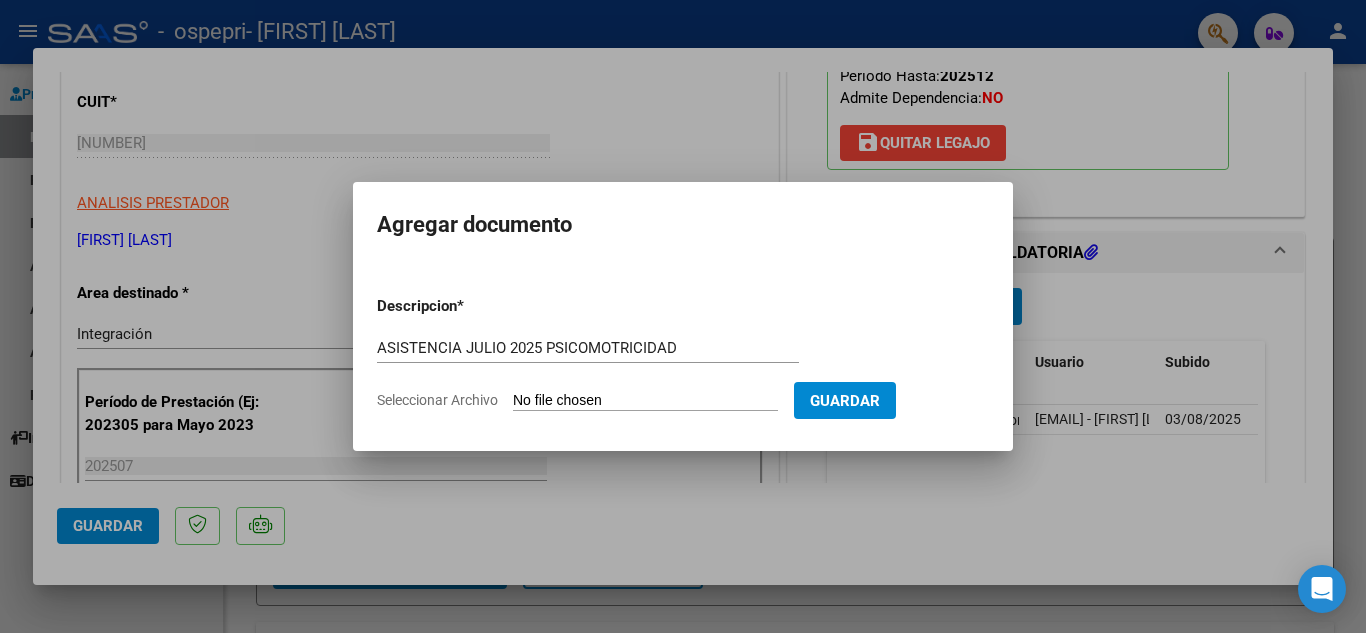 type on "C:\fakepath\[FILENAME] [FIRST] [LAST] Psicomotricidad .pdf.pdf" 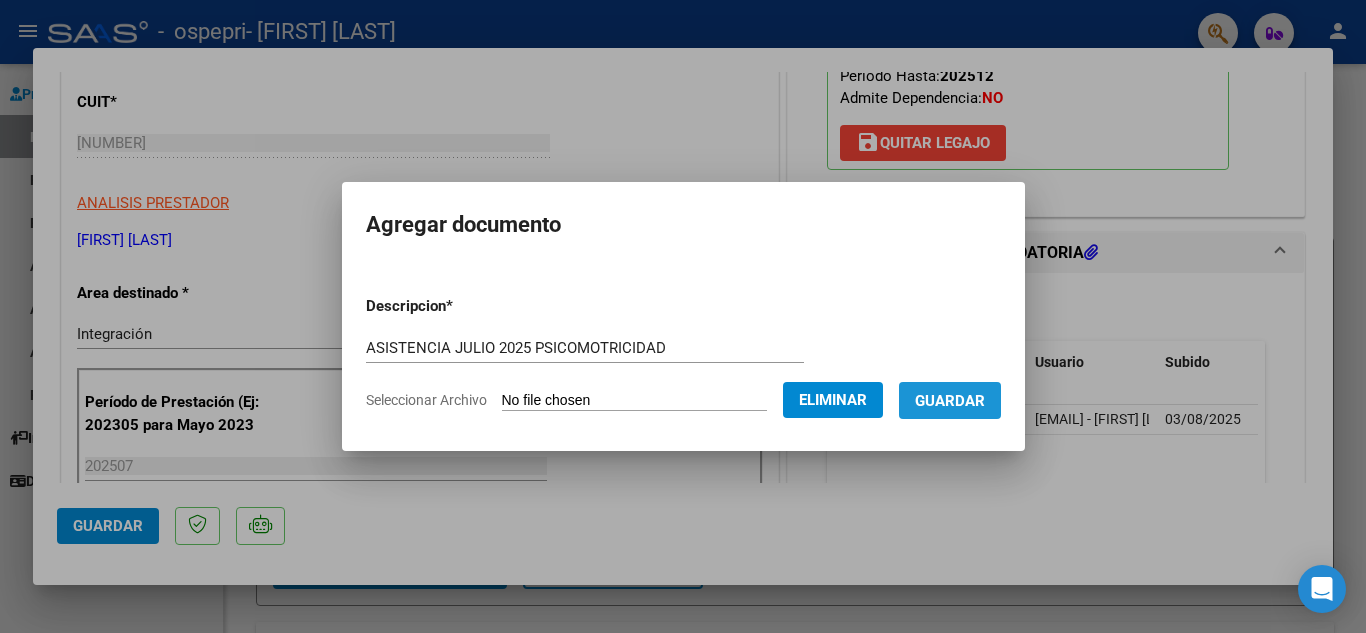 click on "Guardar" at bounding box center (950, 401) 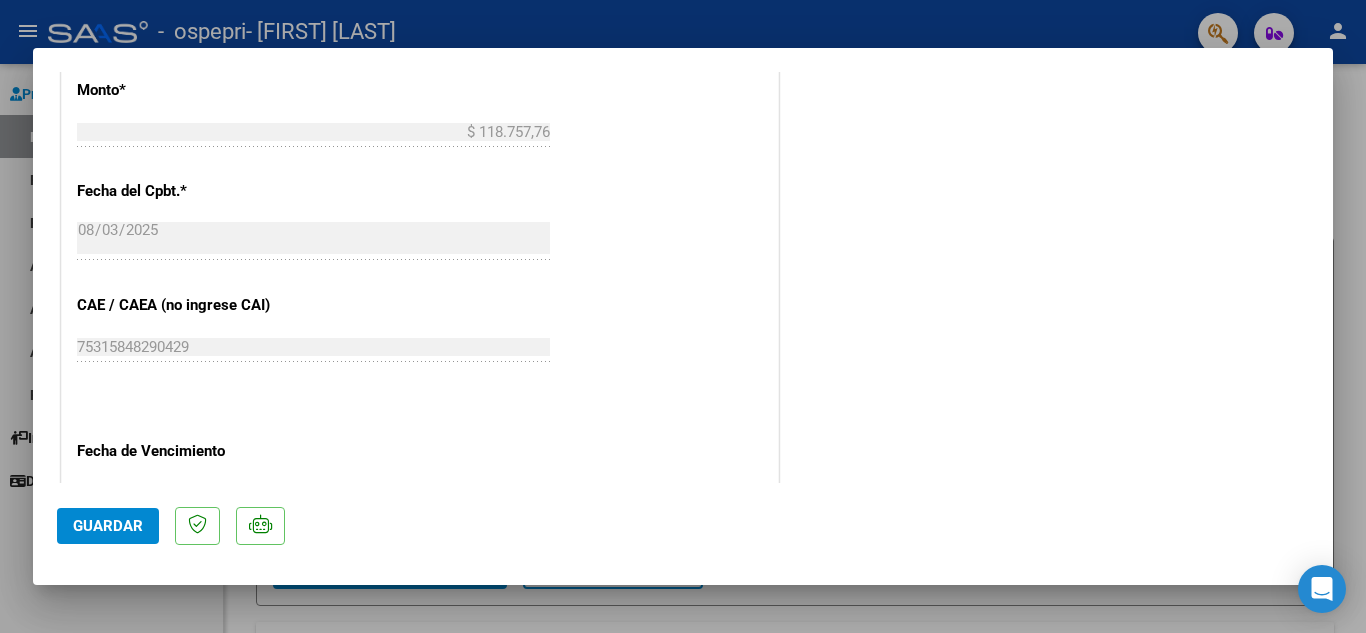 scroll, scrollTop: 1300, scrollLeft: 0, axis: vertical 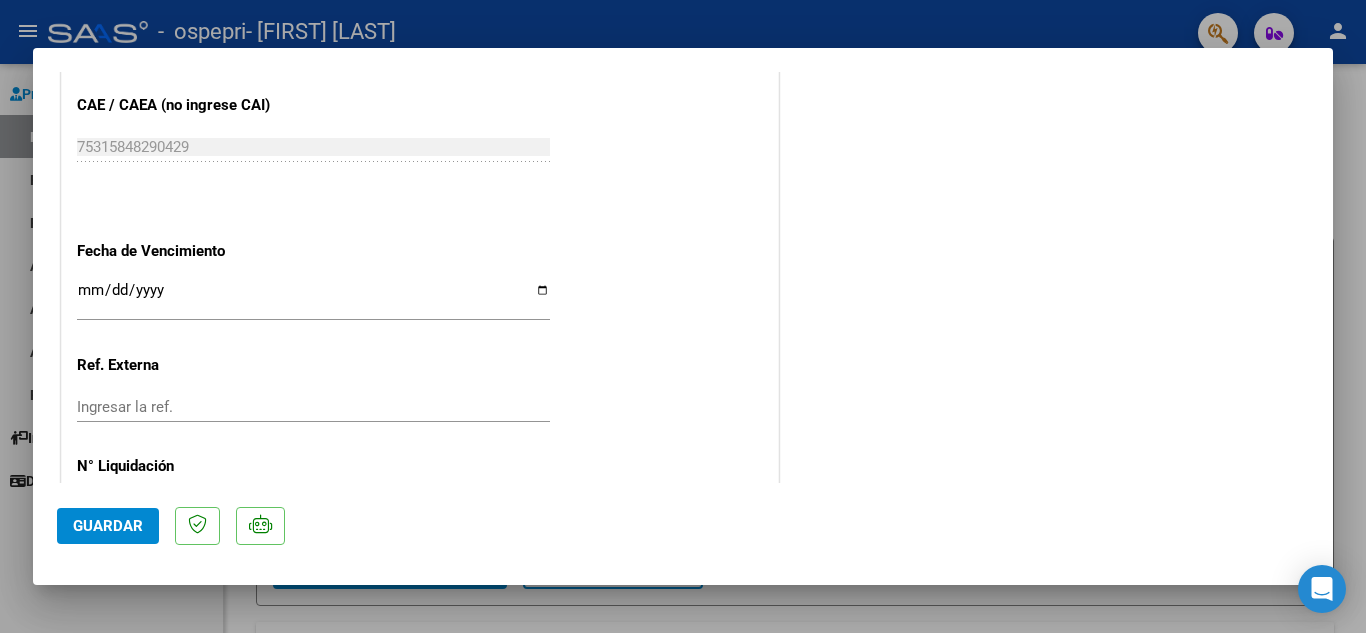 click on "Guardar" 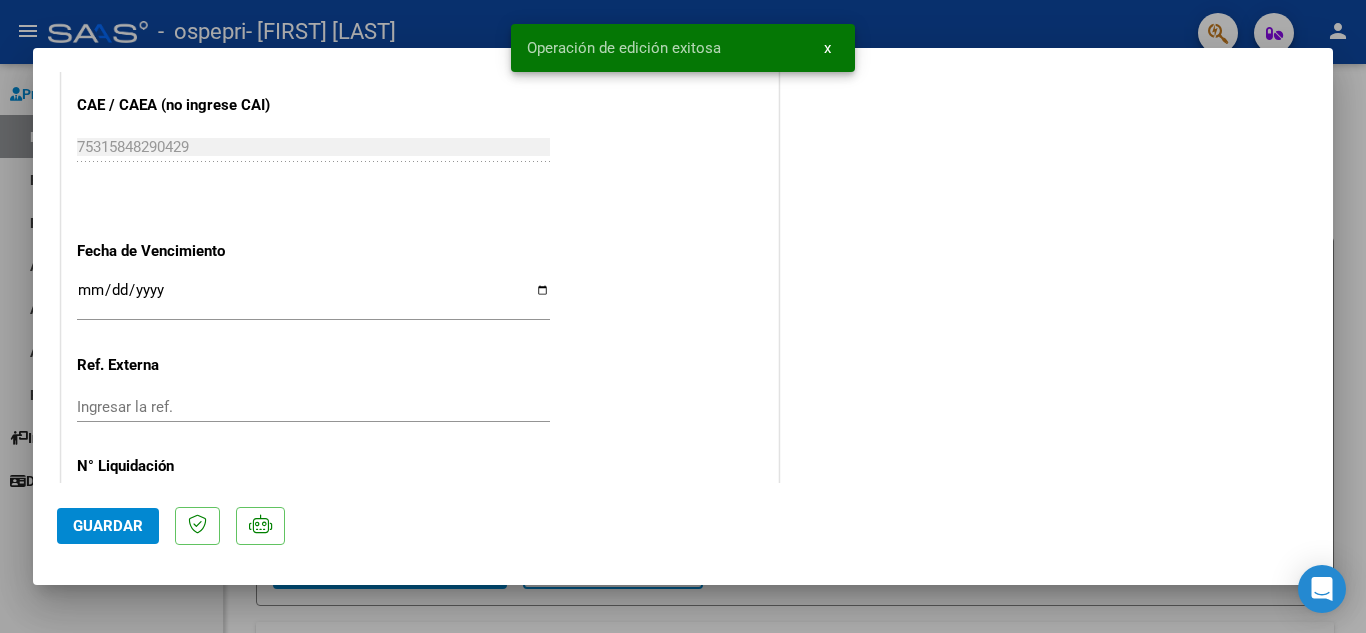 click at bounding box center (683, 316) 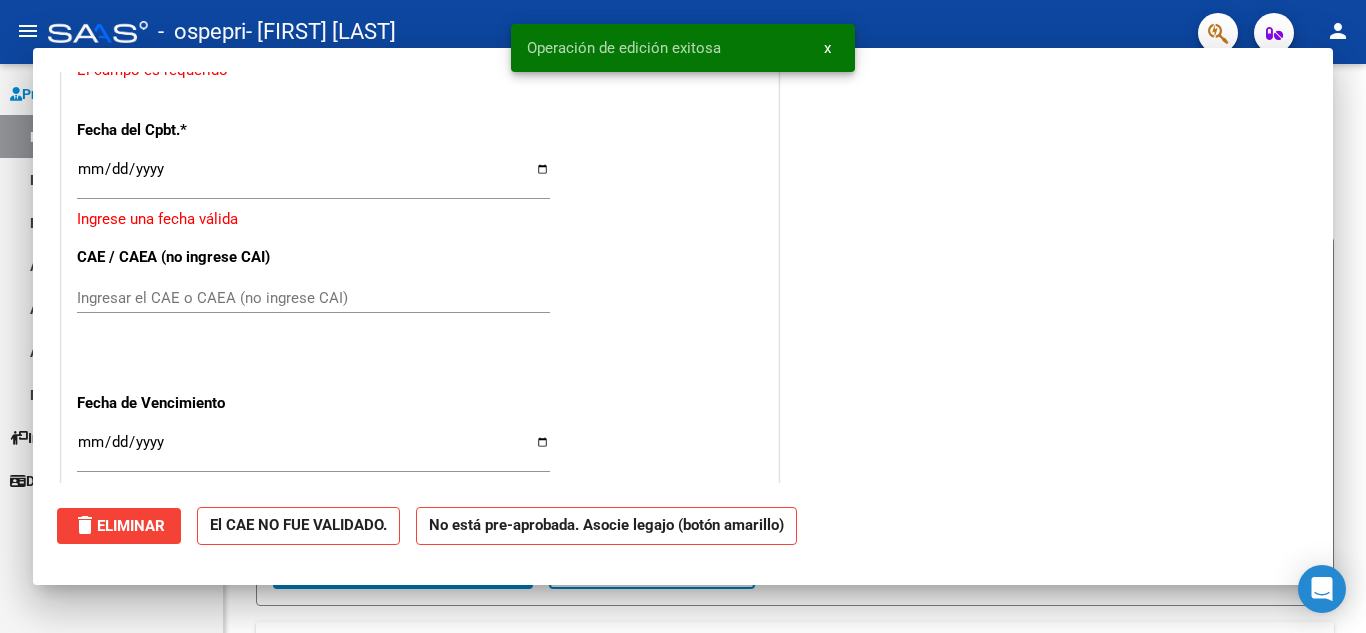 scroll, scrollTop: 0, scrollLeft: 0, axis: both 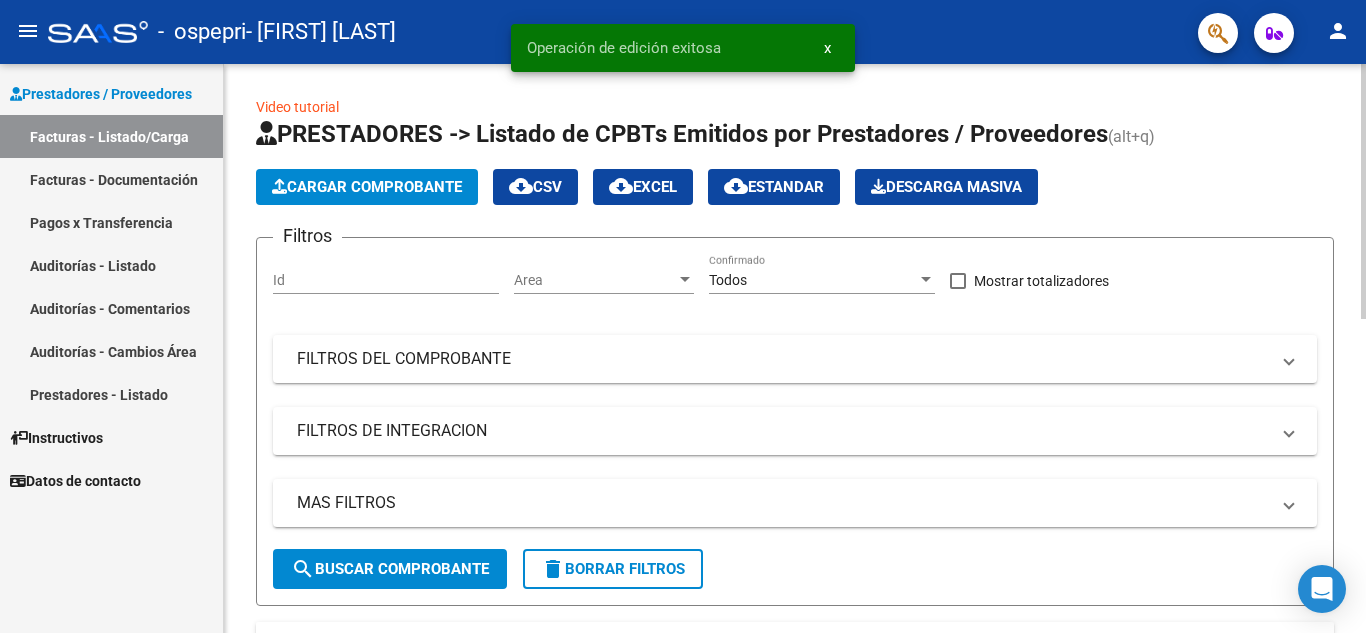 click on "Cargar Comprobante" 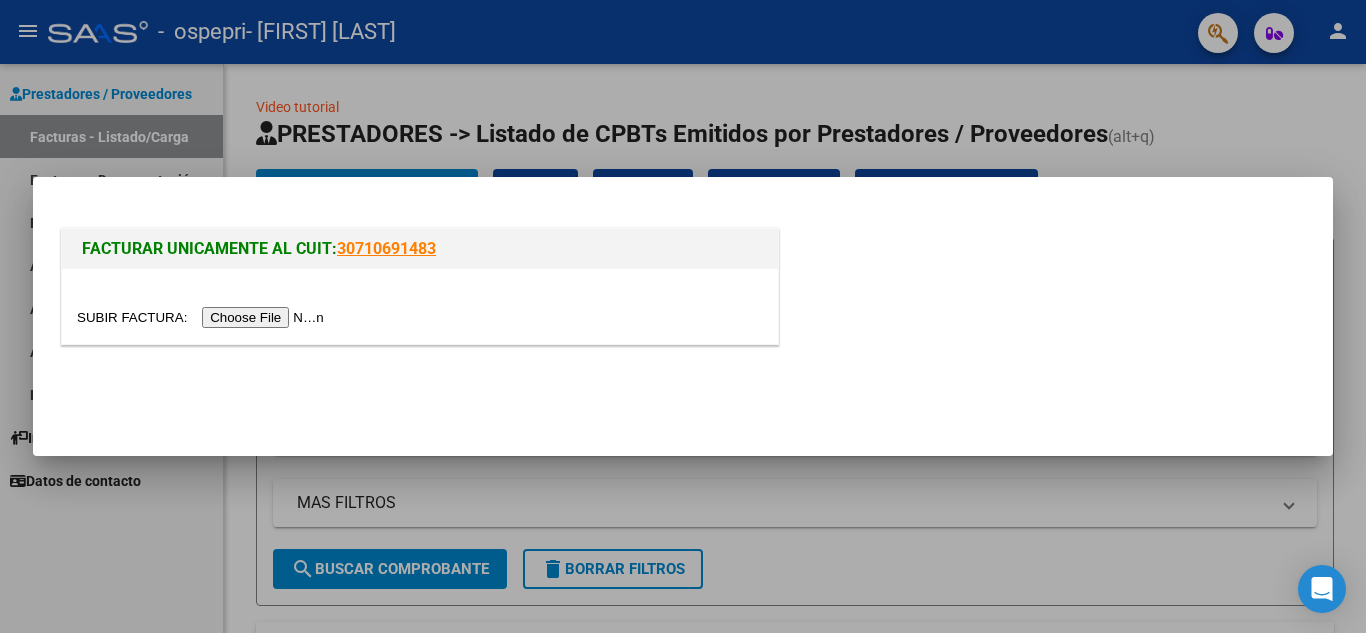 click at bounding box center [203, 317] 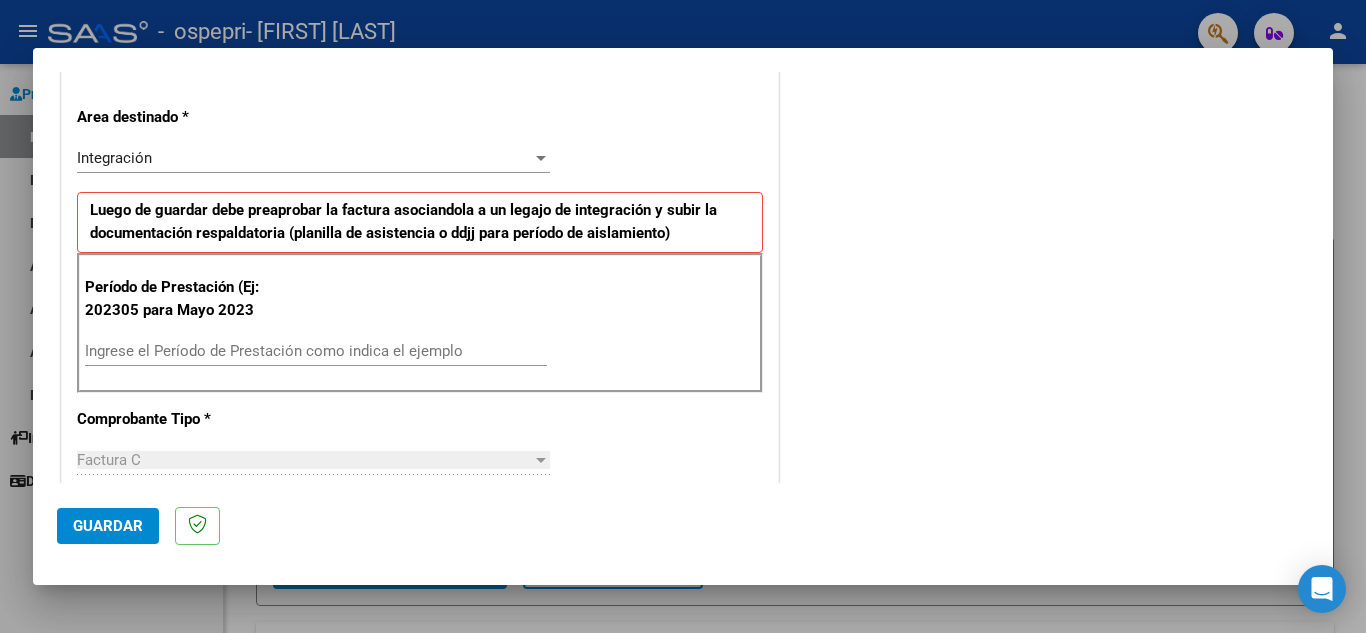 scroll, scrollTop: 600, scrollLeft: 0, axis: vertical 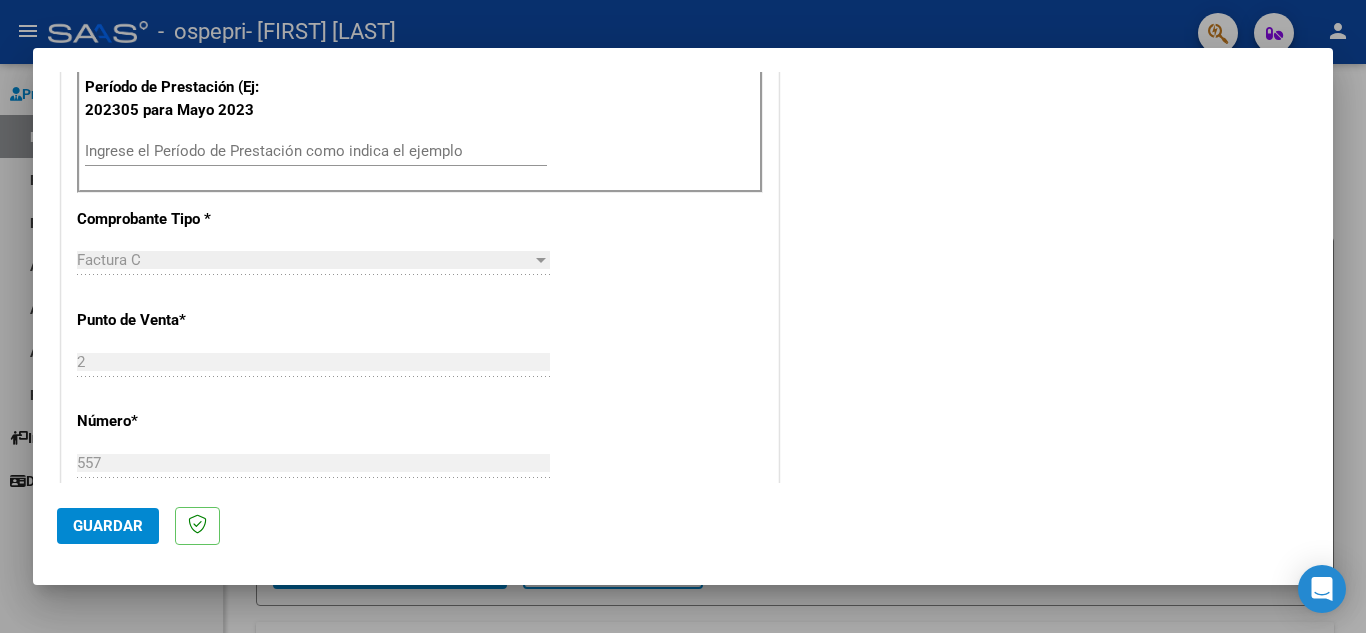 click on "Ingrese el Período de Prestación como indica el ejemplo" at bounding box center (316, 151) 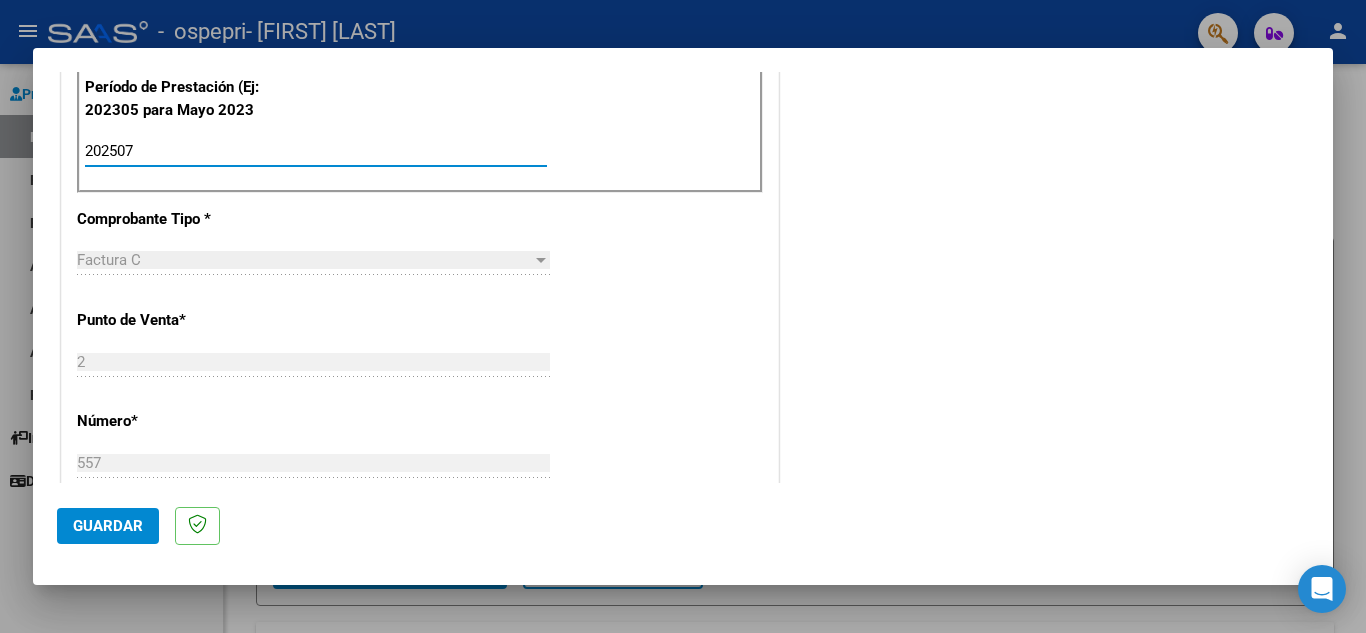 type on "202507" 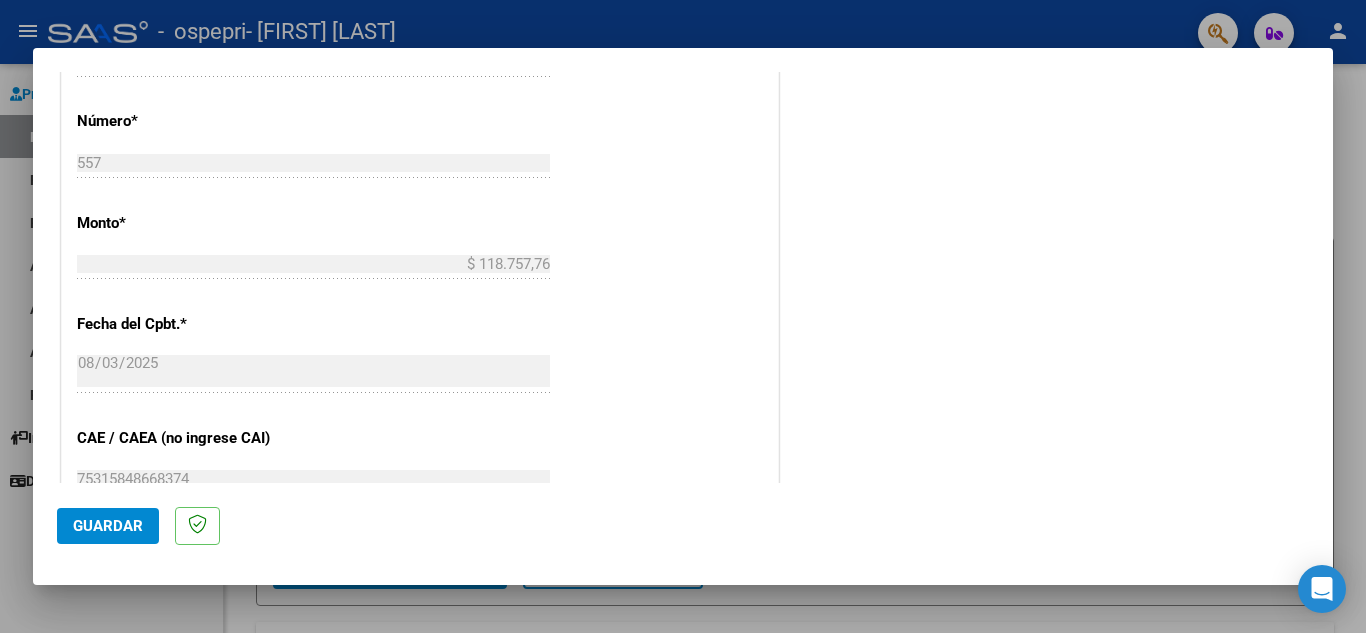 scroll, scrollTop: 1300, scrollLeft: 0, axis: vertical 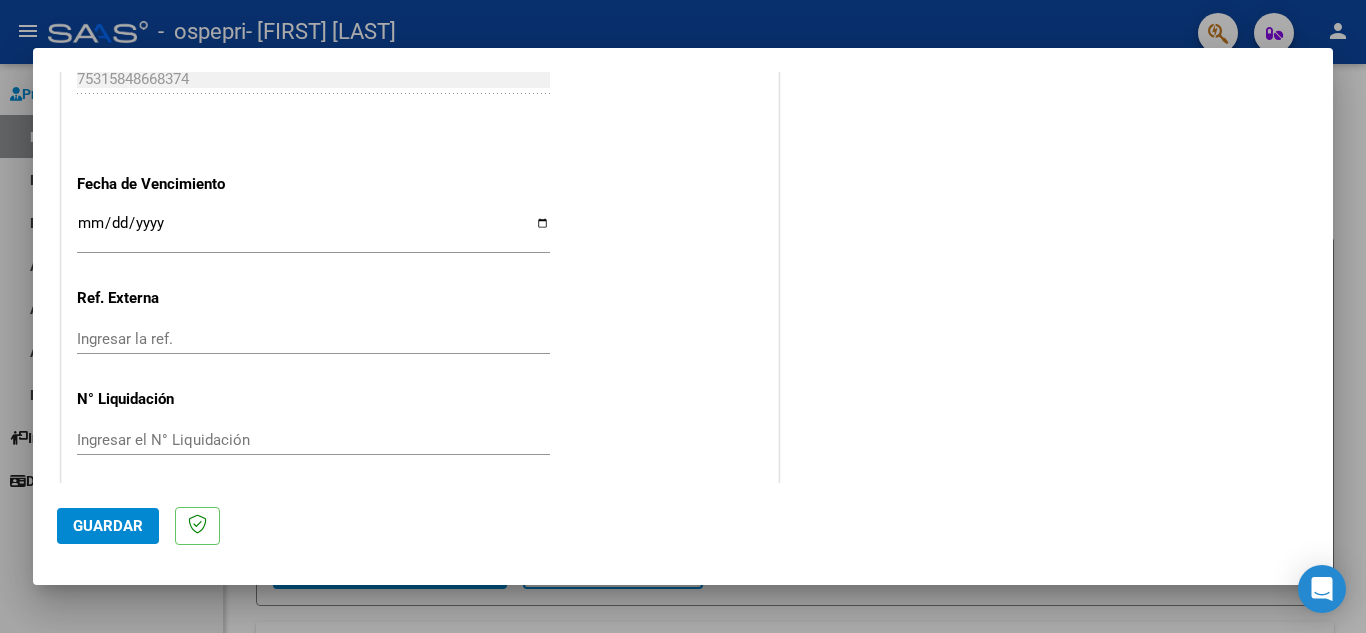 click on "Guardar" 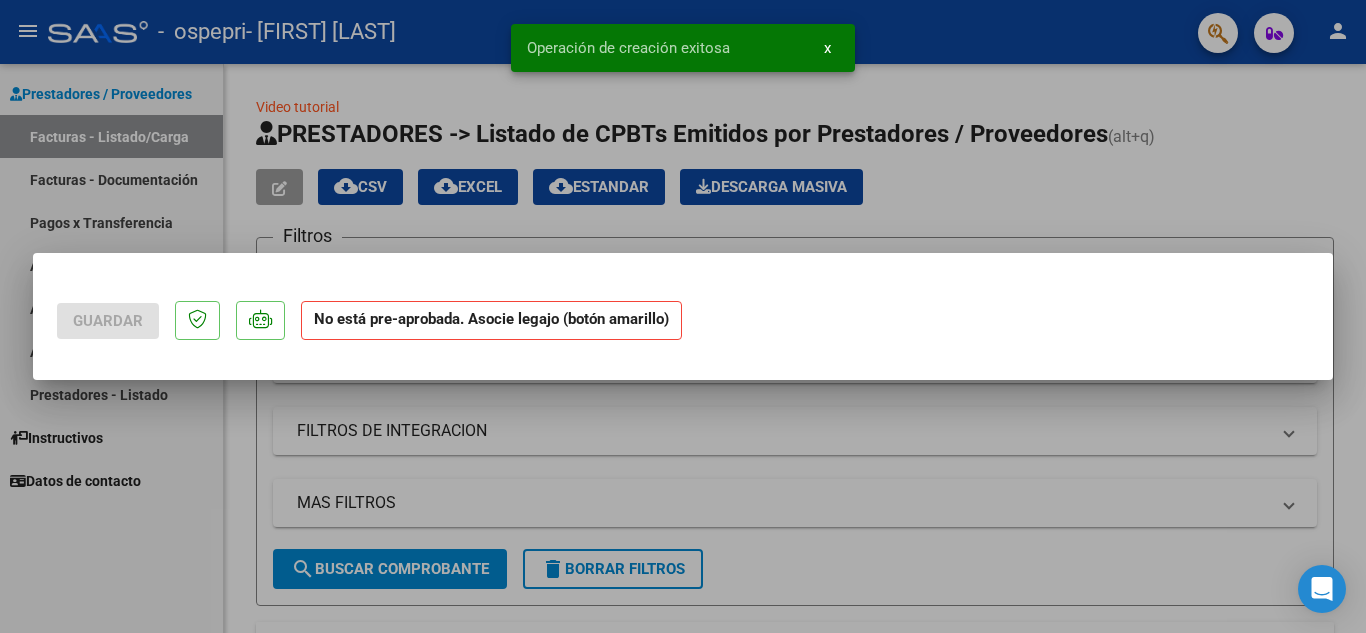scroll, scrollTop: 0, scrollLeft: 0, axis: both 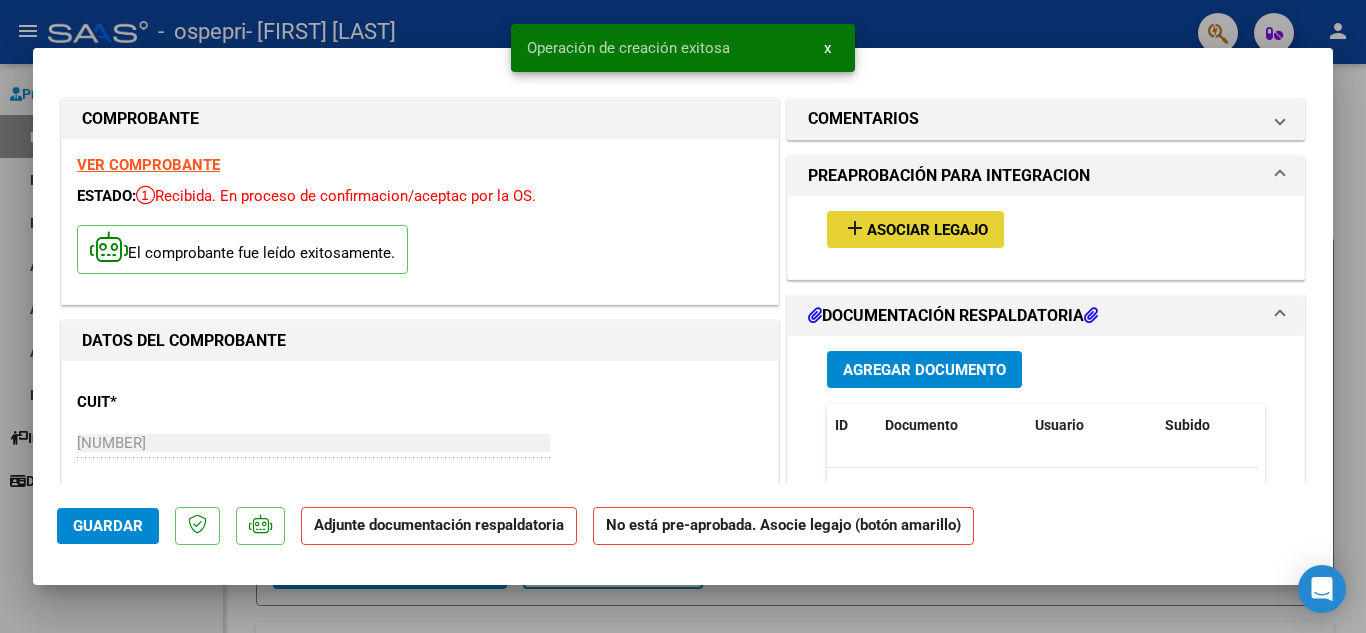 click on "Asociar Legajo" at bounding box center (927, 230) 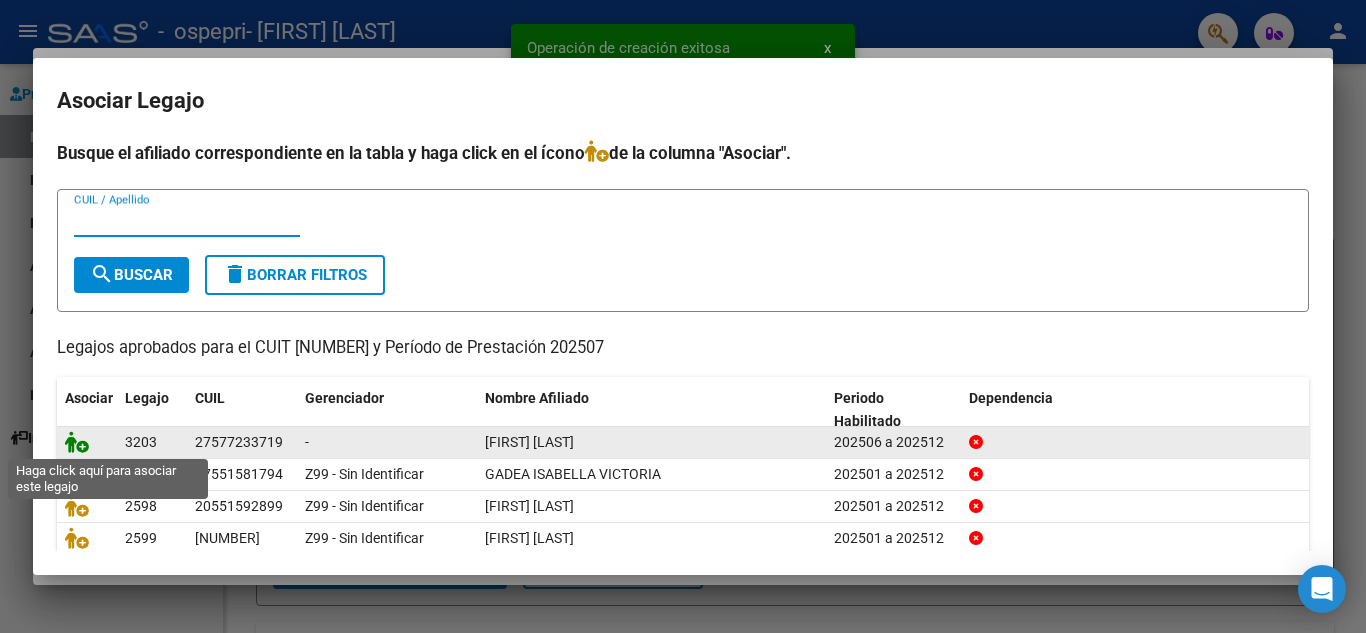 click 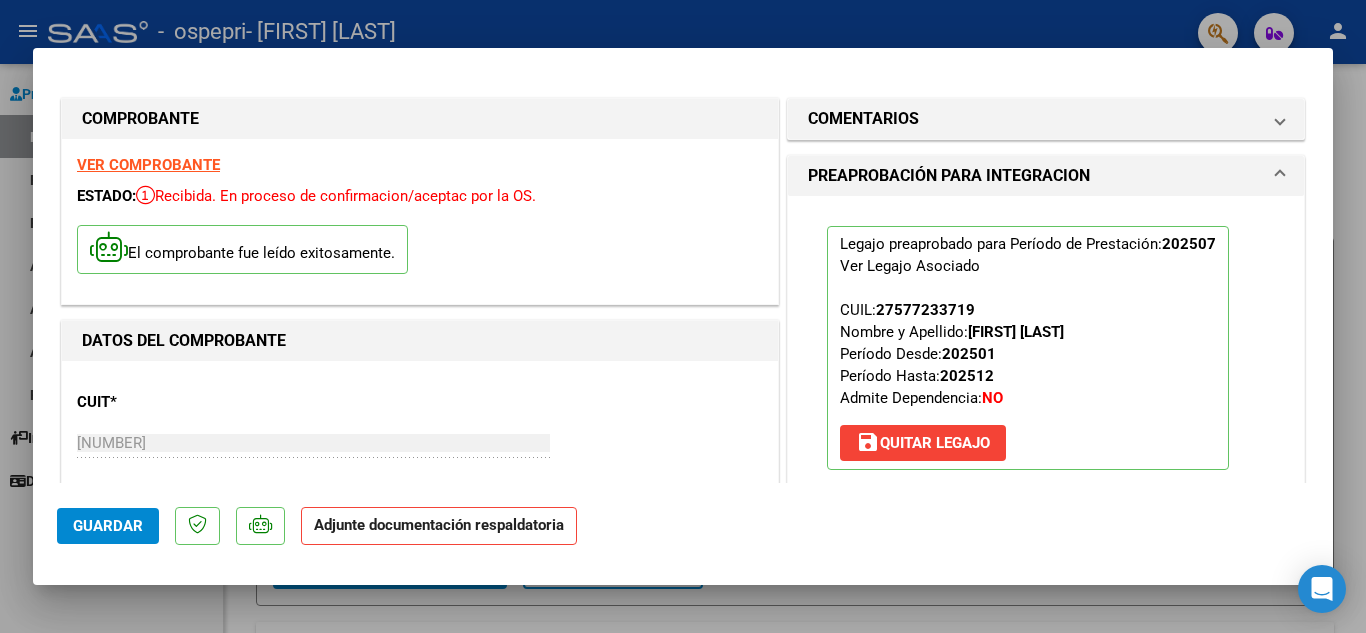 scroll, scrollTop: 300, scrollLeft: 0, axis: vertical 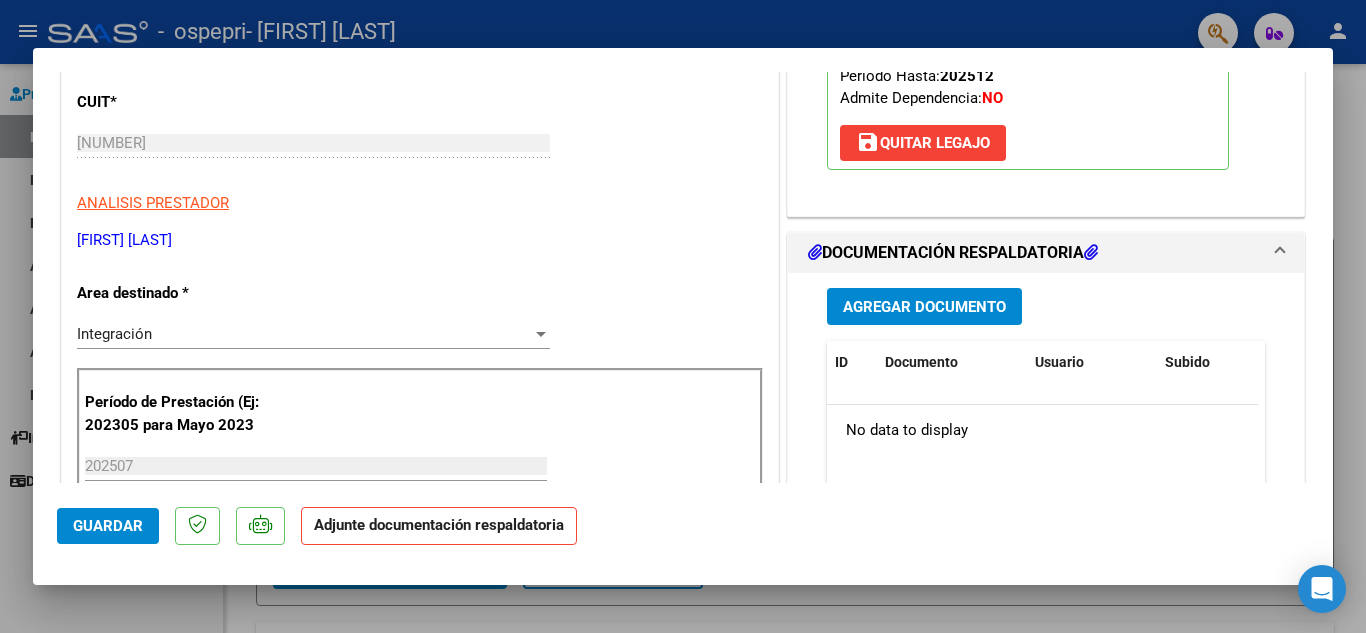click on "Agregar Documento" at bounding box center (924, 306) 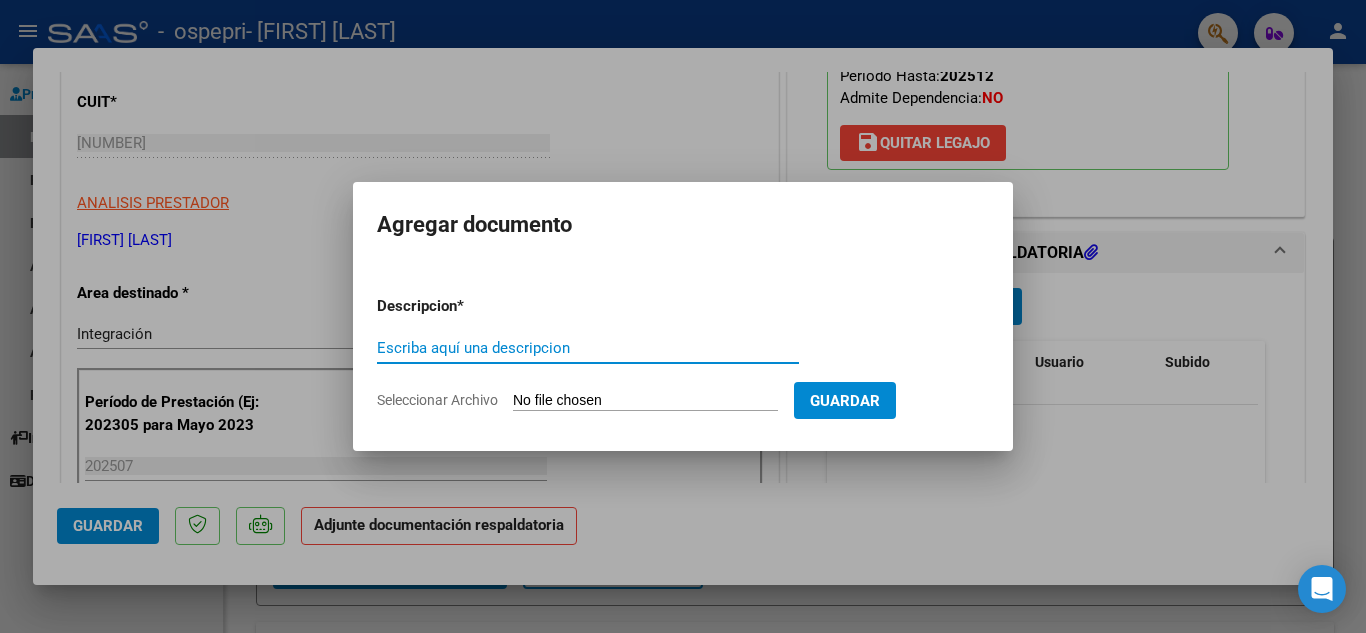 click on "Escriba aquí una descripcion" at bounding box center [588, 348] 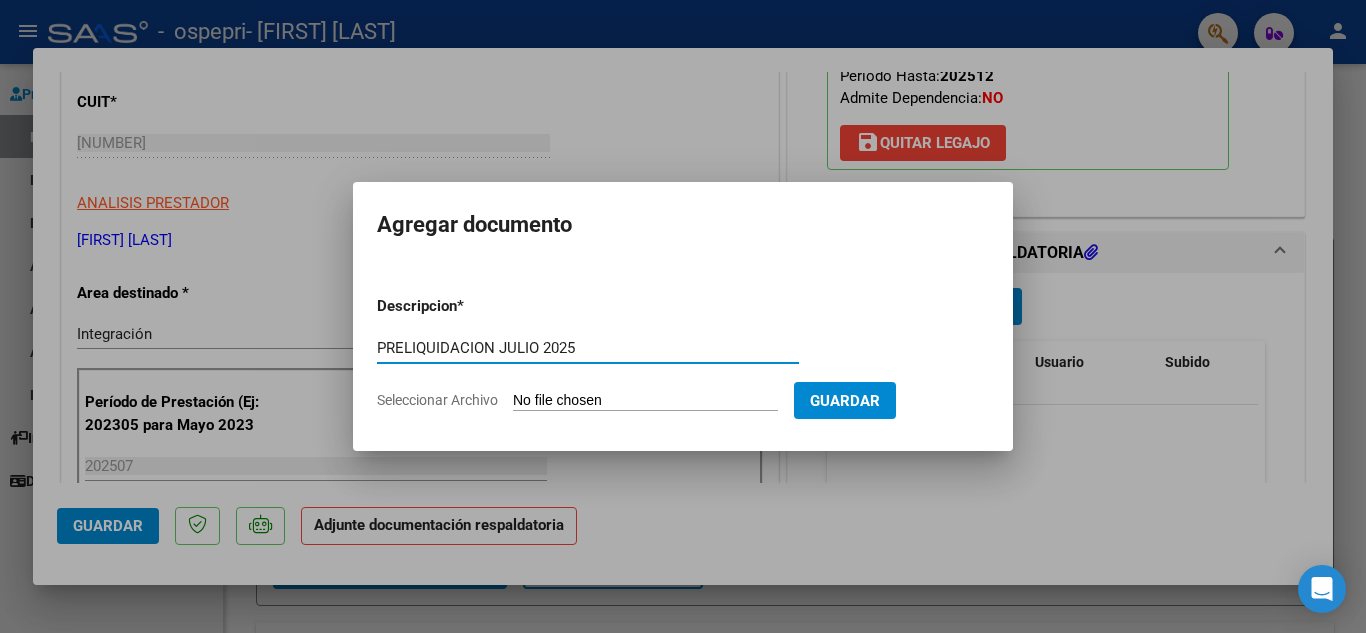 type on "PRELIQUIDACION JULIO 2025" 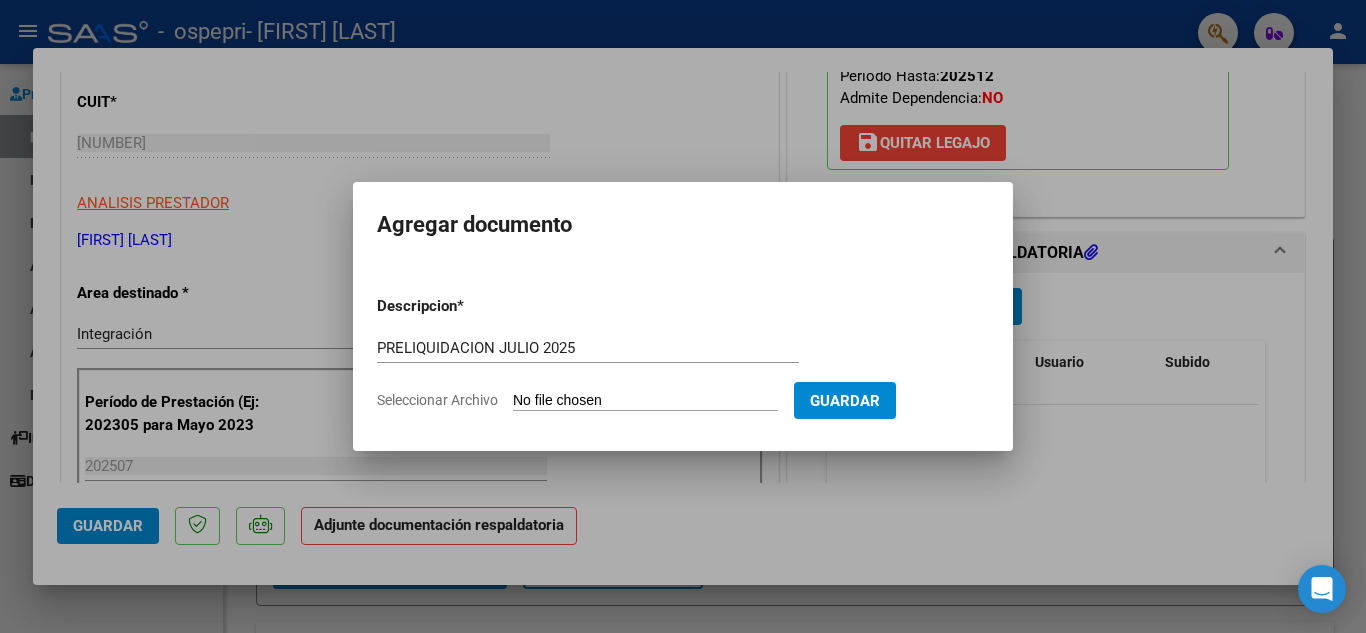 type on "C:\fakepath\[FILENAME] - [FIRST] [LAST] - PSICOMOTRICIDAD.pdf" 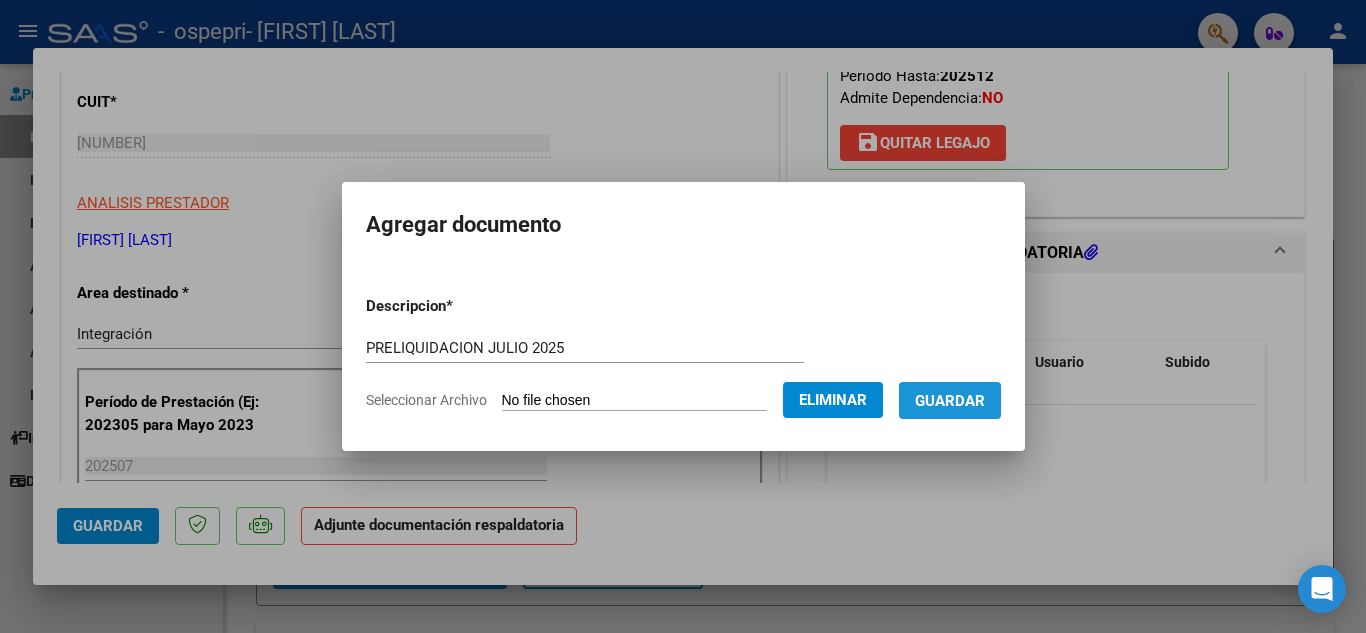 click on "Guardar" at bounding box center (950, 401) 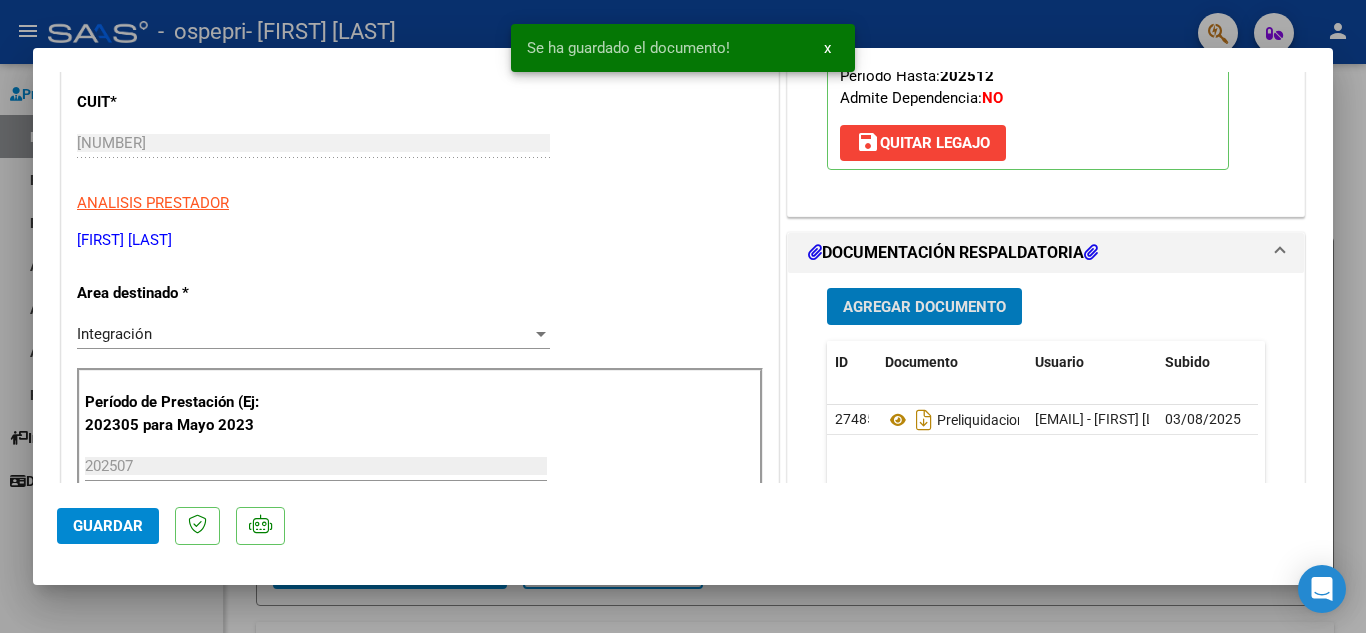 click on "Agregar Documento" at bounding box center [924, 307] 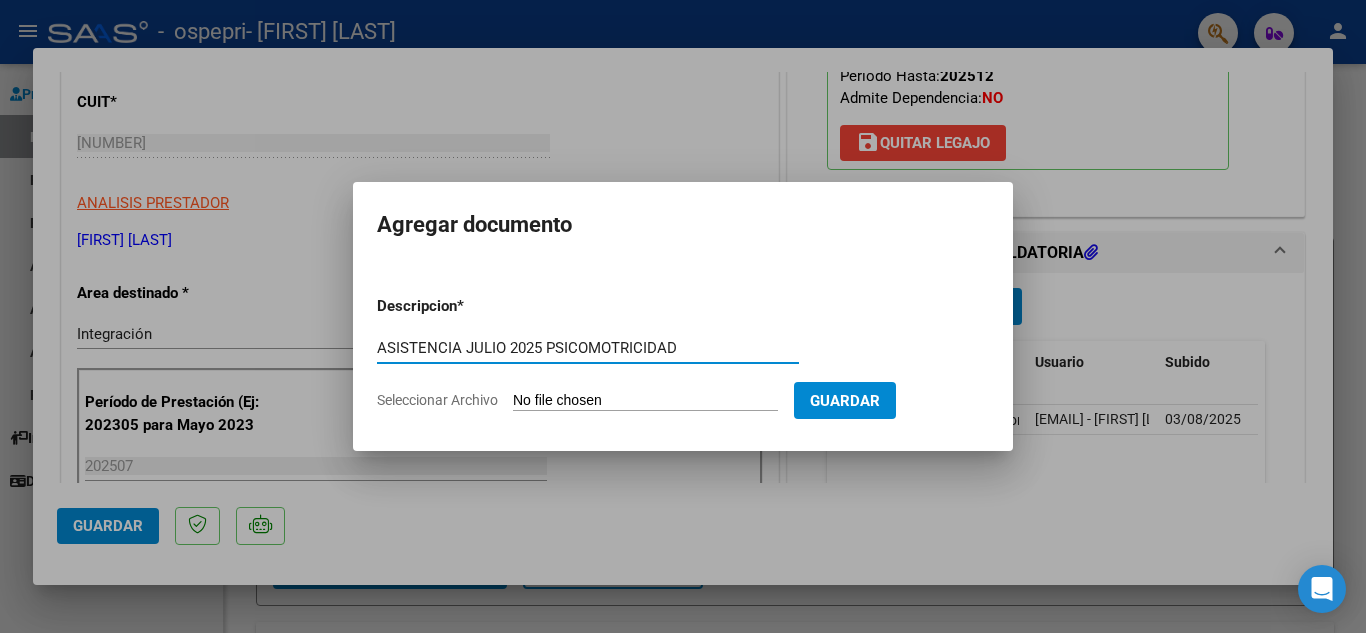 type on "ASISTENCIA JULIO 2025 PSICOMOTRICIDAD" 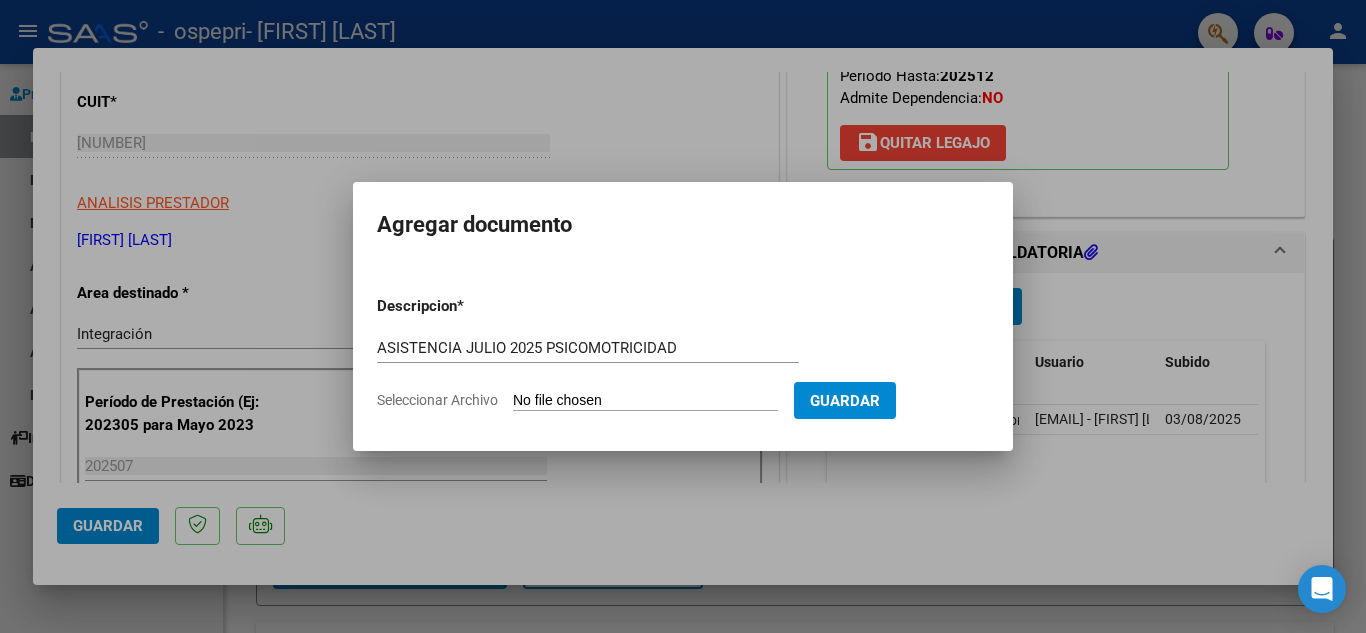 click on "Seleccionar Archivo" at bounding box center [645, 401] 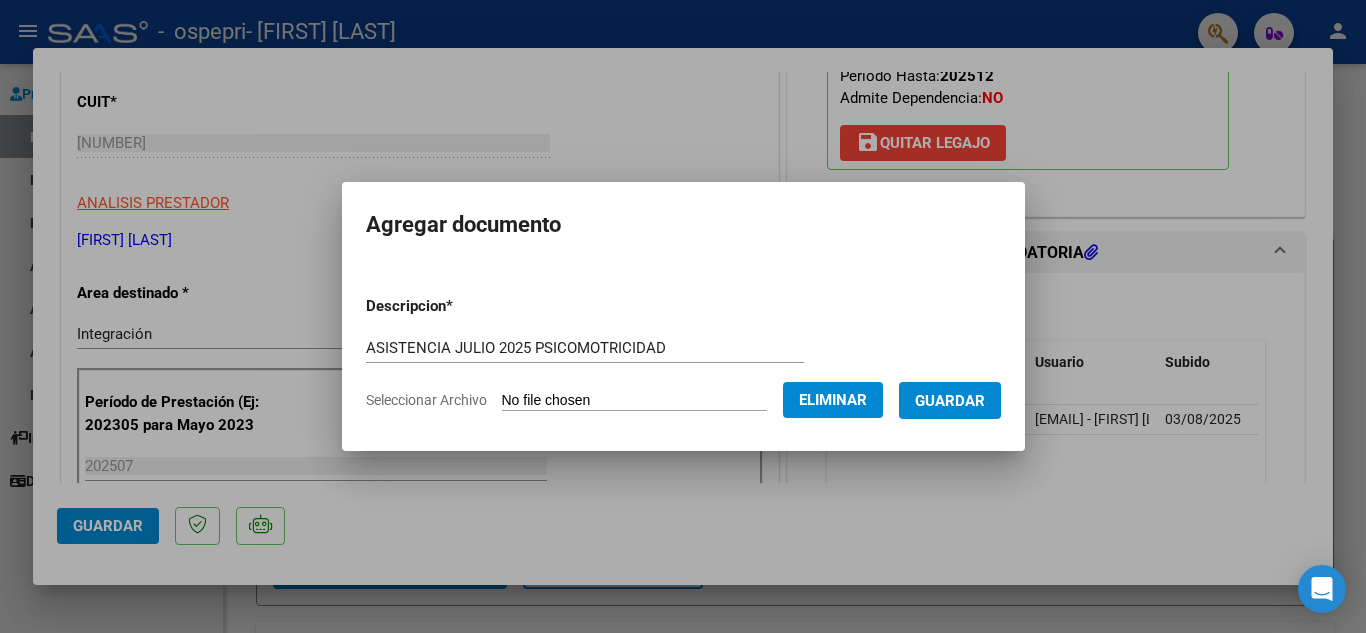 click on "Guardar" at bounding box center [950, 401] 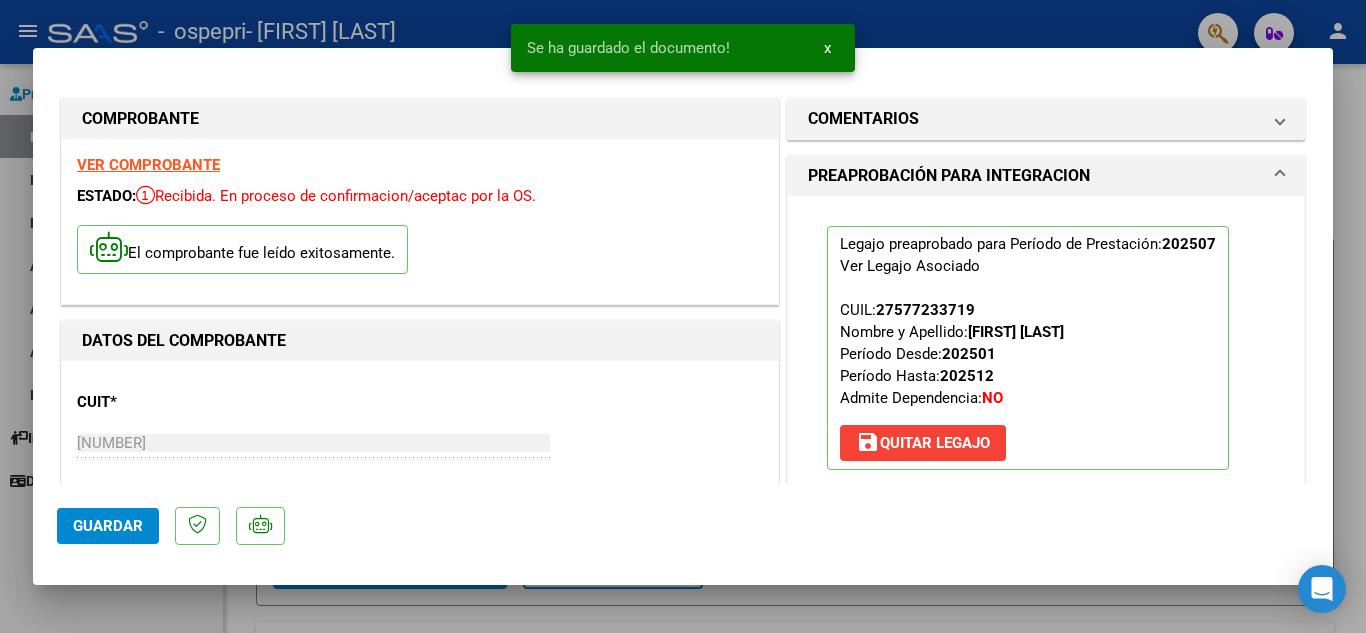 scroll, scrollTop: 300, scrollLeft: 0, axis: vertical 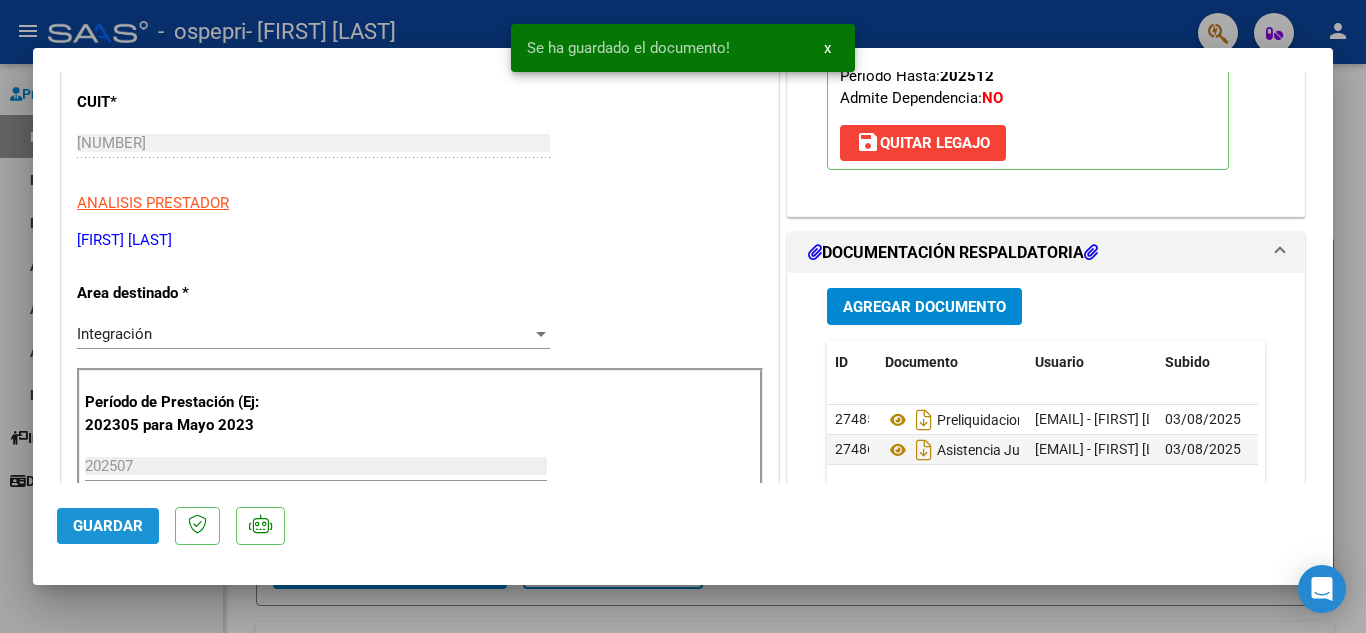 click on "Guardar" 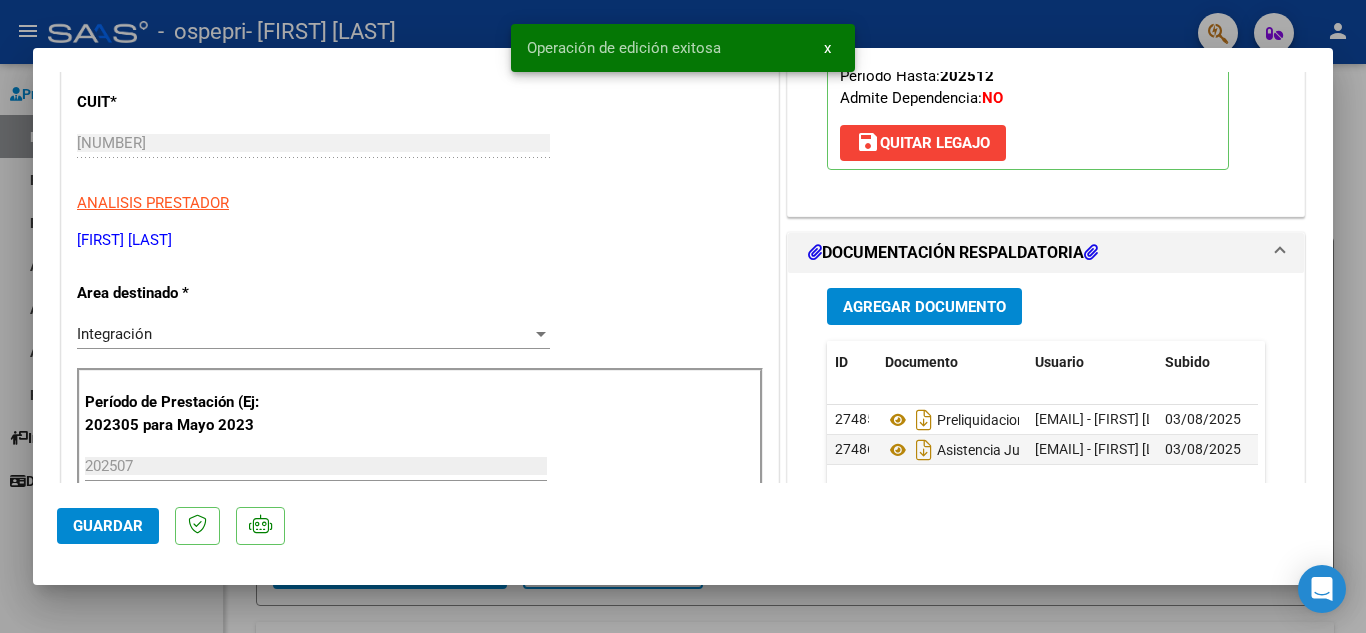 click at bounding box center (683, 316) 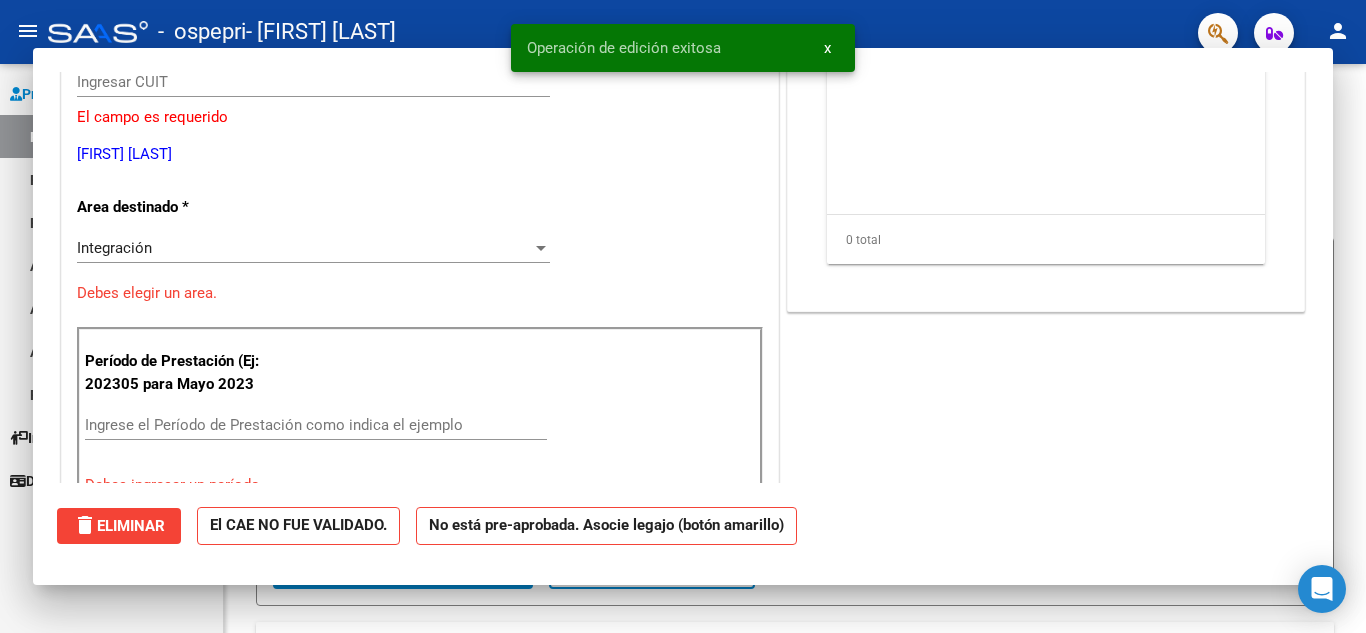 scroll, scrollTop: 0, scrollLeft: 0, axis: both 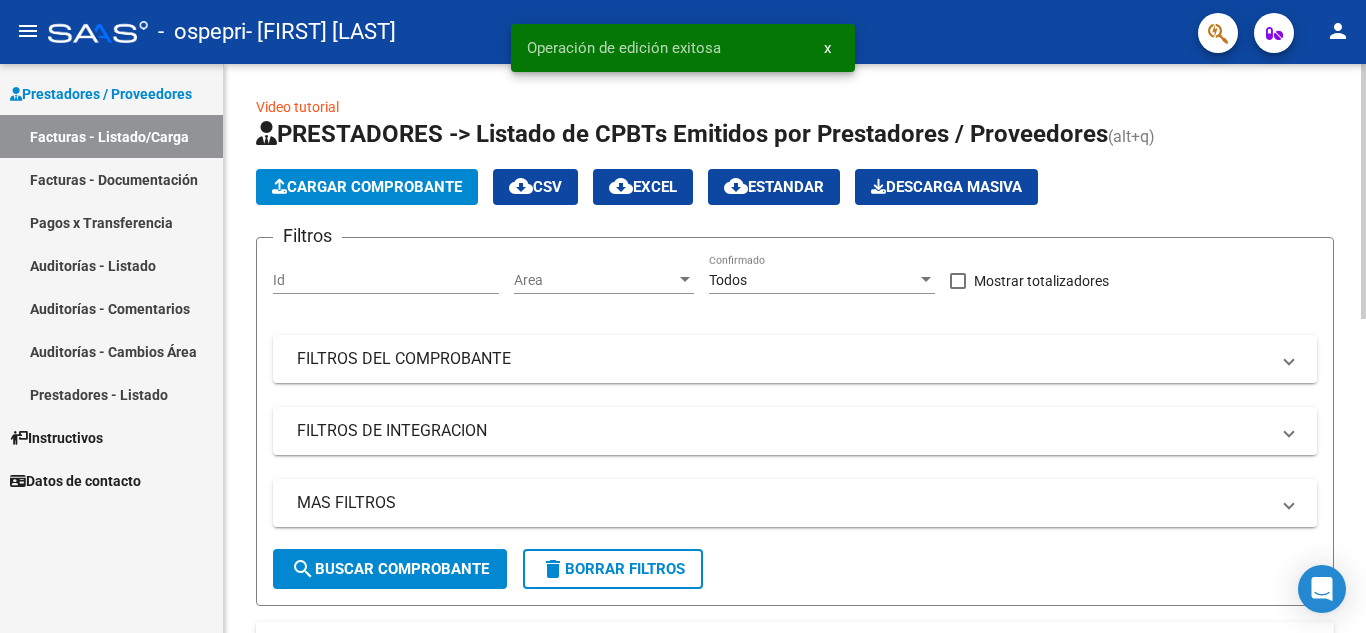 click on "Cargar Comprobante" 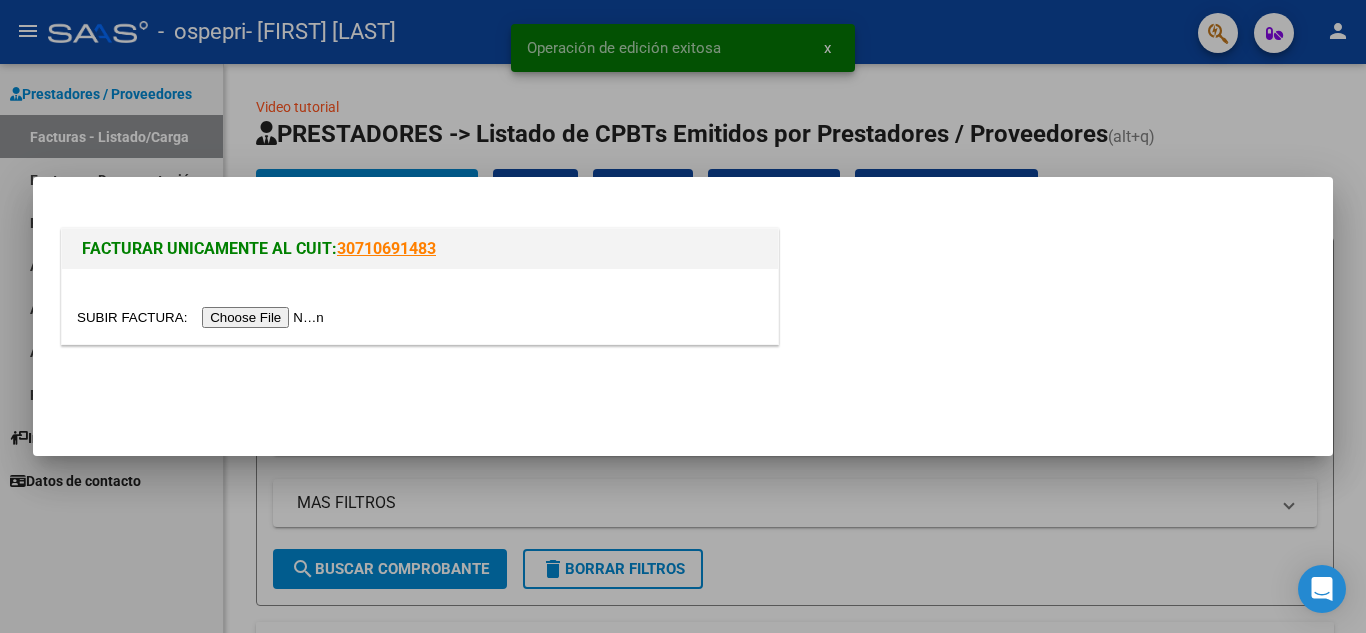 click at bounding box center [203, 317] 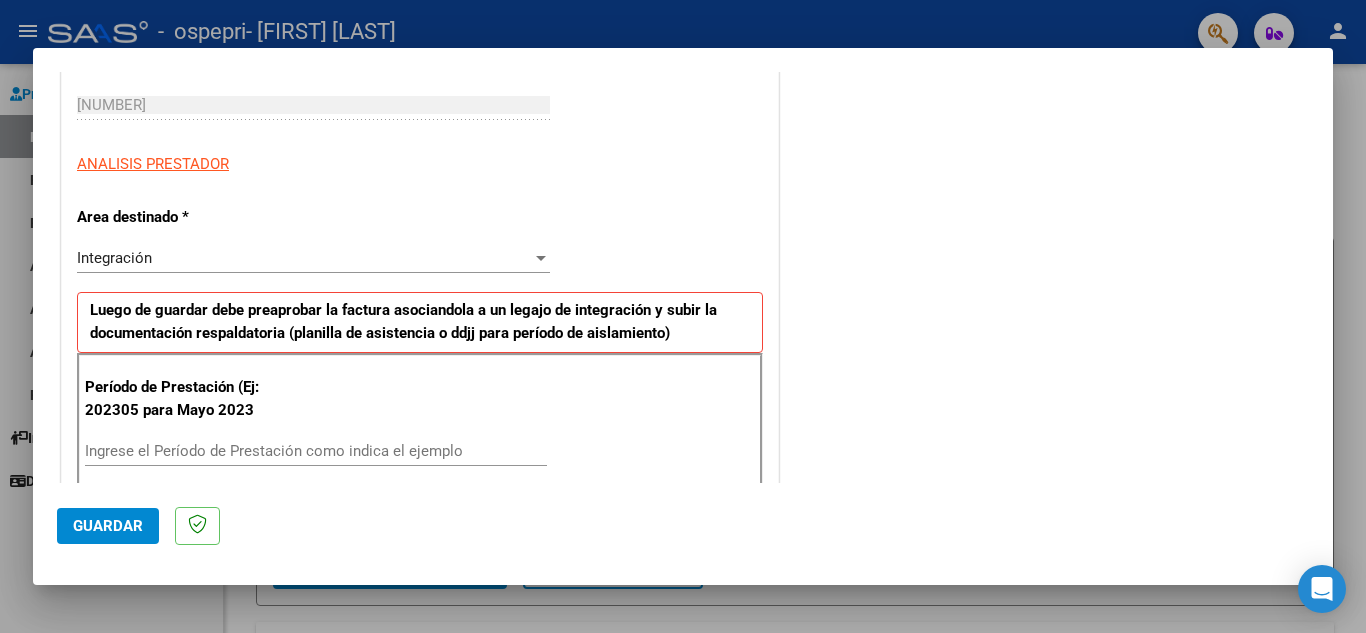 scroll, scrollTop: 400, scrollLeft: 0, axis: vertical 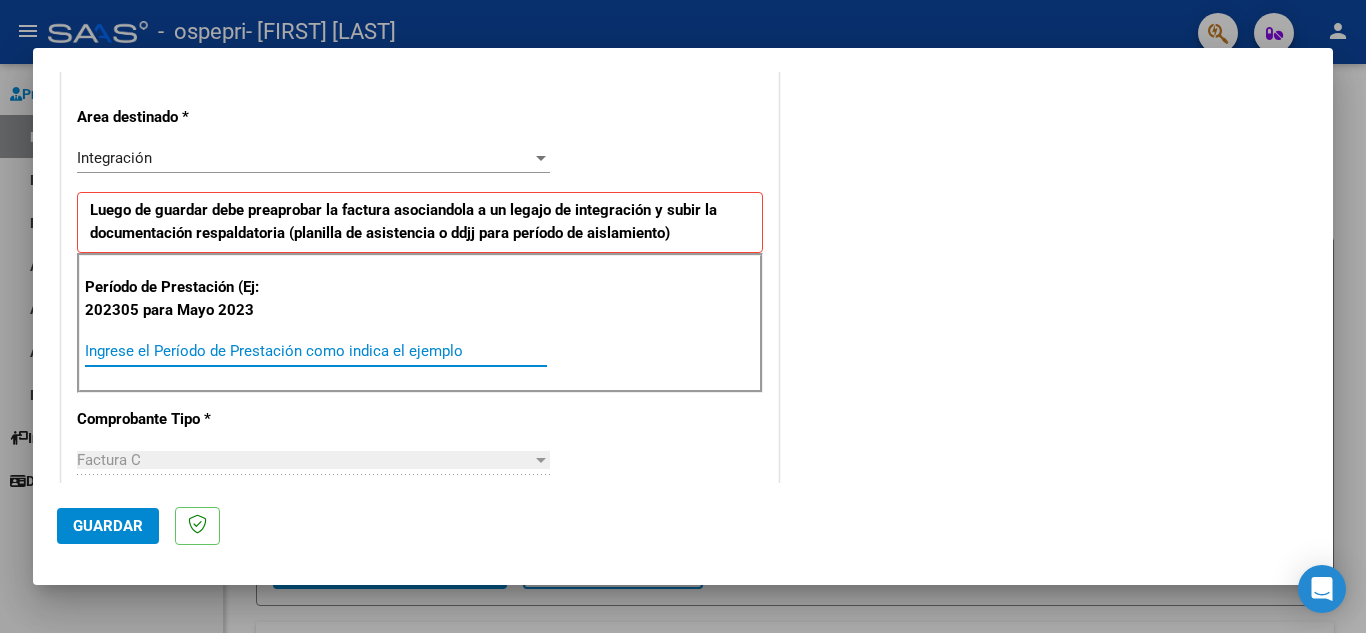 click on "Ingrese el Período de Prestación como indica el ejemplo" at bounding box center [316, 351] 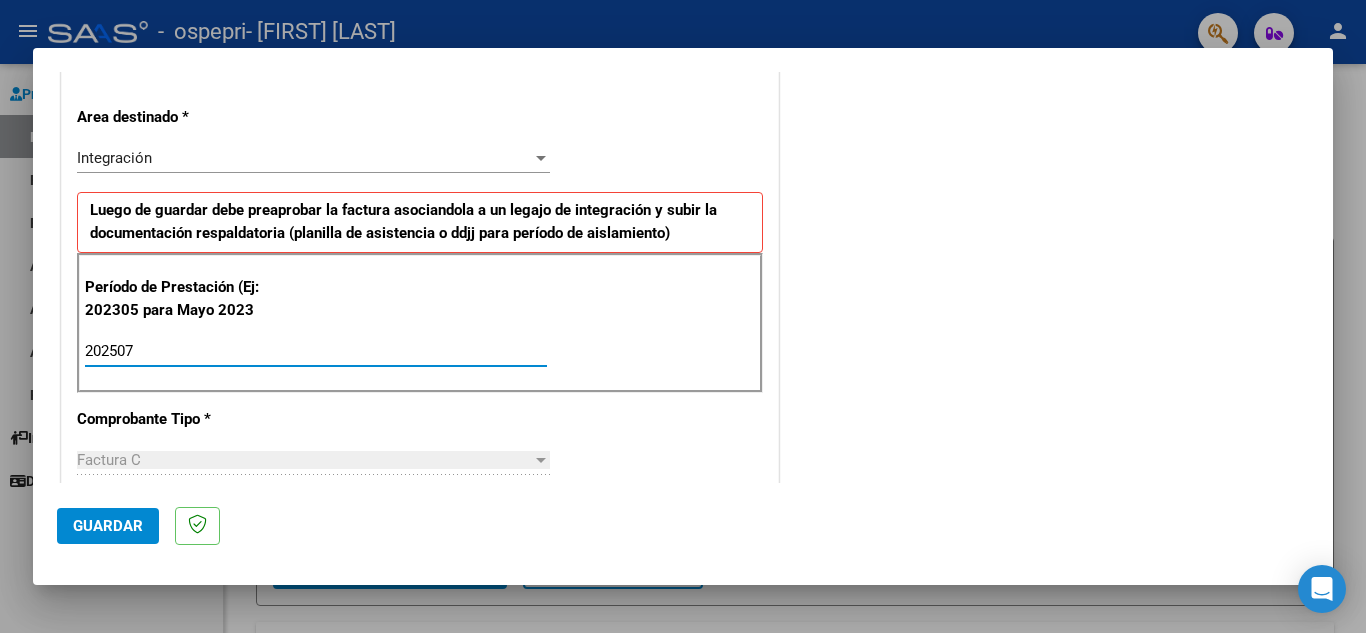 type on "202507" 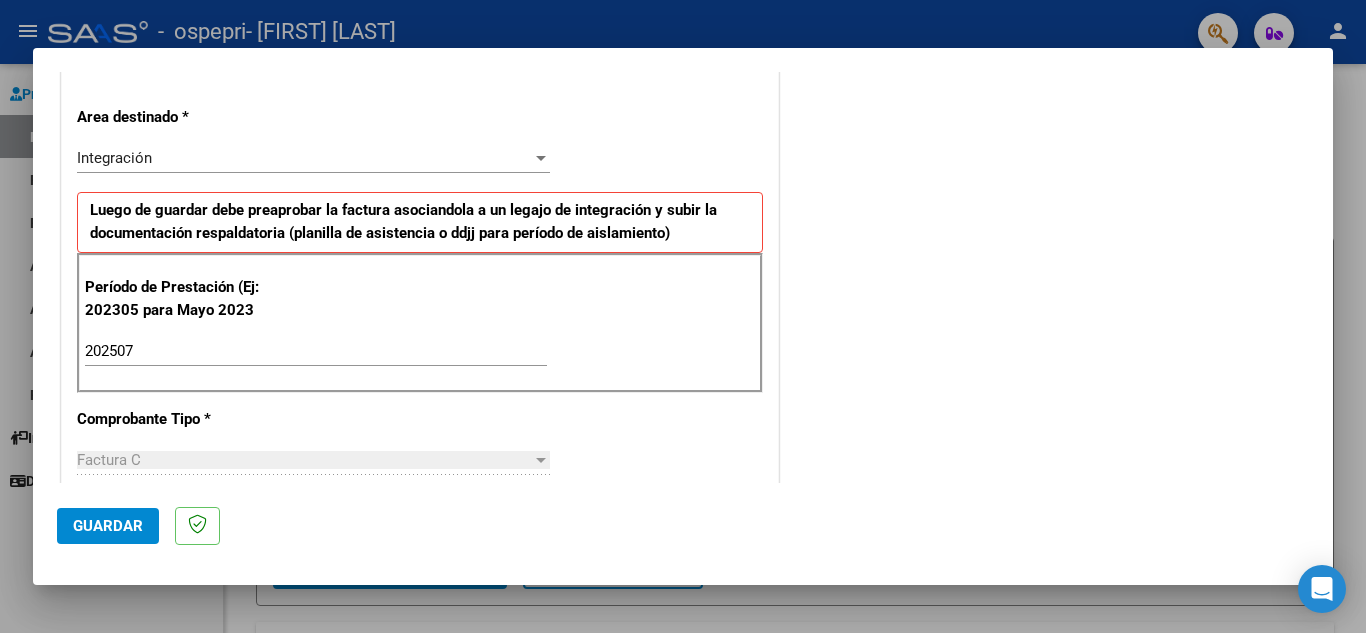 scroll, scrollTop: 700, scrollLeft: 0, axis: vertical 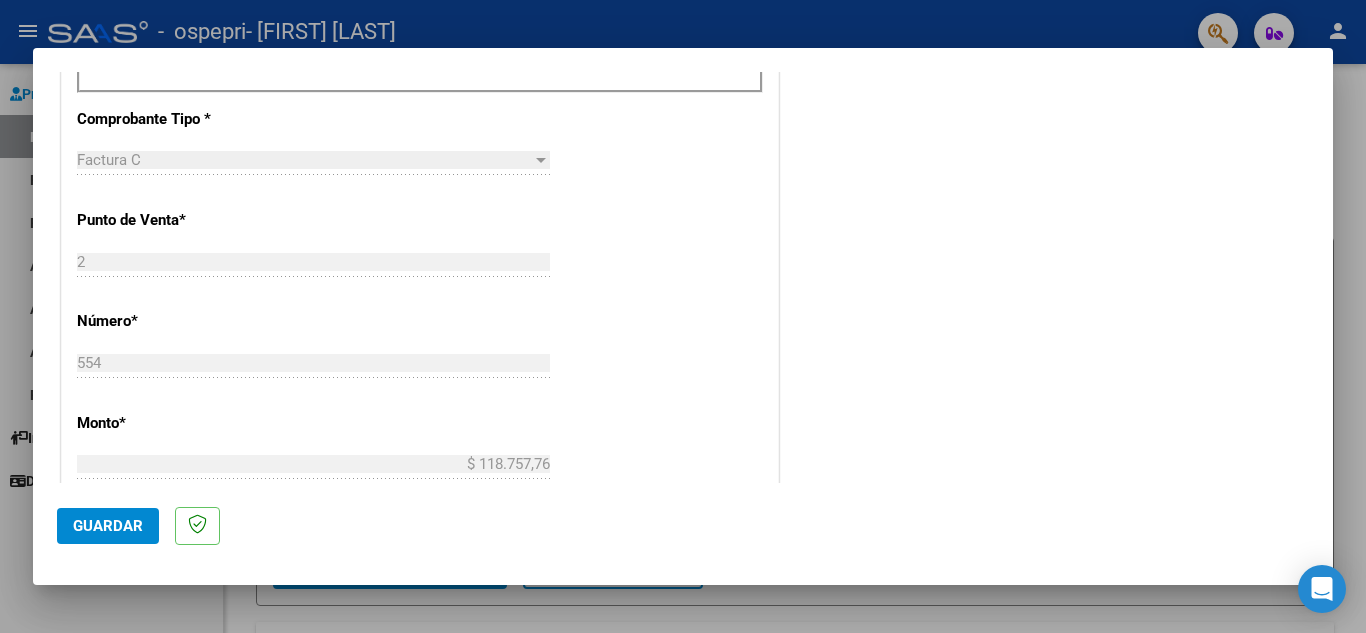 click on "Guardar" 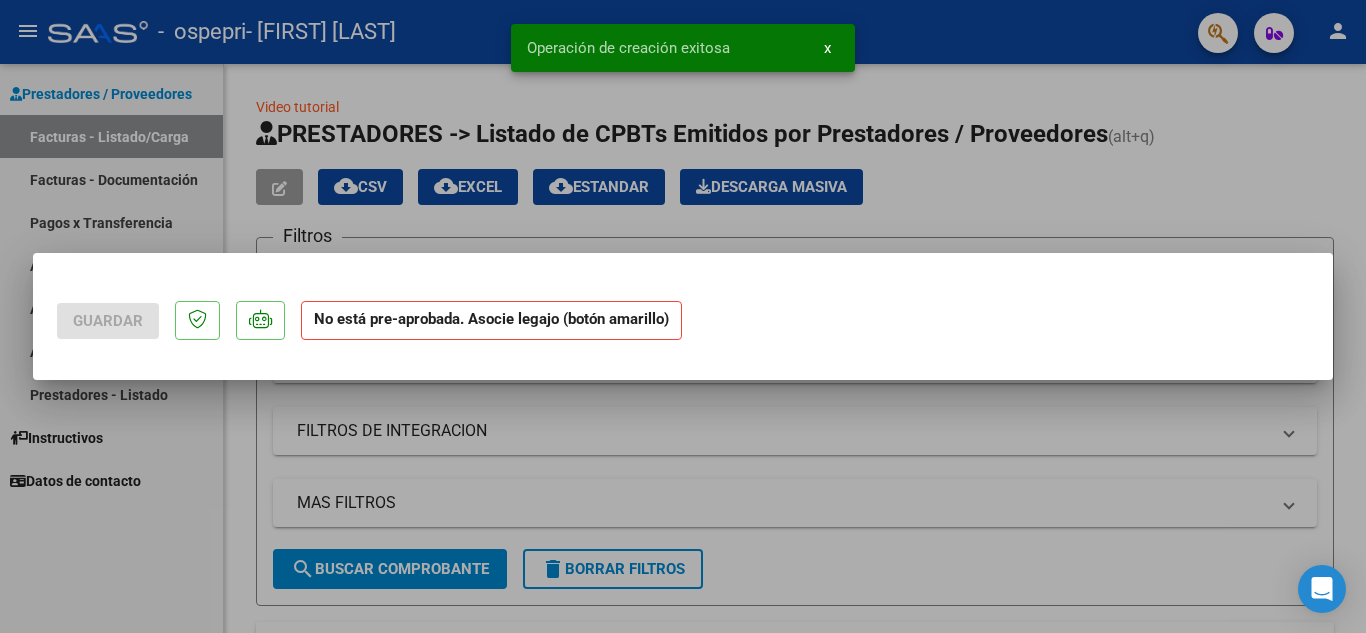 scroll, scrollTop: 0, scrollLeft: 0, axis: both 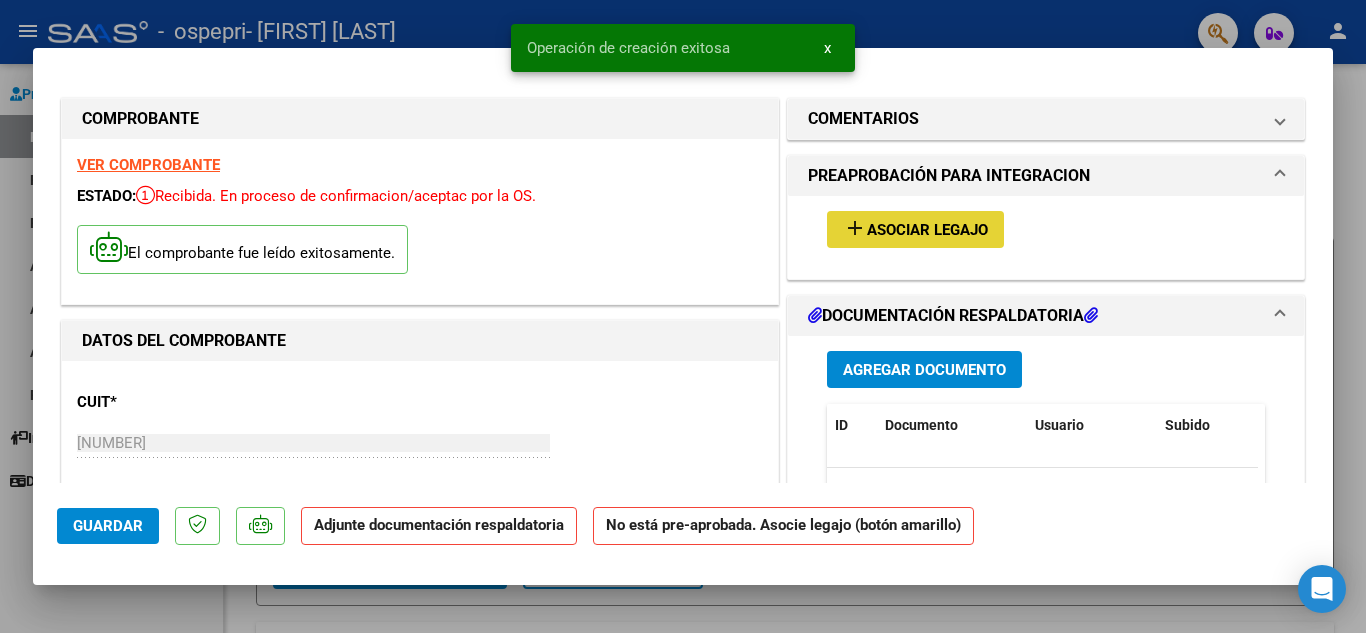 click on "Asociar Legajo" at bounding box center (927, 230) 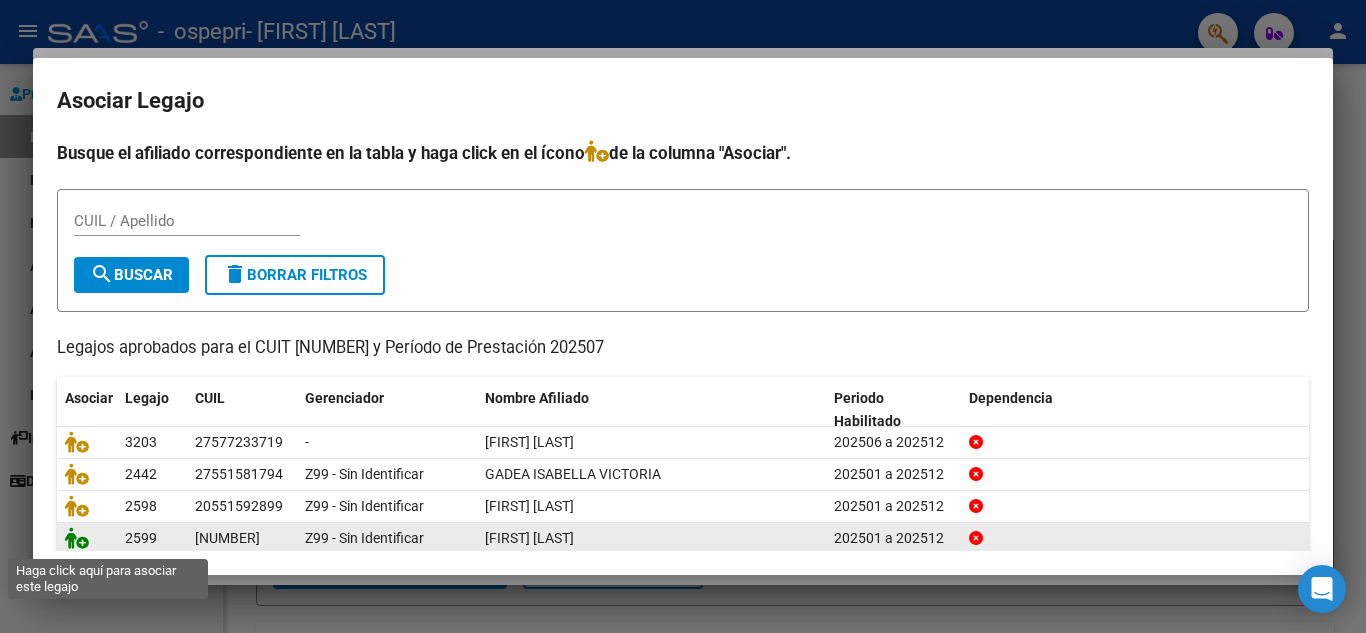 click 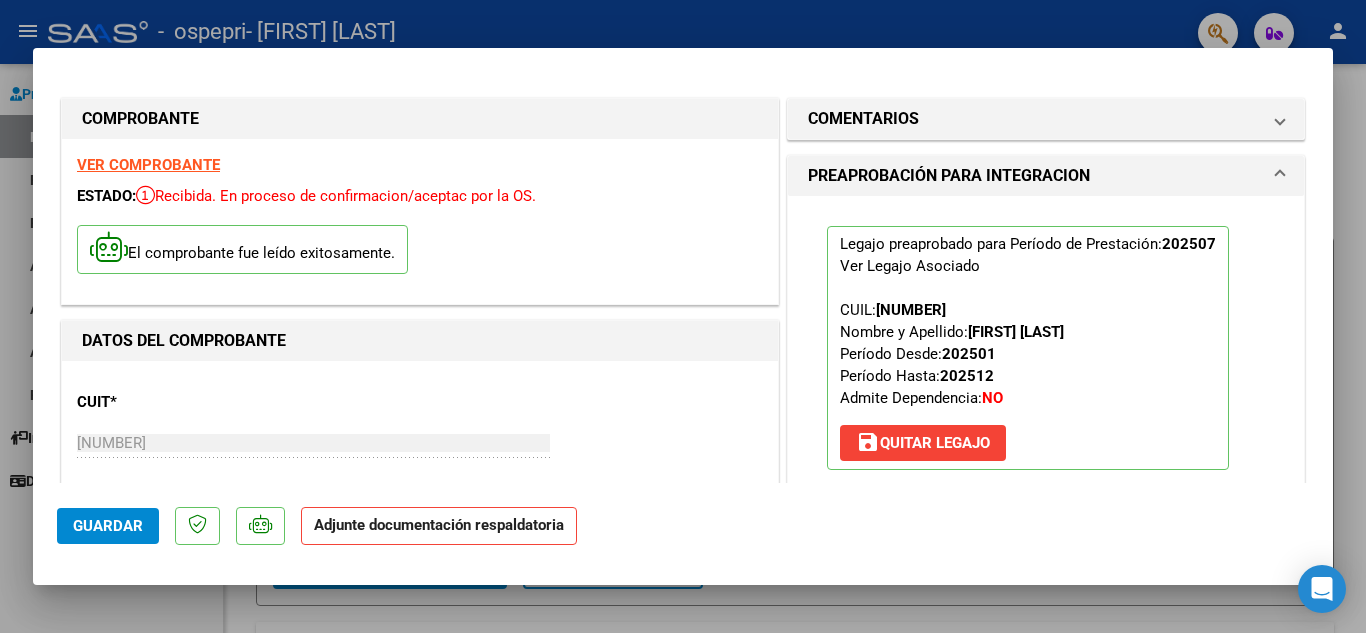 scroll, scrollTop: 200, scrollLeft: 0, axis: vertical 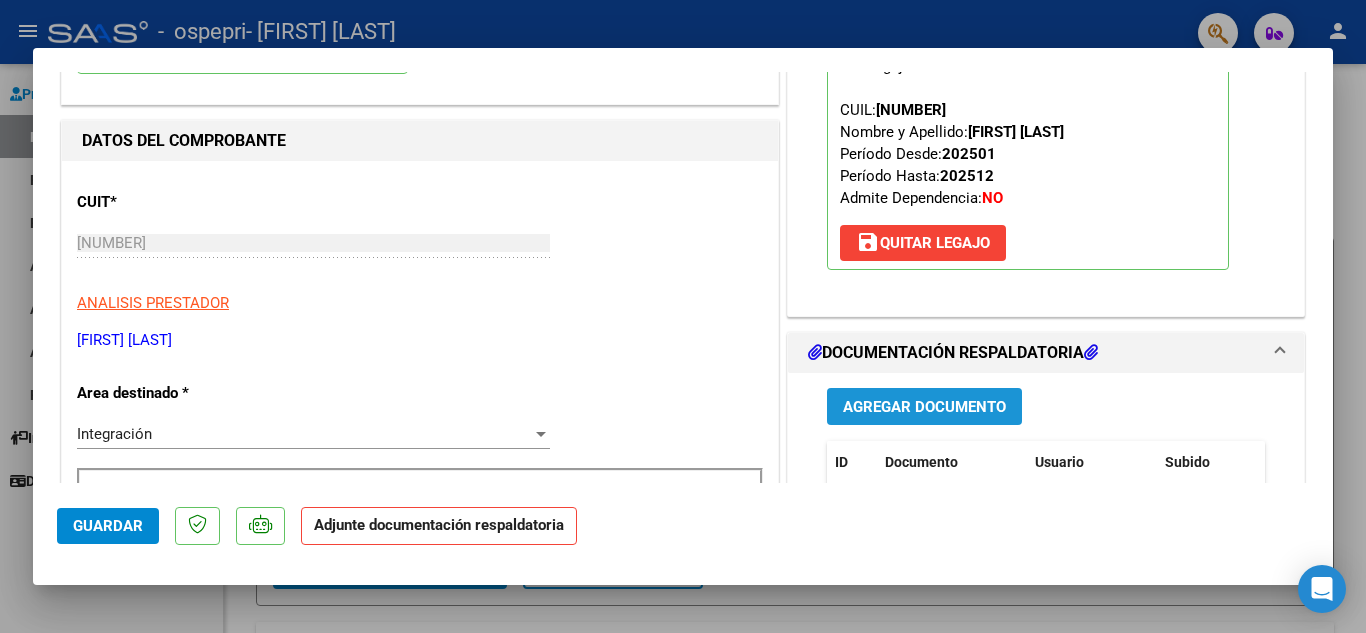 click on "Agregar Documento" at bounding box center (924, 407) 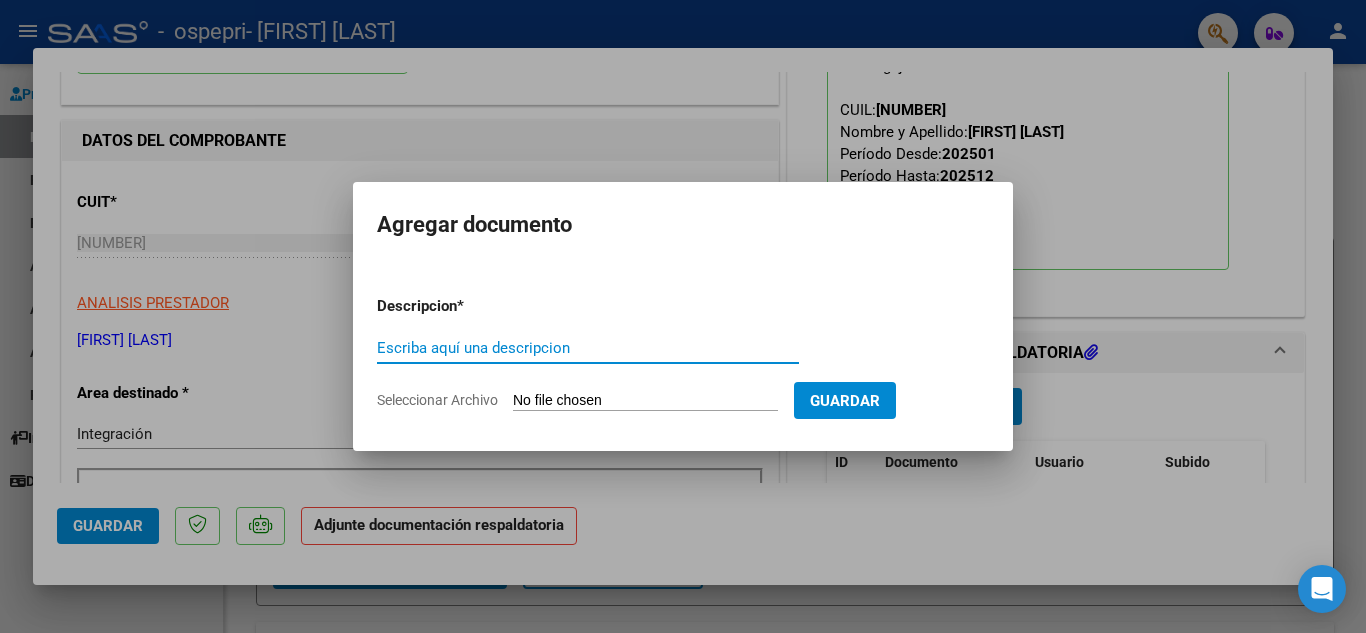 click on "Escriba aquí una descripcion" at bounding box center (588, 348) 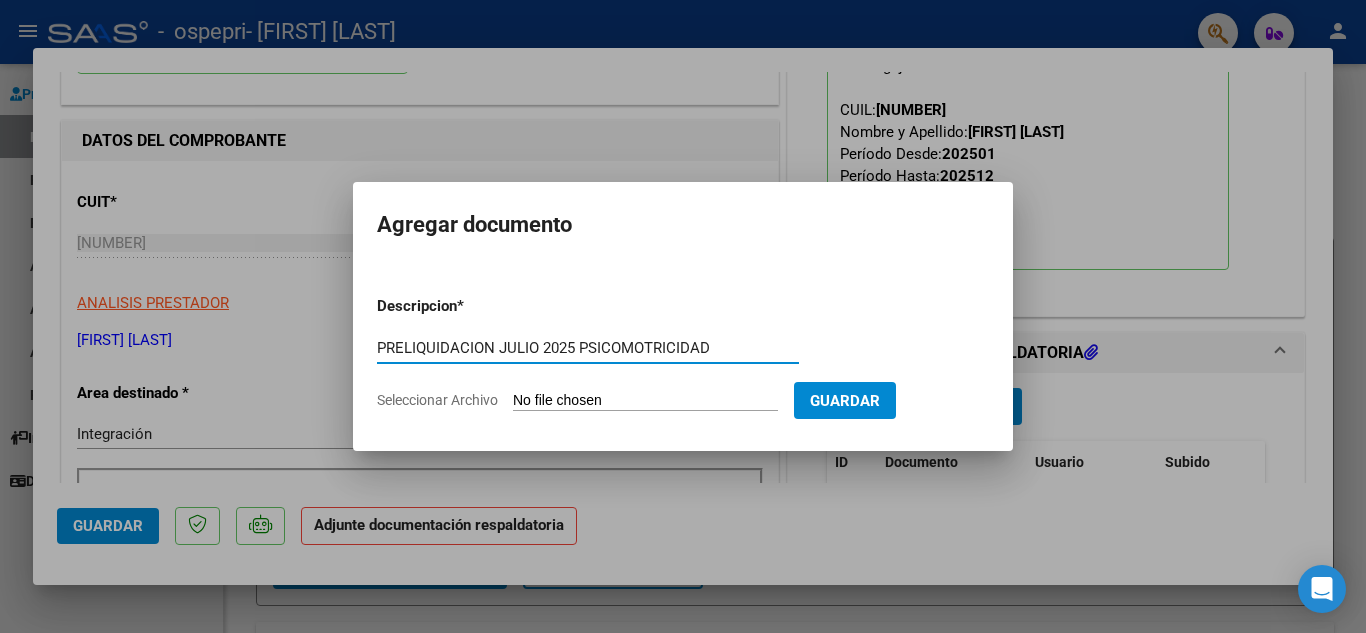 type on "PRELIQUIDACION JULIO 2025 PSICOMOTRICIDAD" 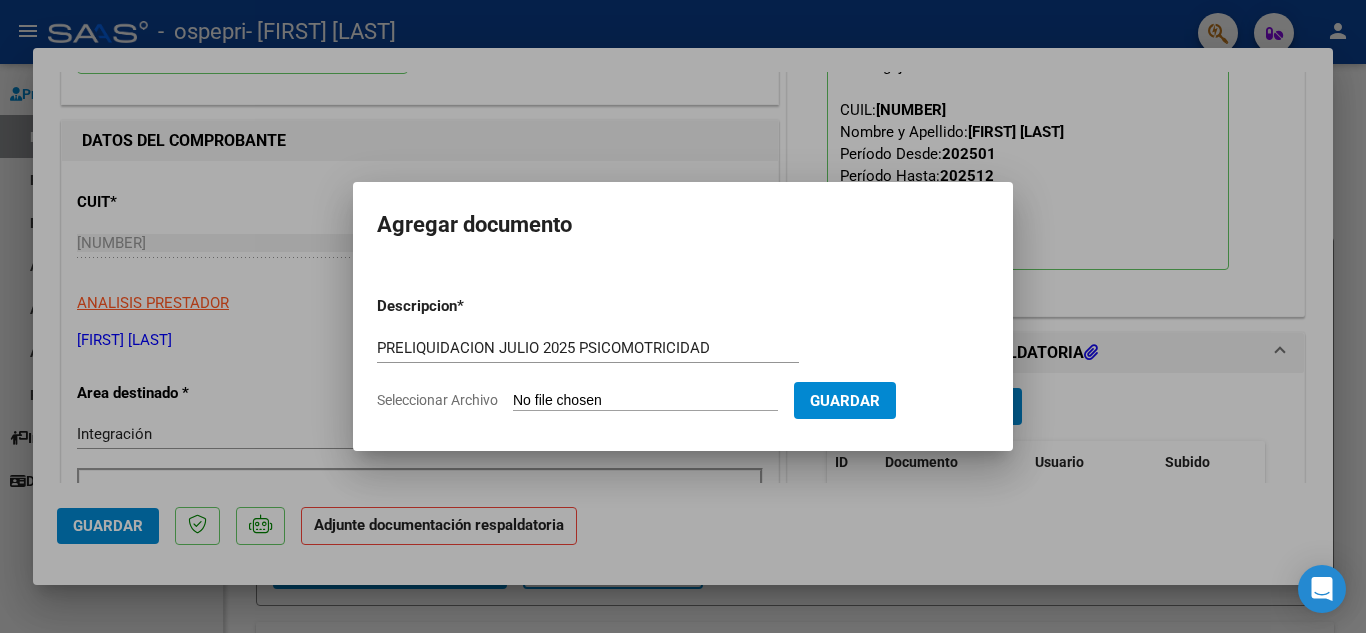 type on "C:\fakepath\[FILENAME] - [FIRST] [LAST] - PSICOMOTRICIDAD.pdf" 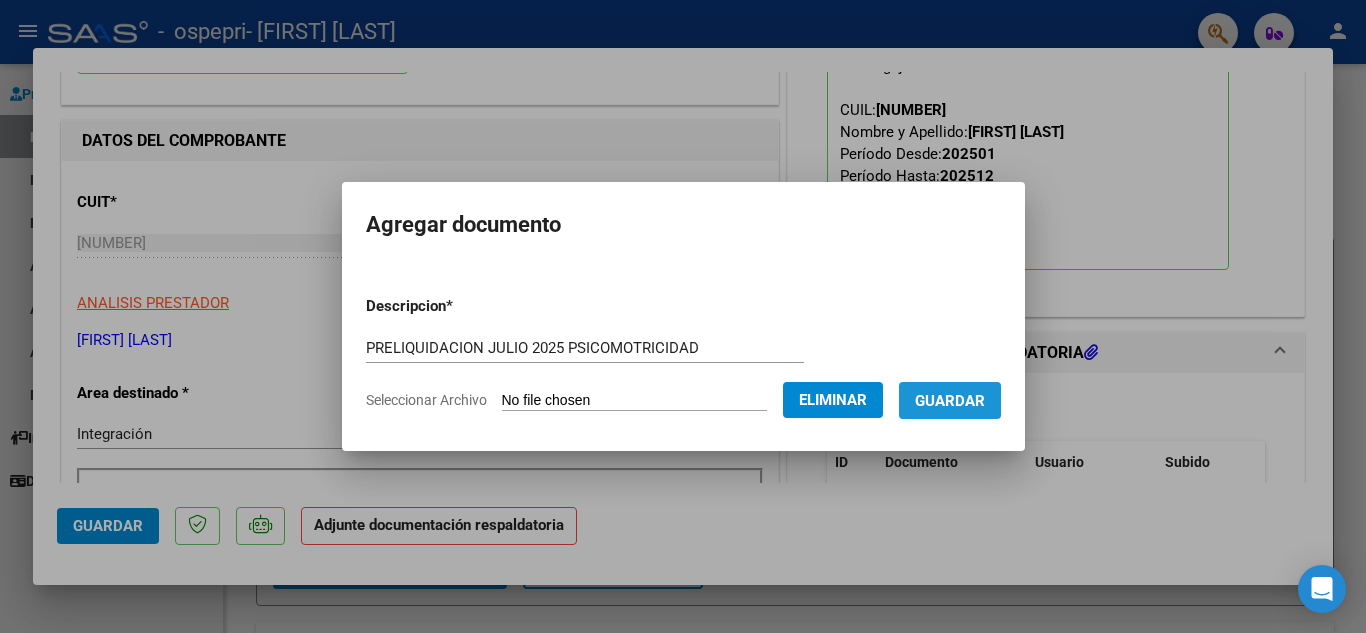 click on "Guardar" at bounding box center (950, 401) 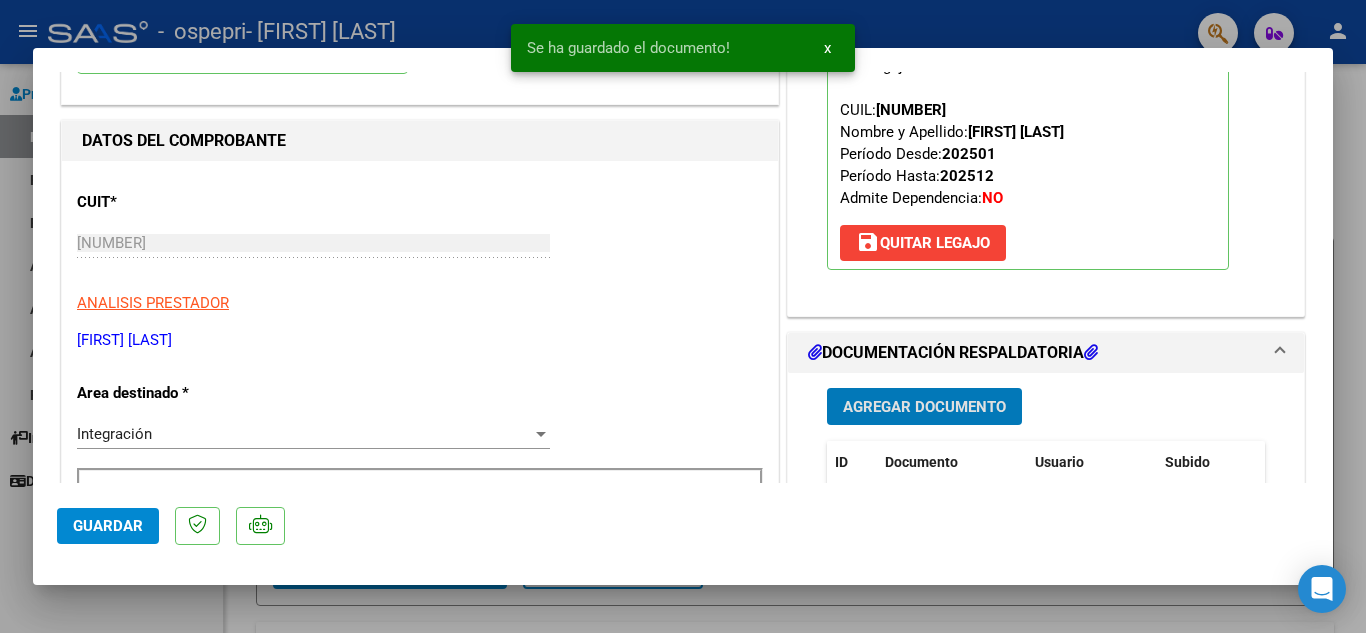 scroll, scrollTop: 300, scrollLeft: 0, axis: vertical 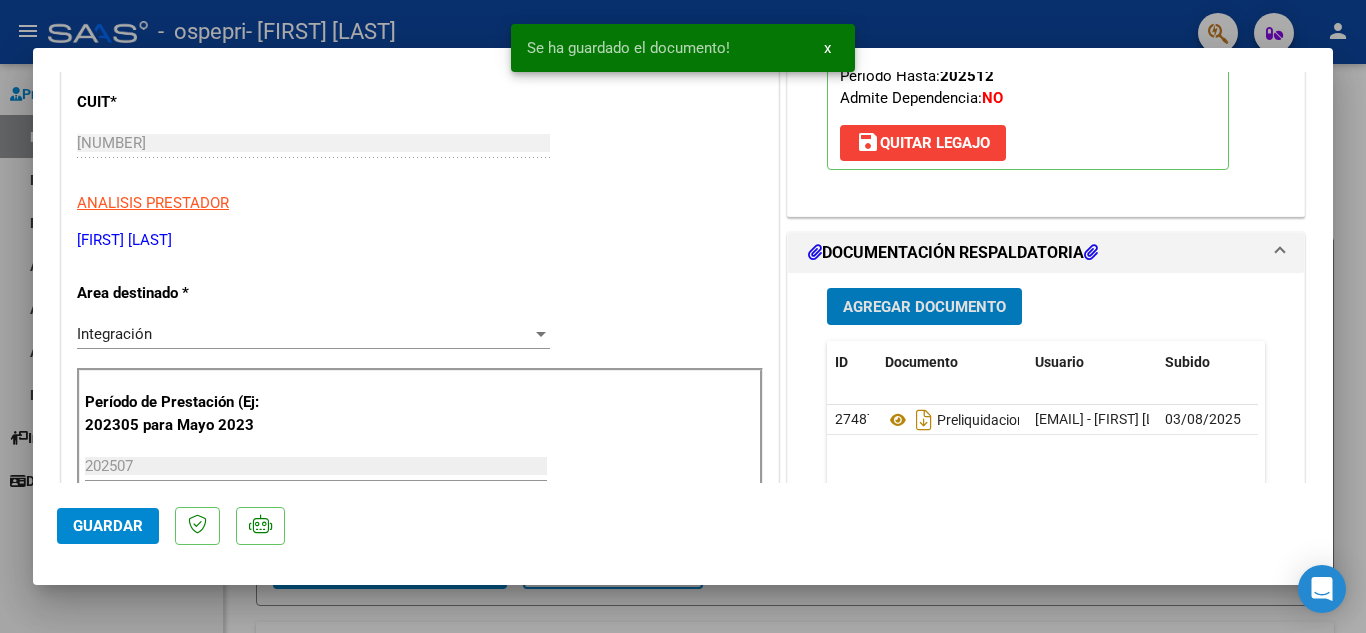 click on "Agregar Documento" at bounding box center [924, 307] 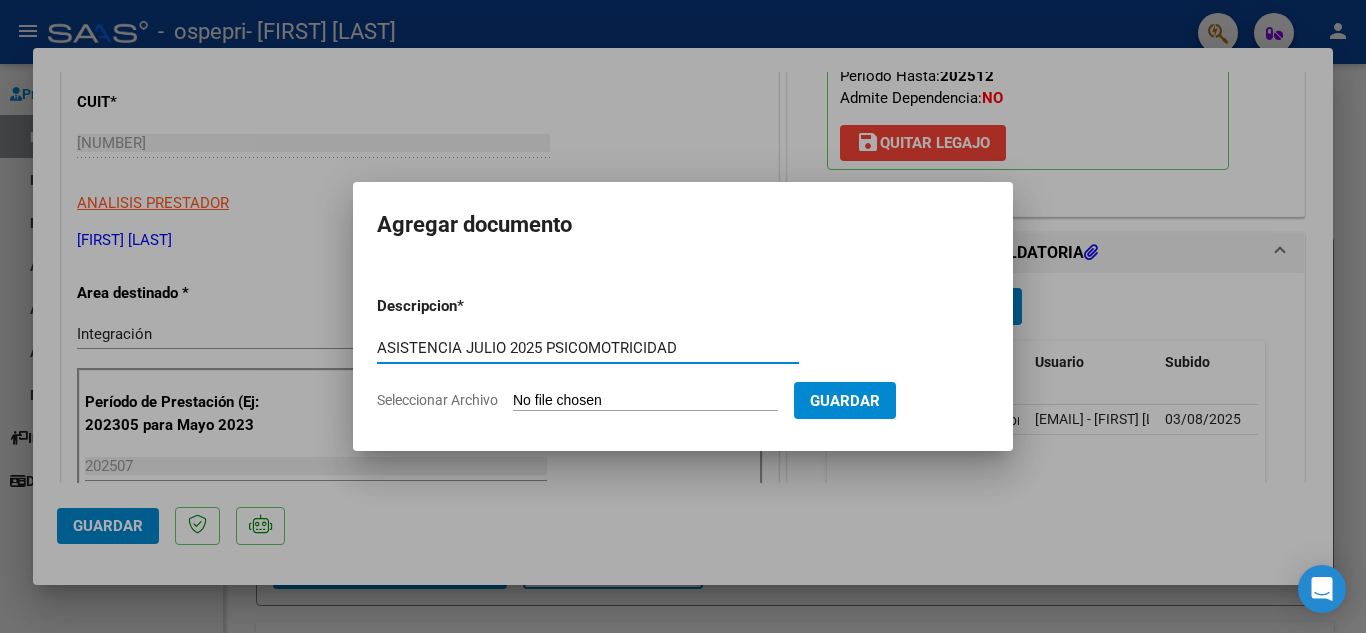 type on "ASISTENCIA JULIO 2025 PSICOMOTRICIDAD" 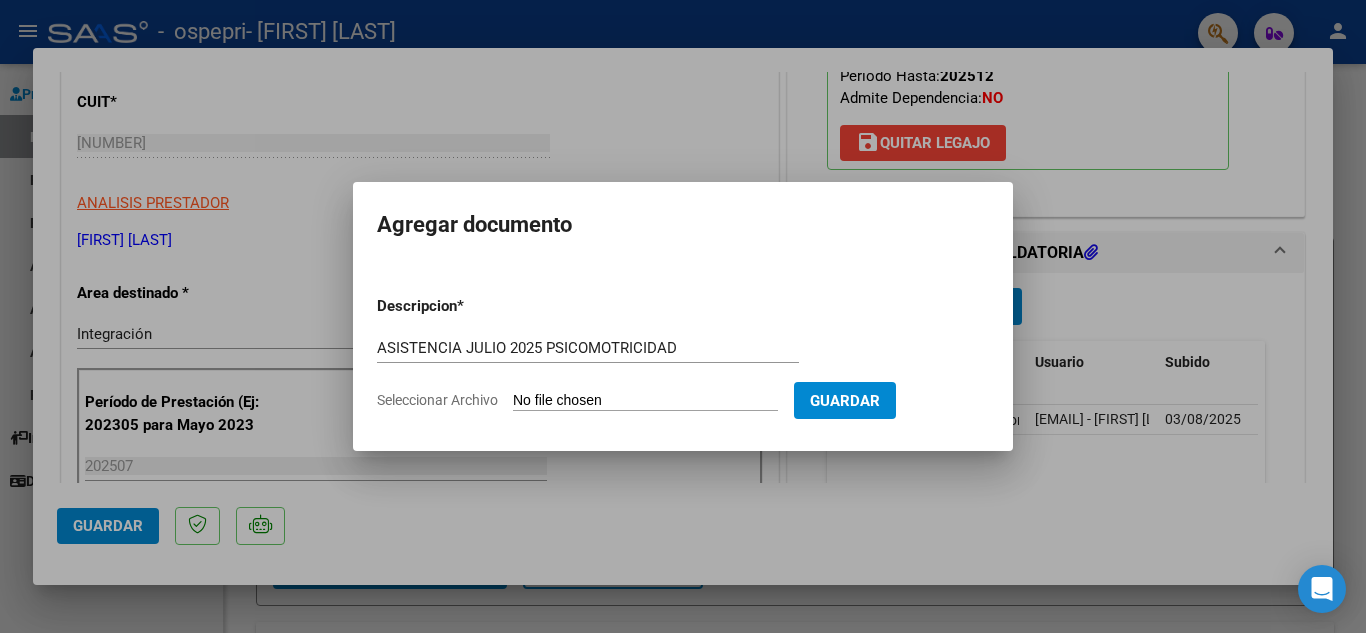 click on "Seleccionar Archivo" at bounding box center [645, 401] 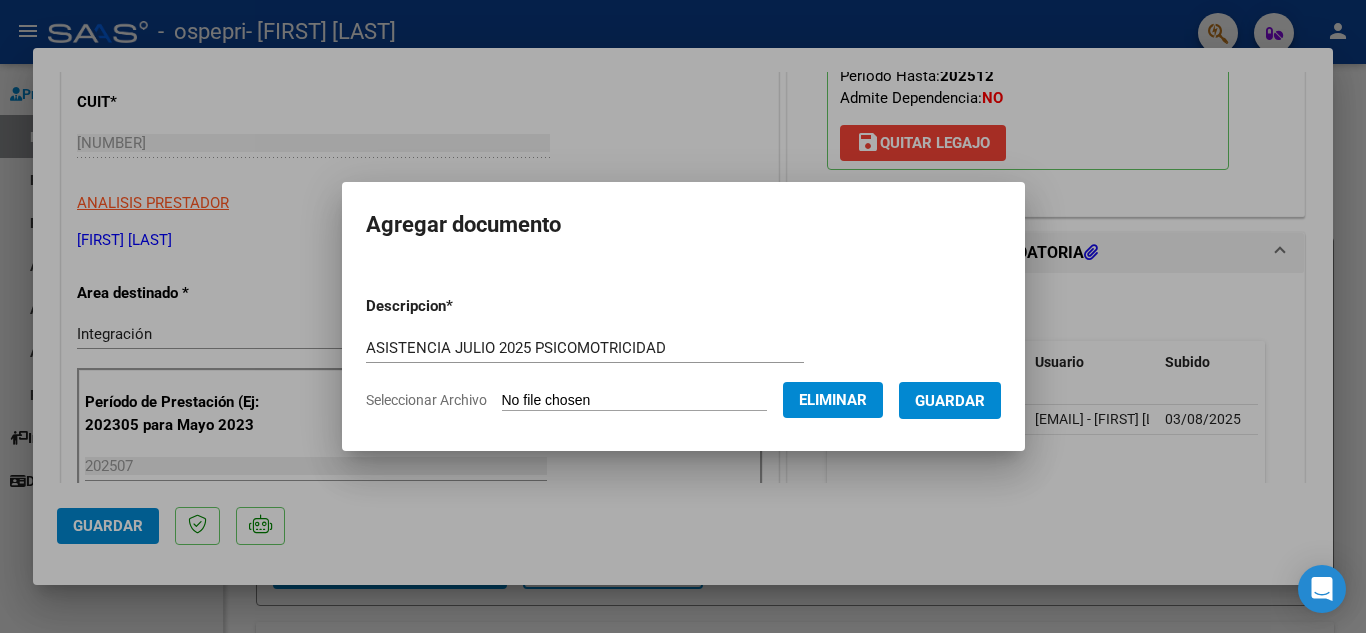 click on "Guardar" at bounding box center [950, 401] 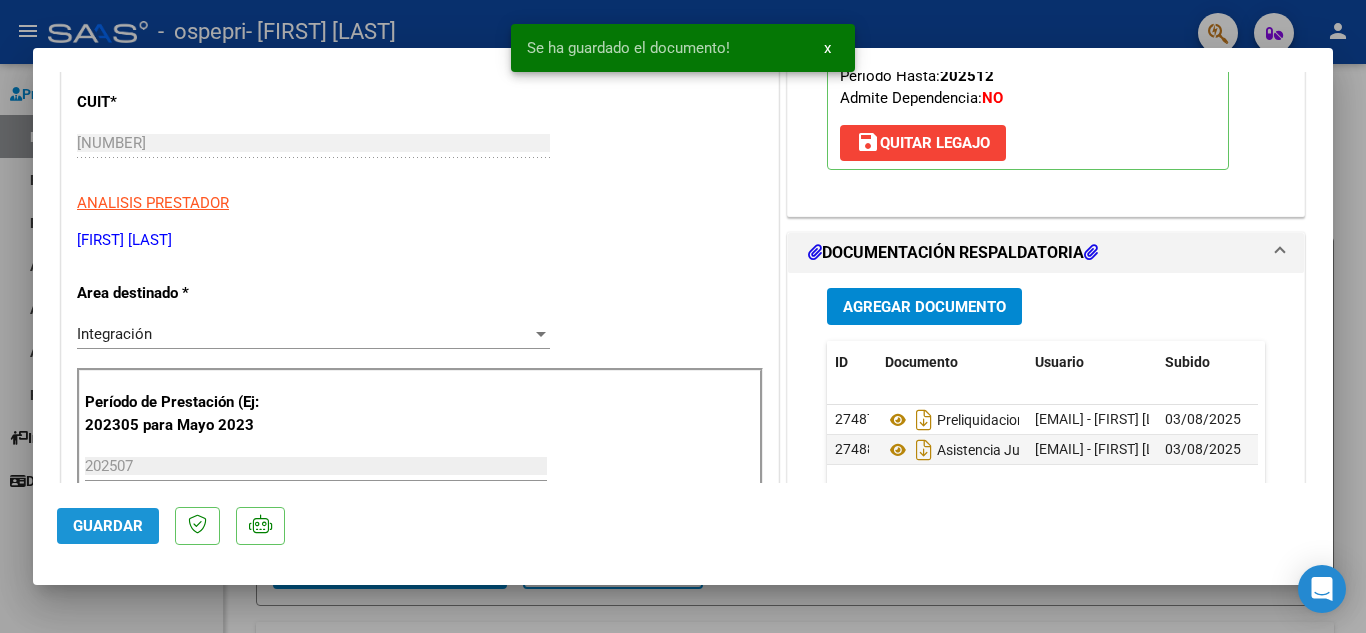 click on "Guardar" 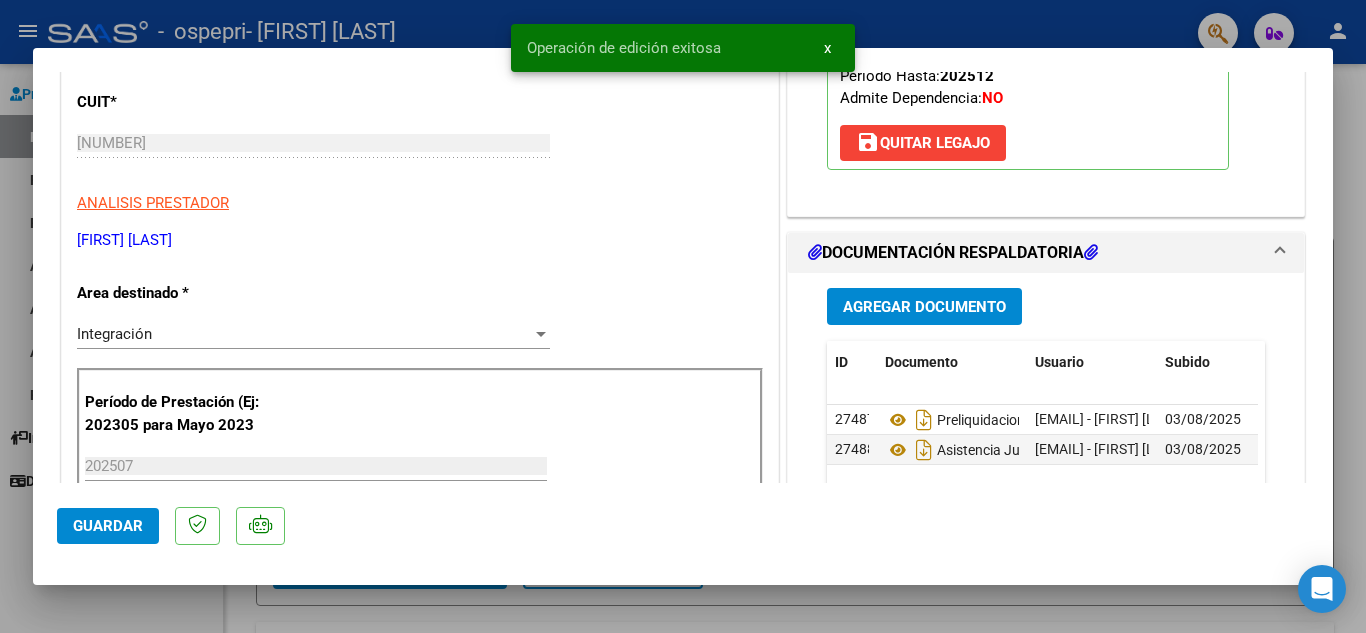 click at bounding box center [683, 316] 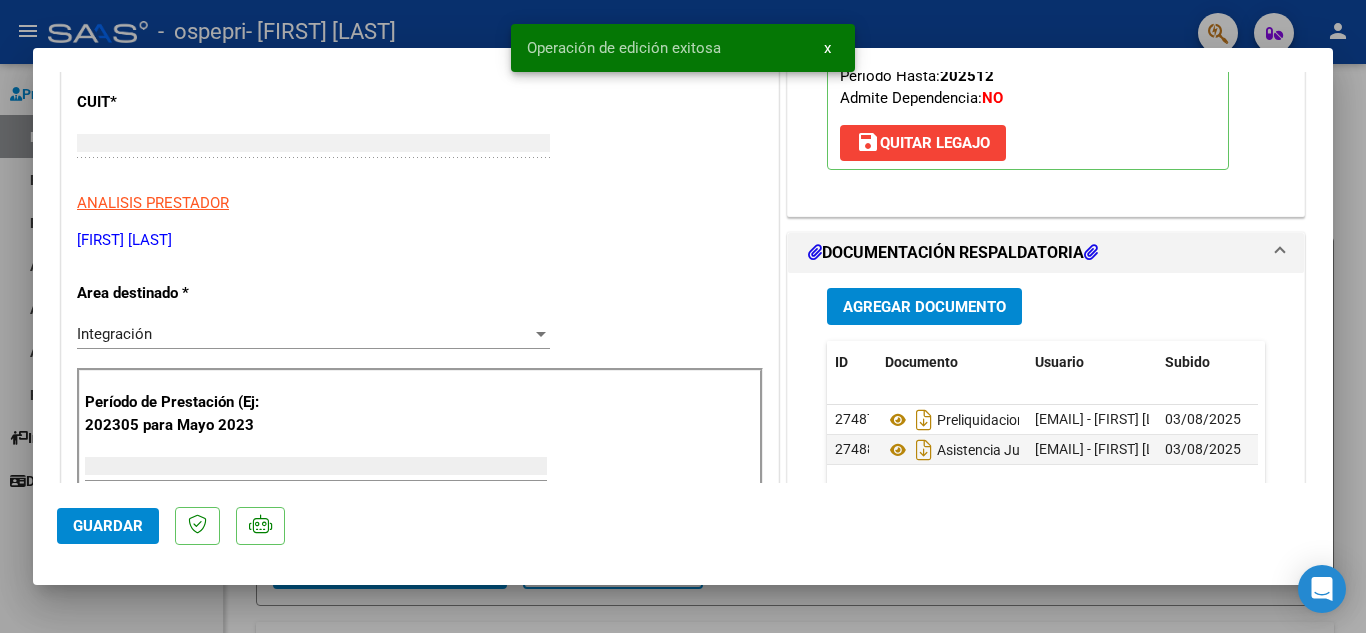 type on "$ 0,00" 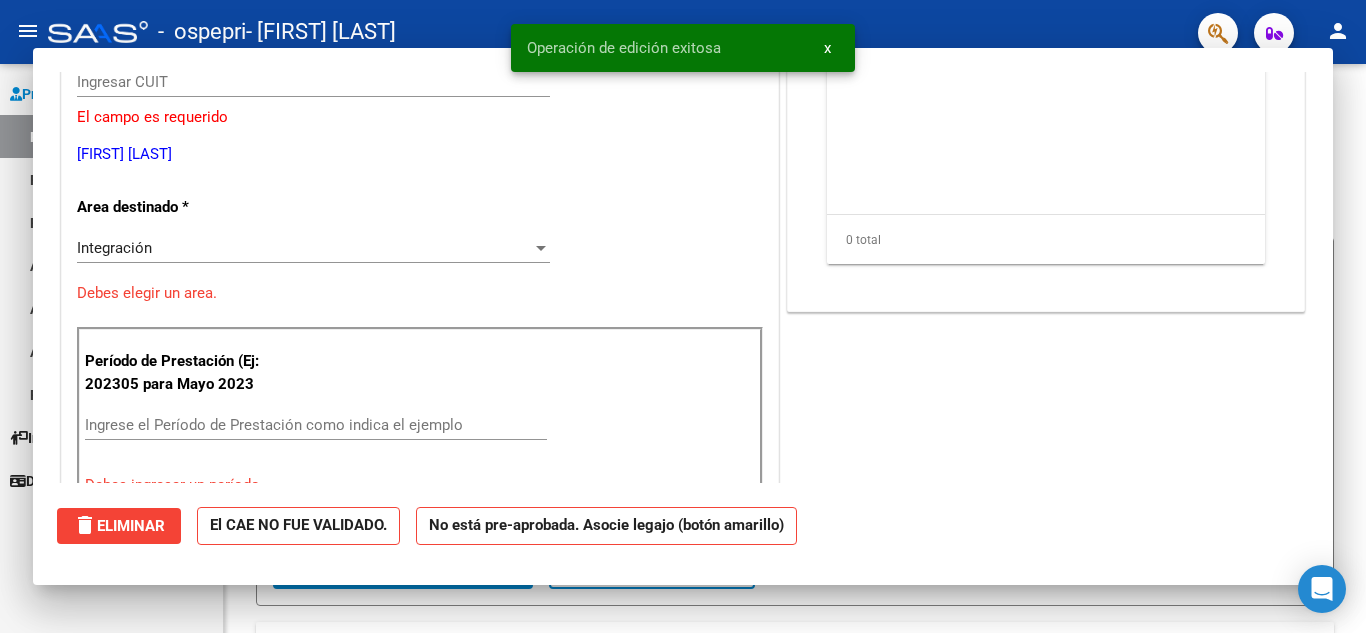 scroll, scrollTop: 0, scrollLeft: 0, axis: both 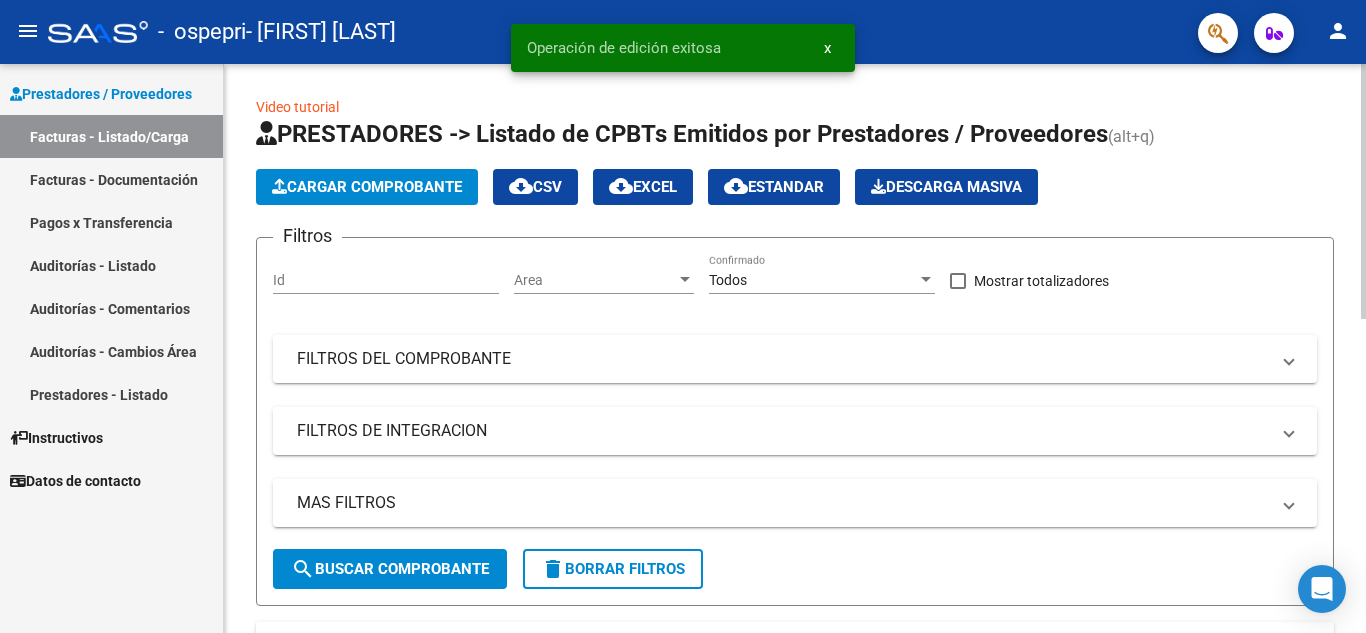 click on "Cargar Comprobante" 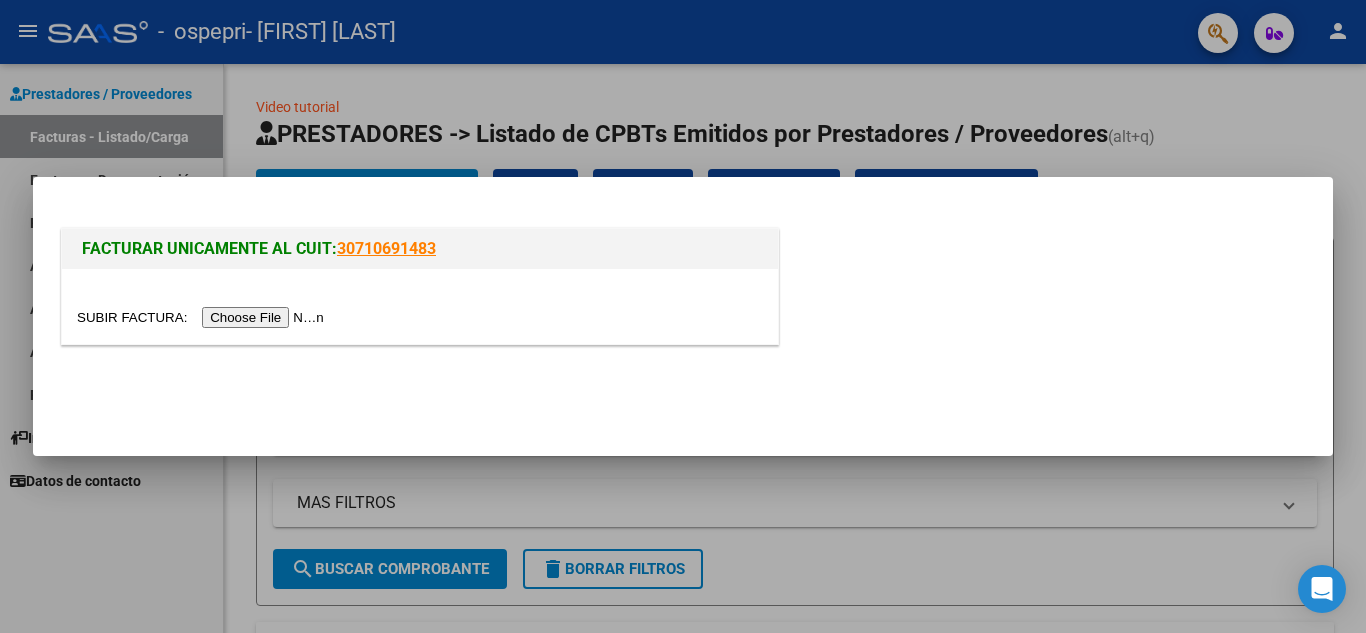 click at bounding box center (203, 317) 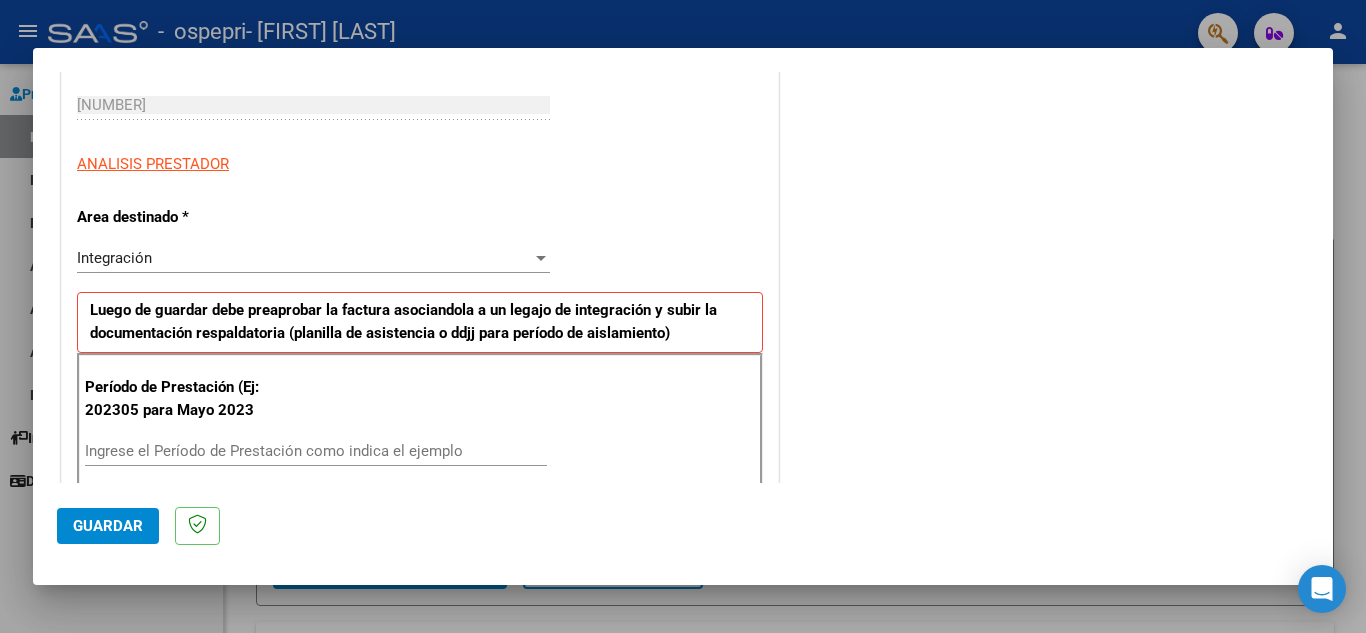 scroll, scrollTop: 500, scrollLeft: 0, axis: vertical 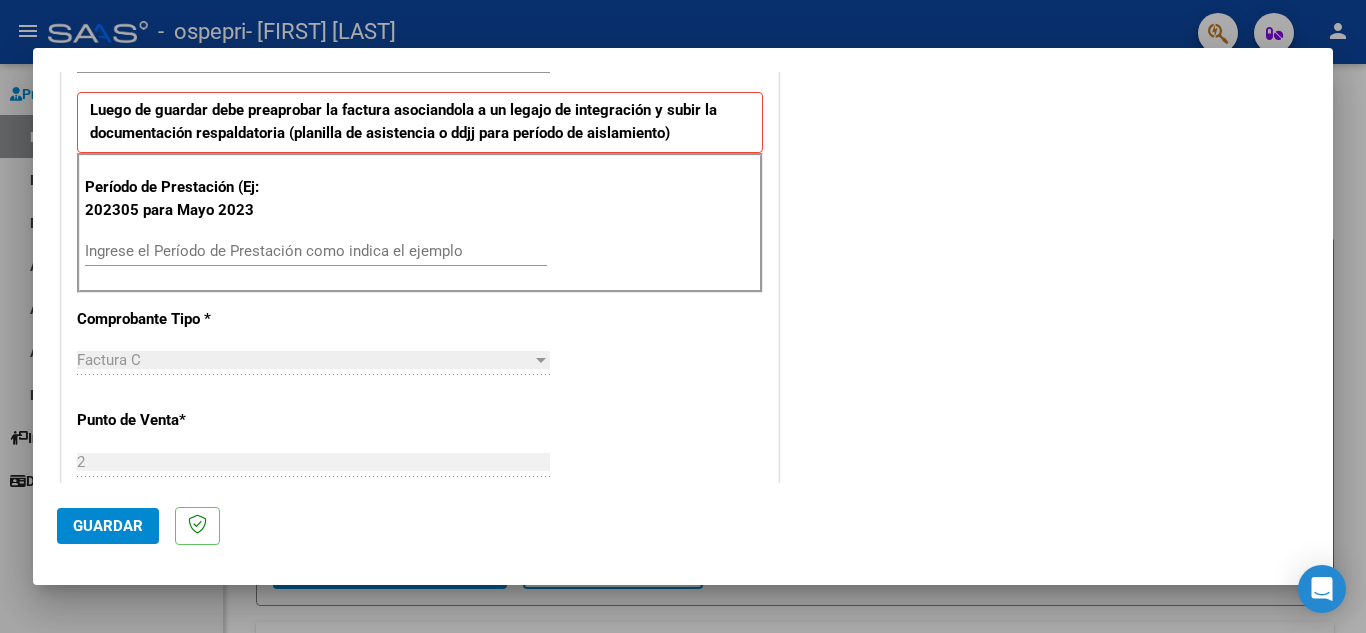 click on "Ingrese el Período de Prestación como indica el ejemplo" at bounding box center (316, 251) 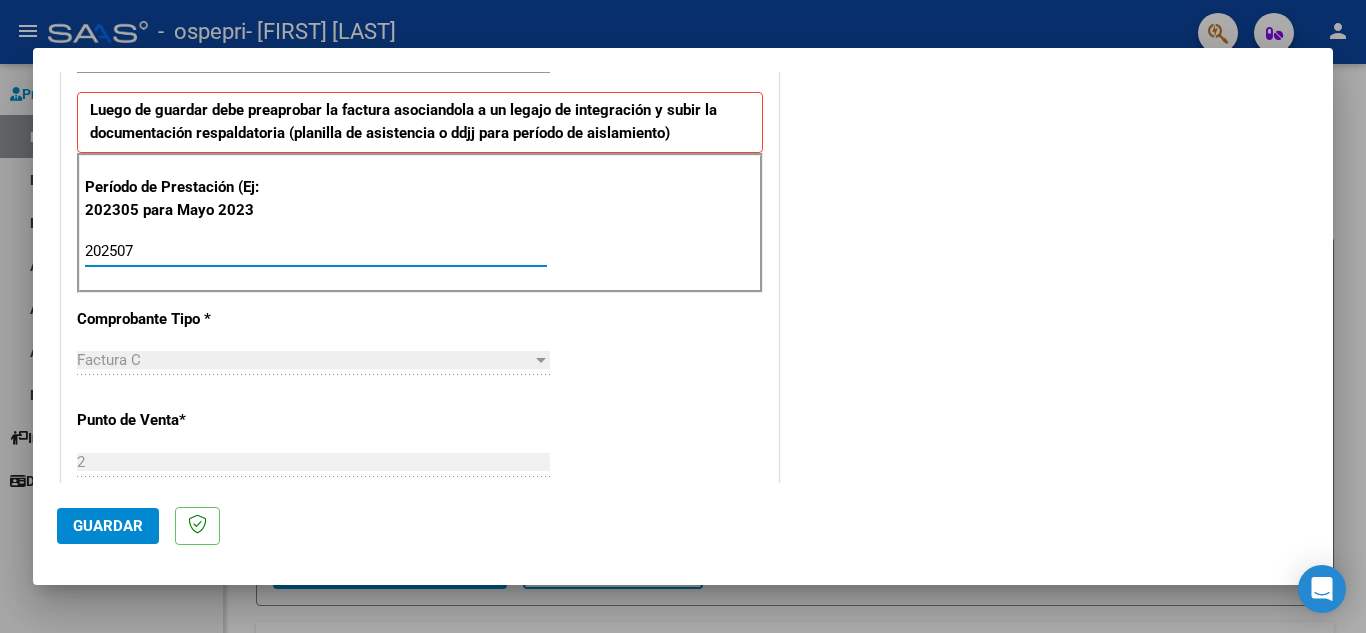 type on "202507" 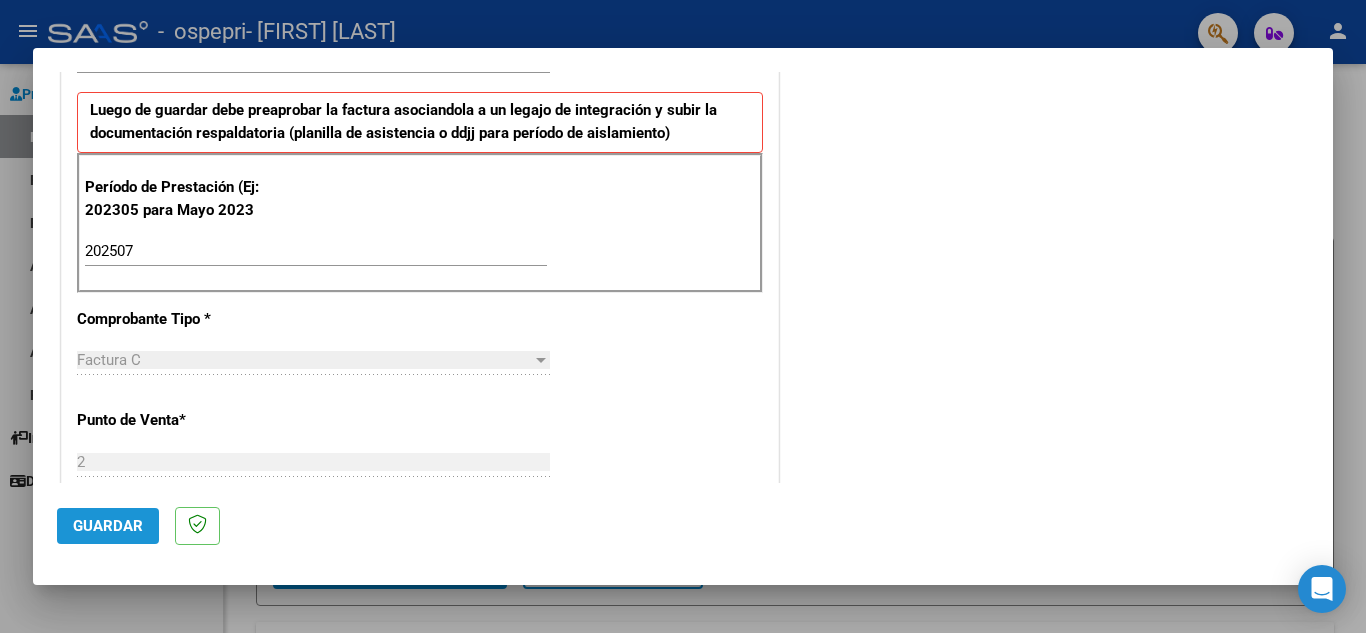 click on "Guardar" 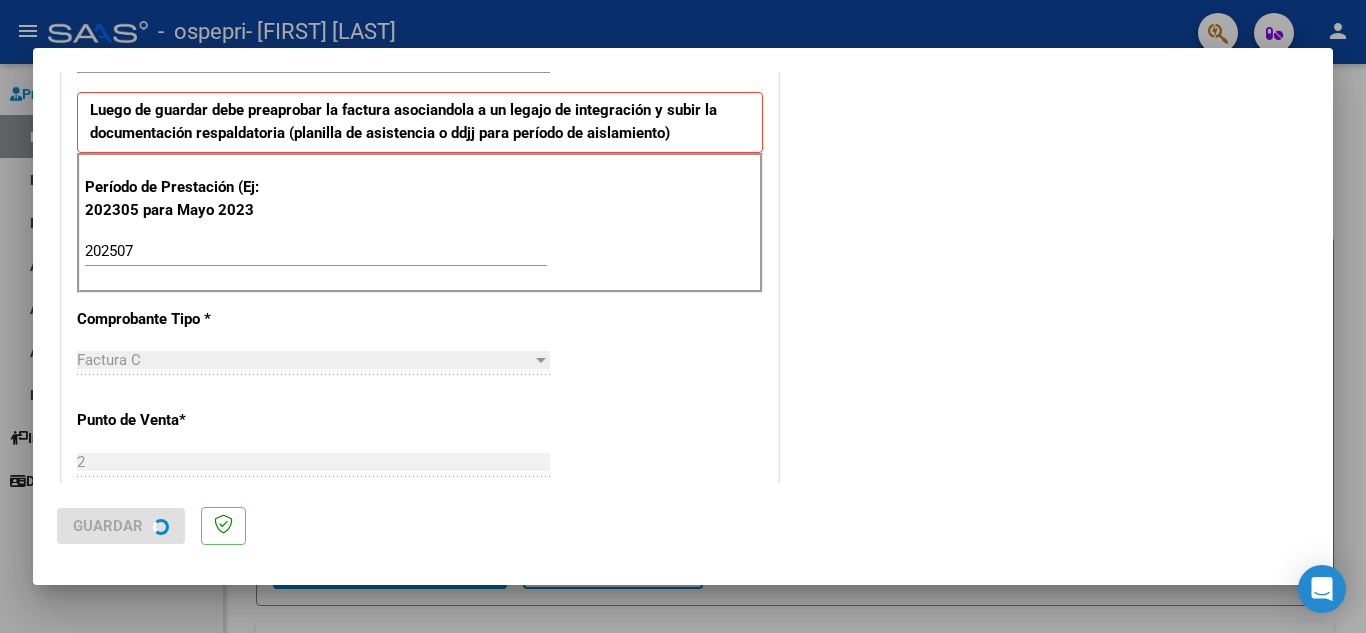 scroll, scrollTop: 0, scrollLeft: 0, axis: both 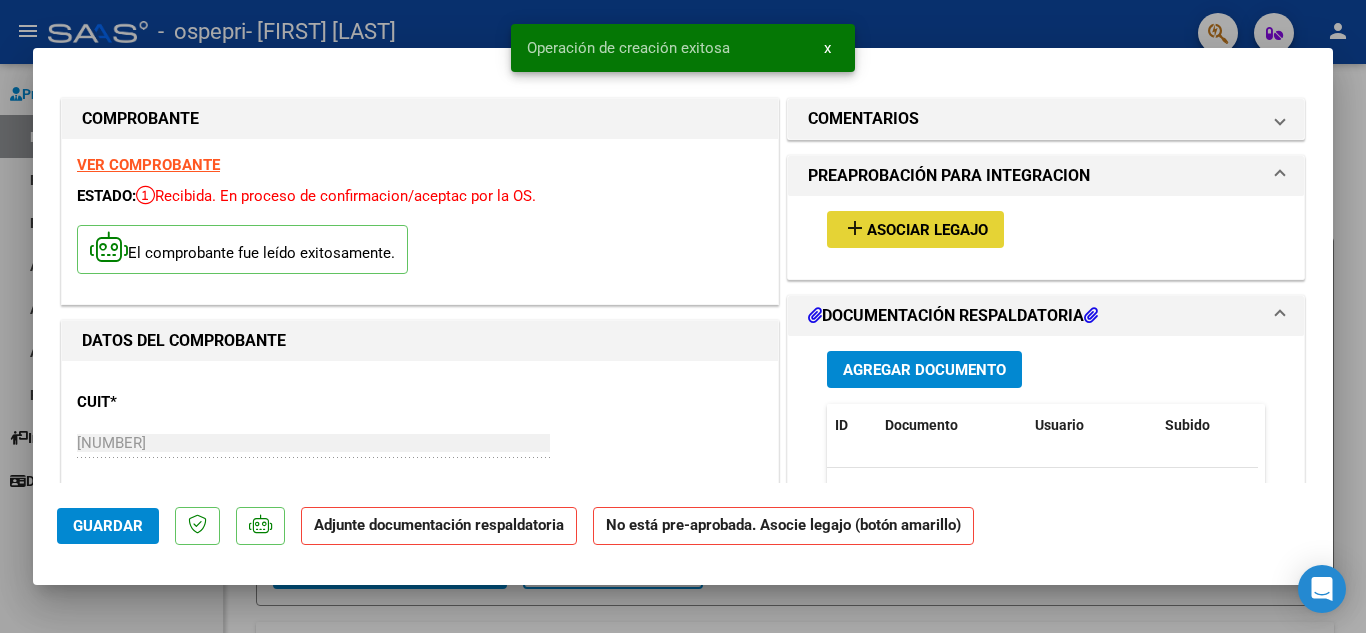 click on "Asociar Legajo" at bounding box center (927, 230) 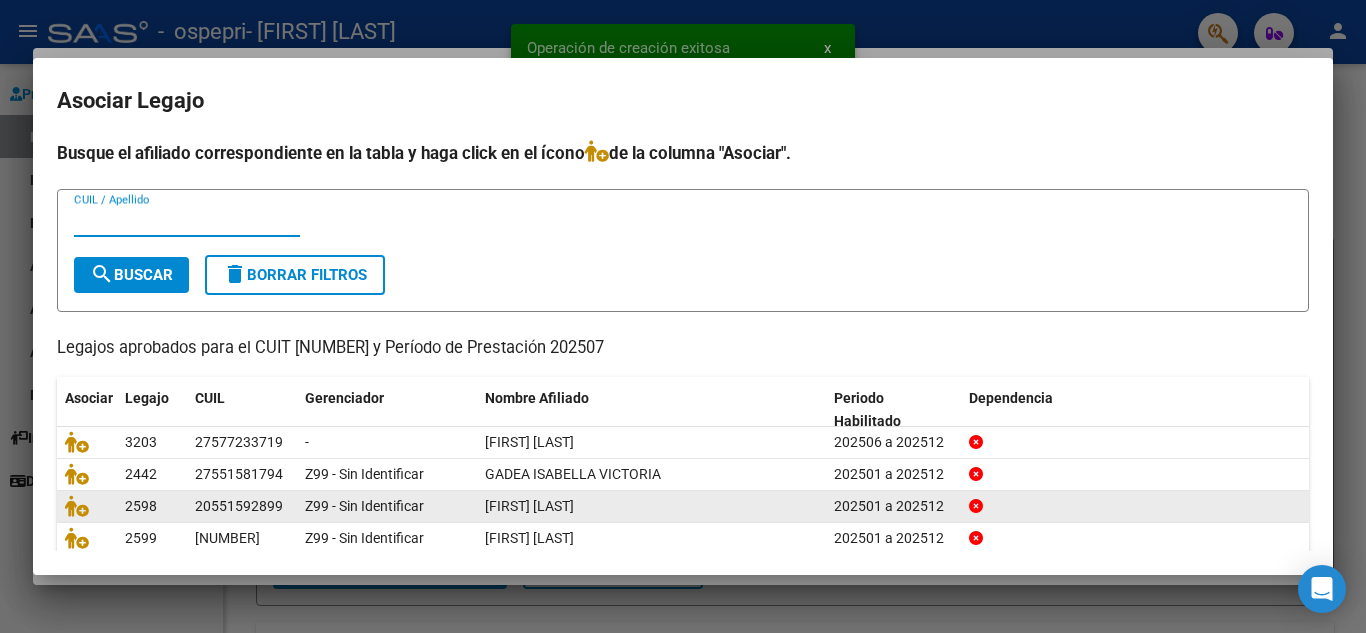 scroll, scrollTop: 100, scrollLeft: 0, axis: vertical 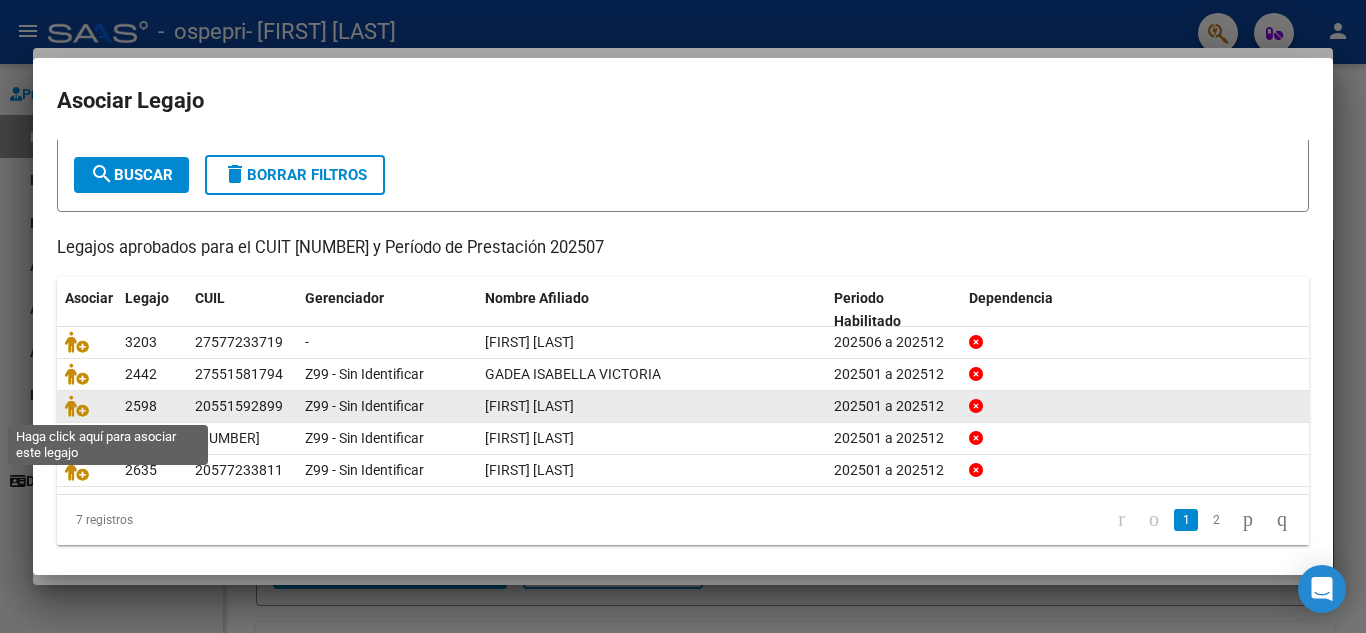 drag, startPoint x: 80, startPoint y: 413, endPoint x: 96, endPoint y: 413, distance: 16 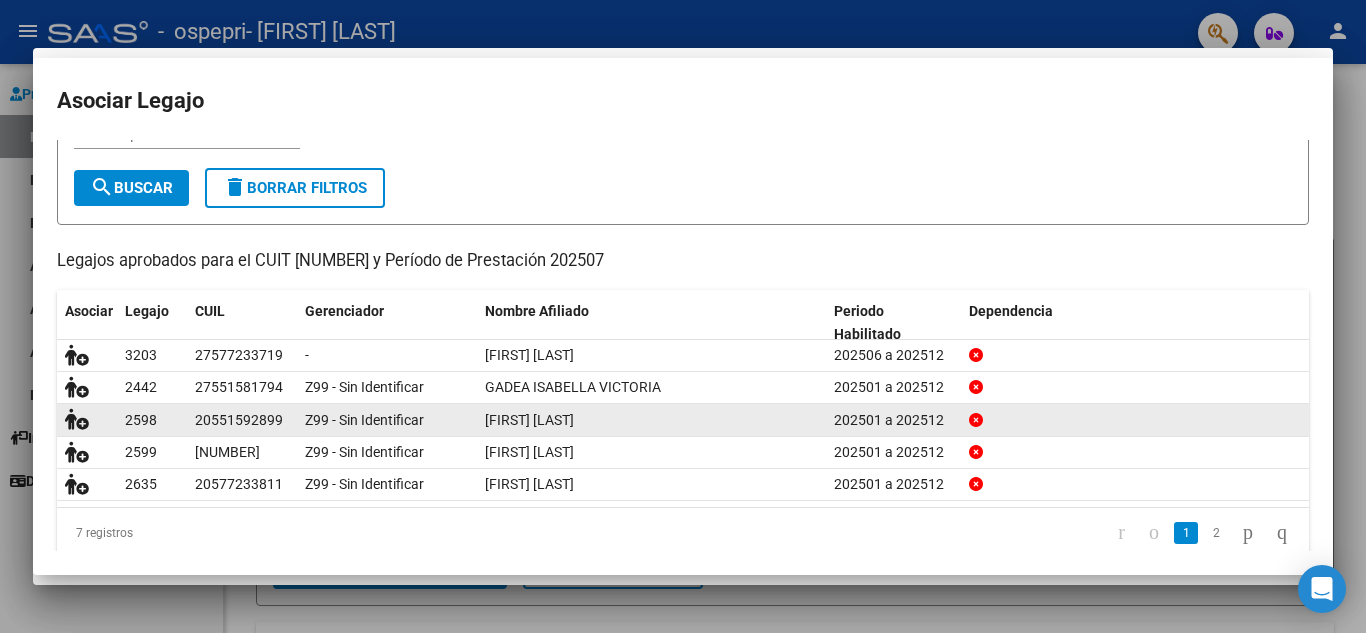 scroll, scrollTop: 113, scrollLeft: 0, axis: vertical 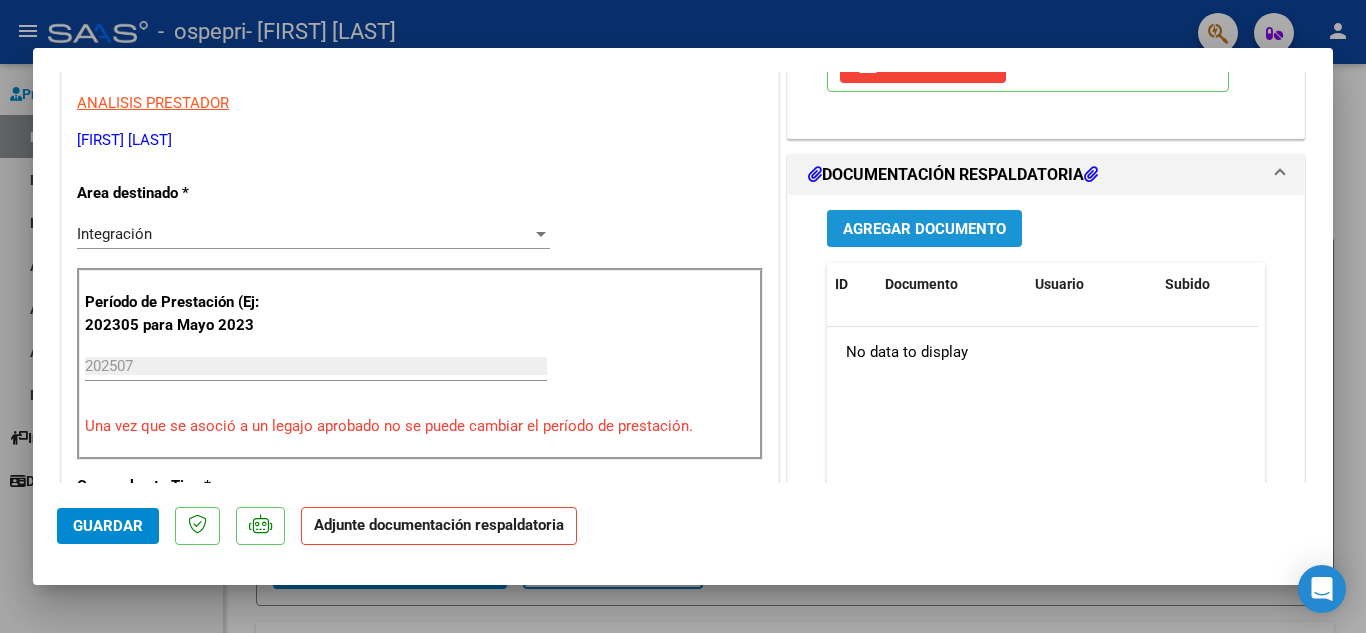 click on "Agregar Documento" at bounding box center (924, 229) 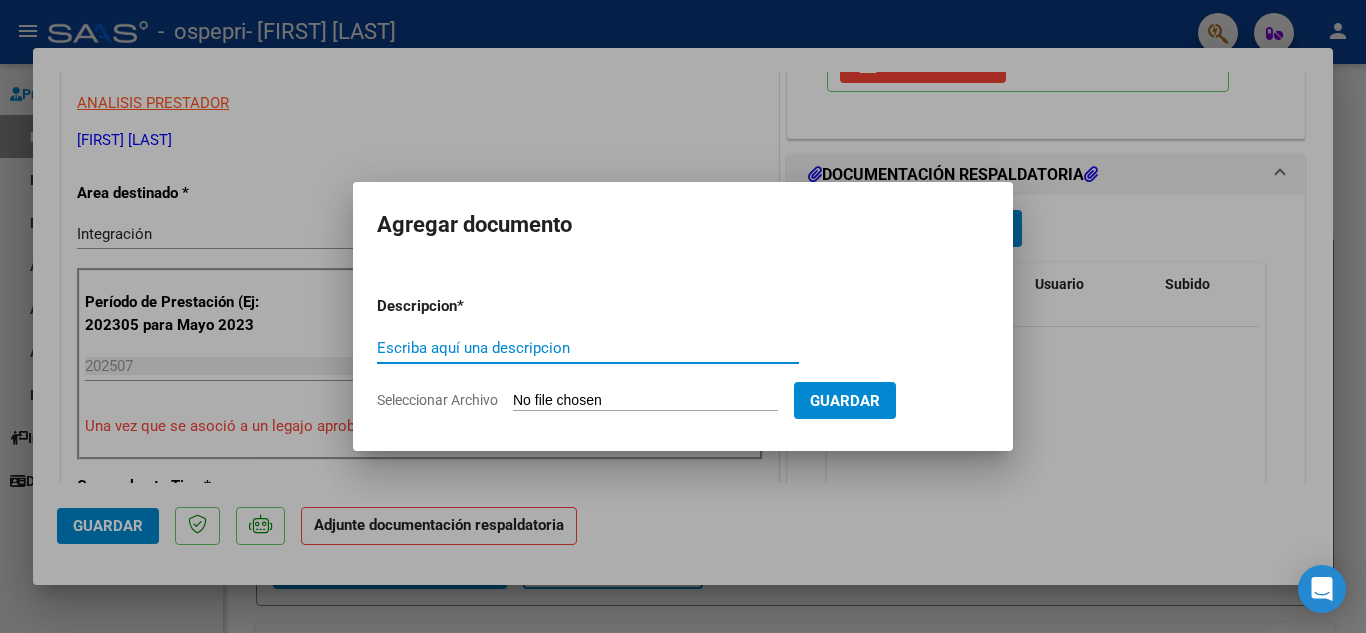 click on "Escriba aquí una descripcion" at bounding box center [588, 348] 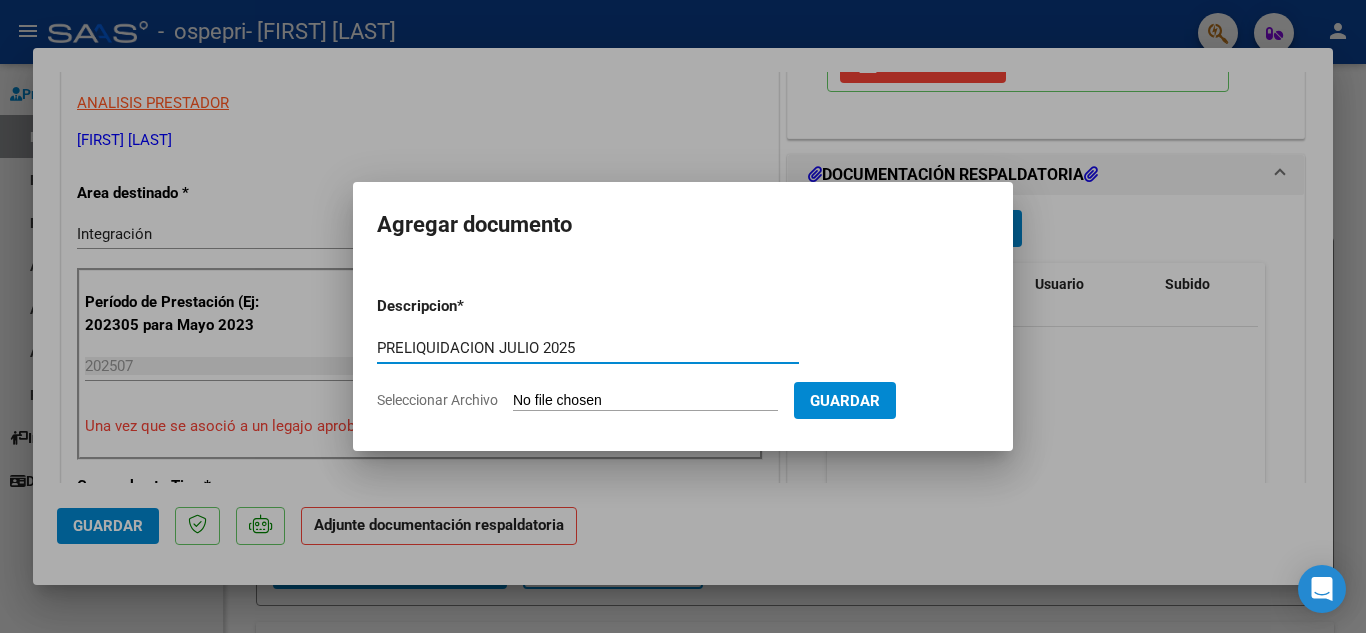 type on "PRELIQUIDACION JULIO 2025" 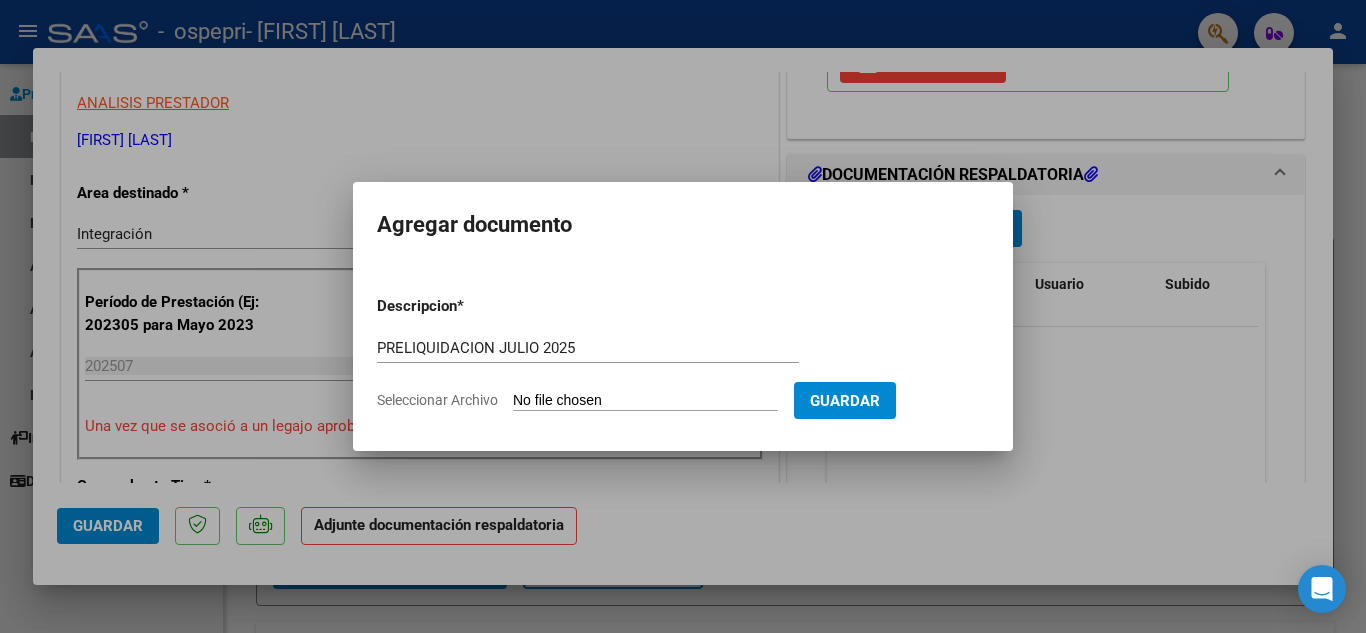 click on "Seleccionar Archivo" at bounding box center (645, 401) 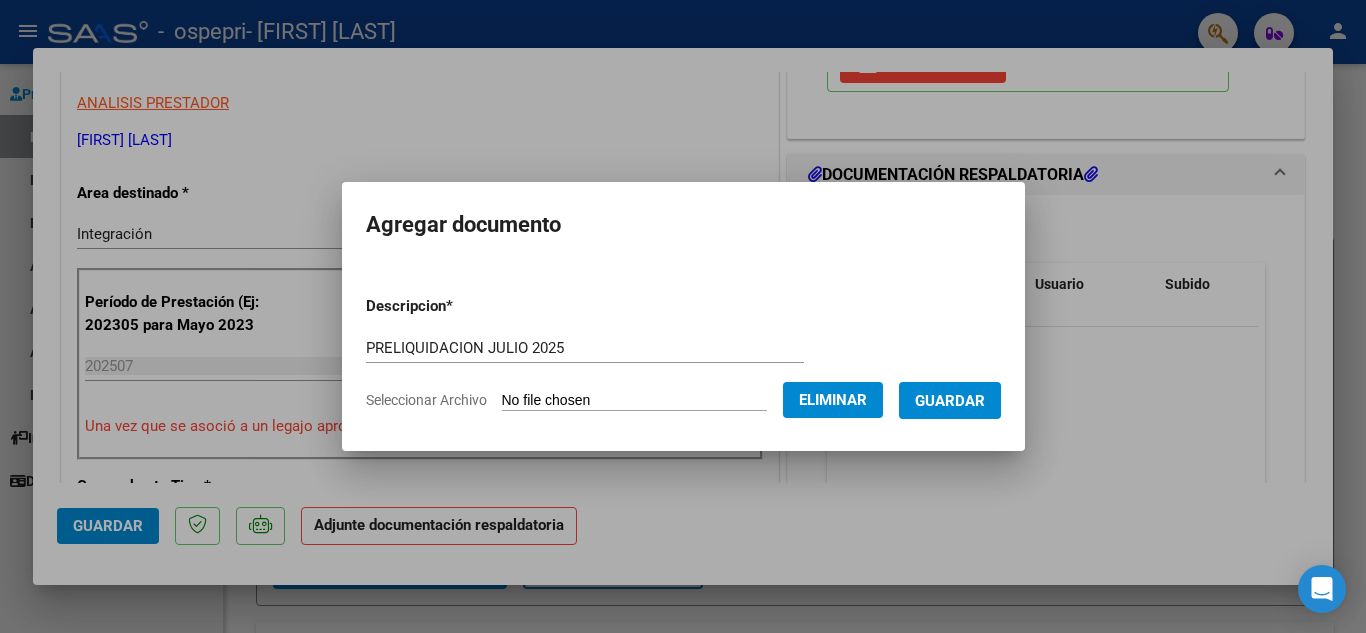 click on "Guardar" at bounding box center [950, 400] 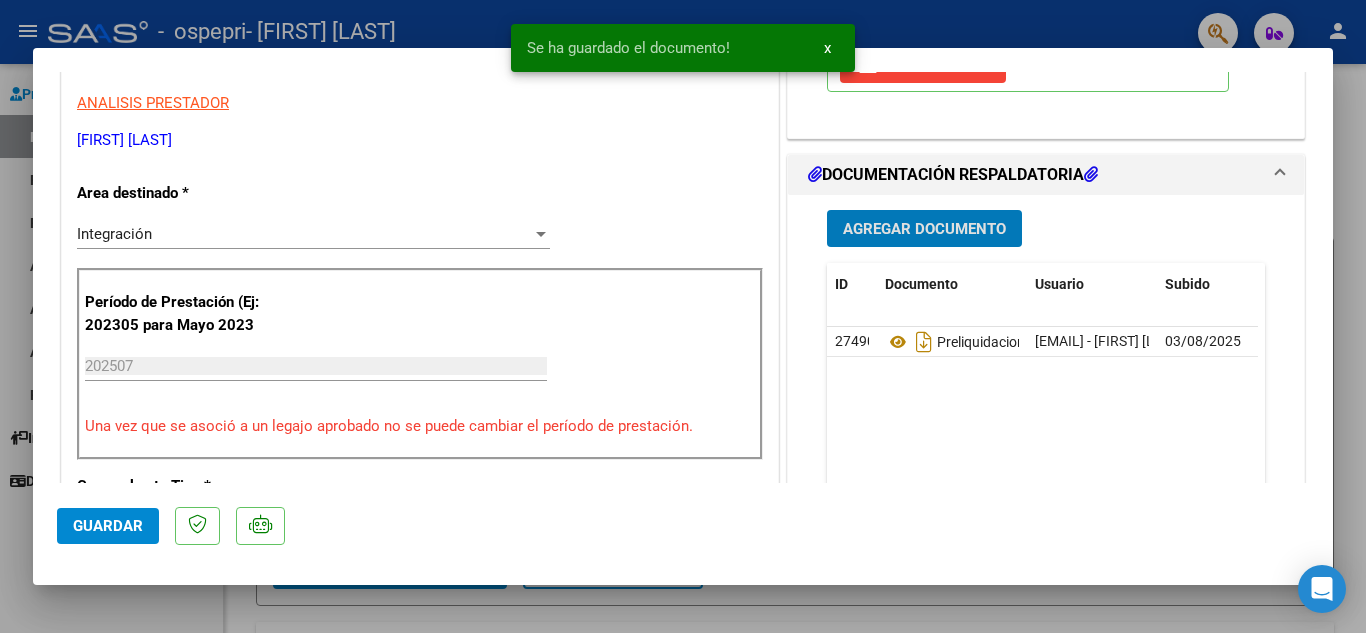 click on "Agregar Documento" at bounding box center [924, 228] 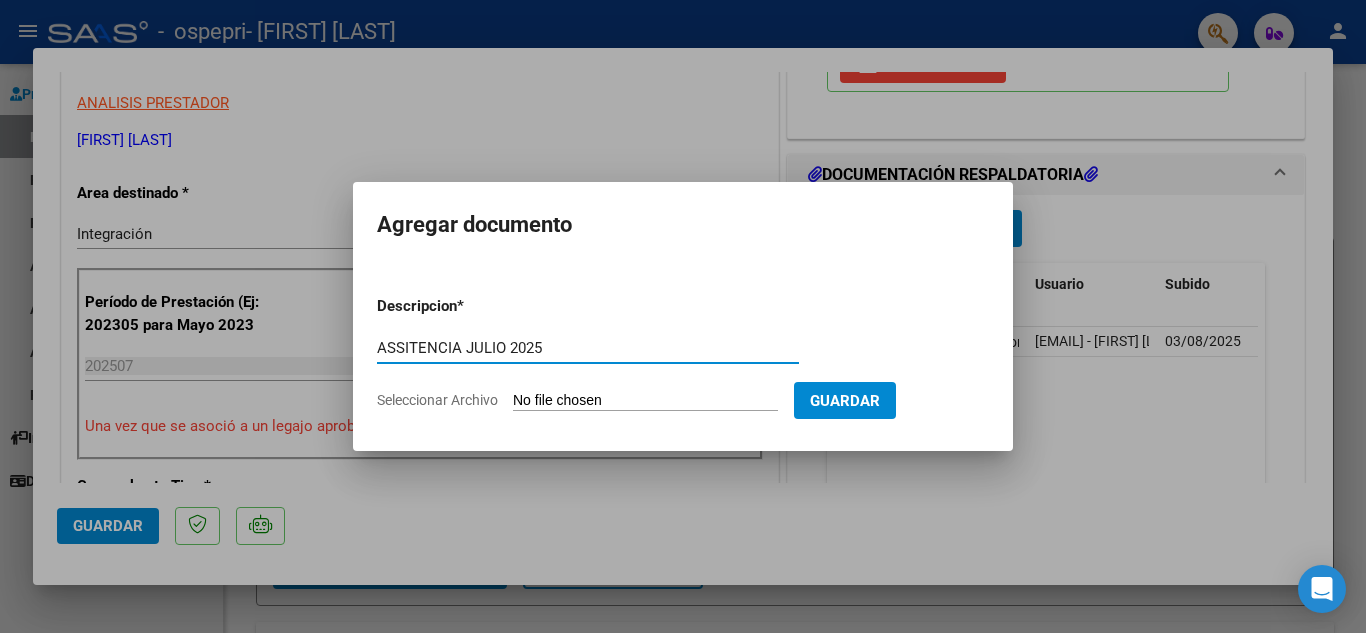 type on "ASSITENCIA JULIO 2025" 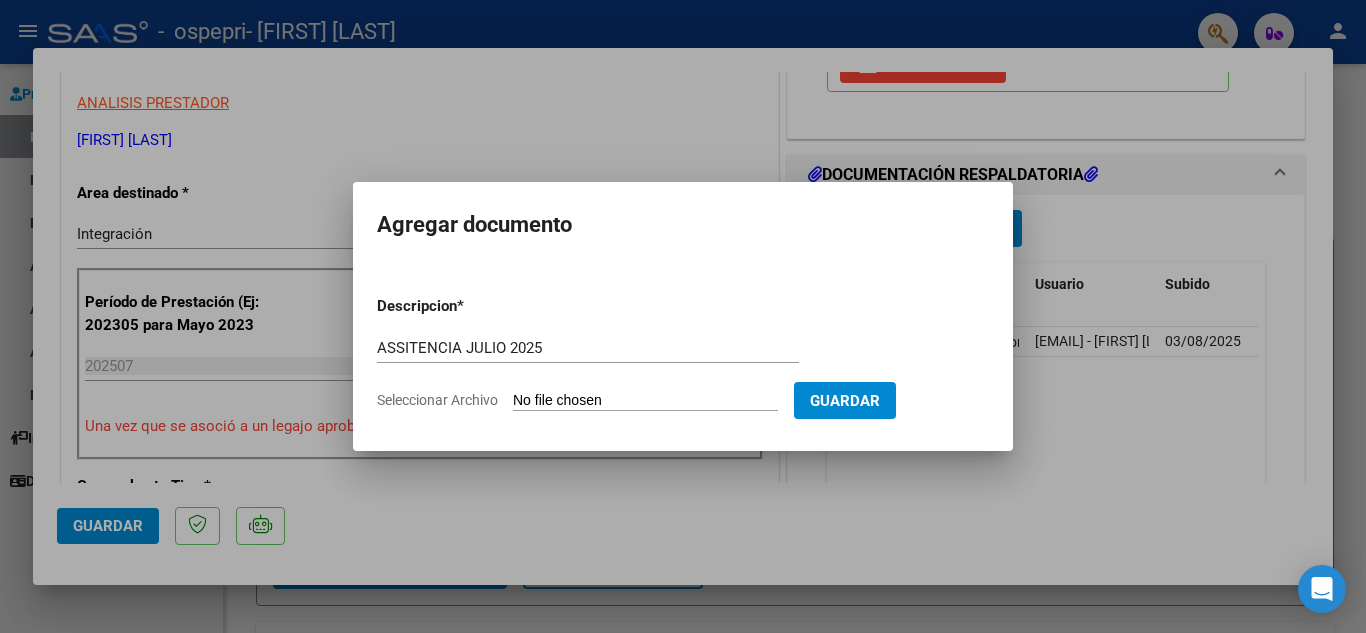 type on "C:\fakepath\[FILENAME] [FIRST] [LAST] Psicomotricidad.pdf" 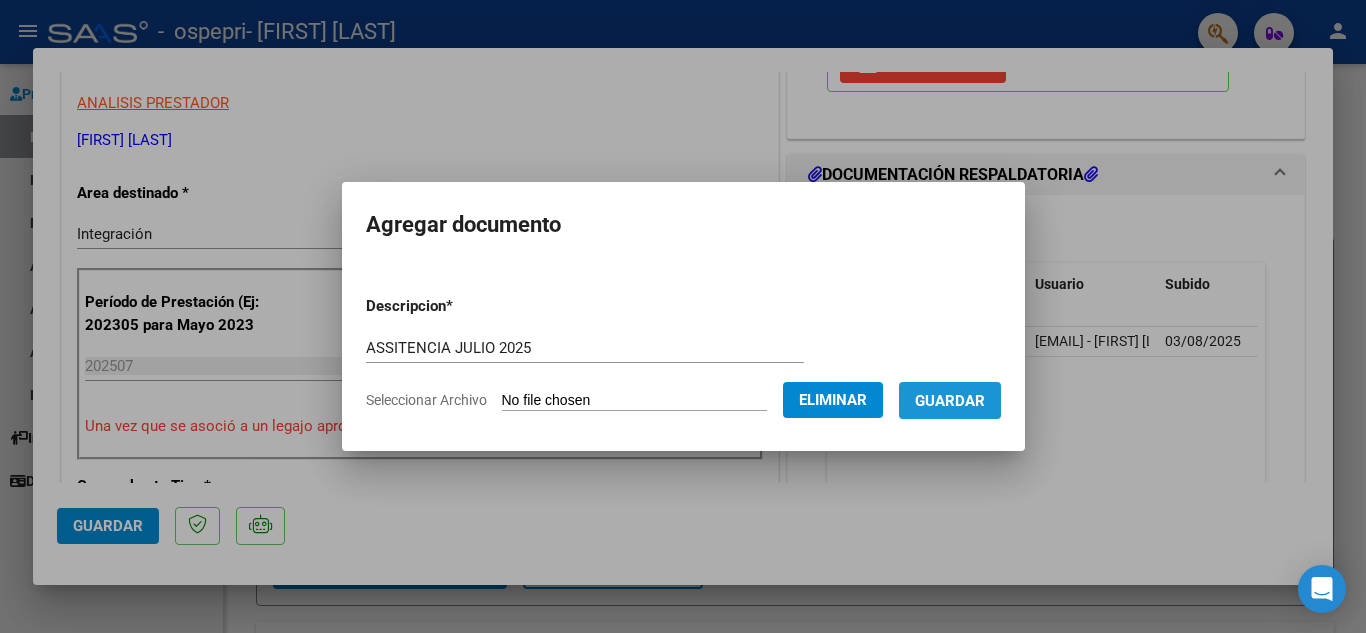 click on "Guardar" at bounding box center (950, 401) 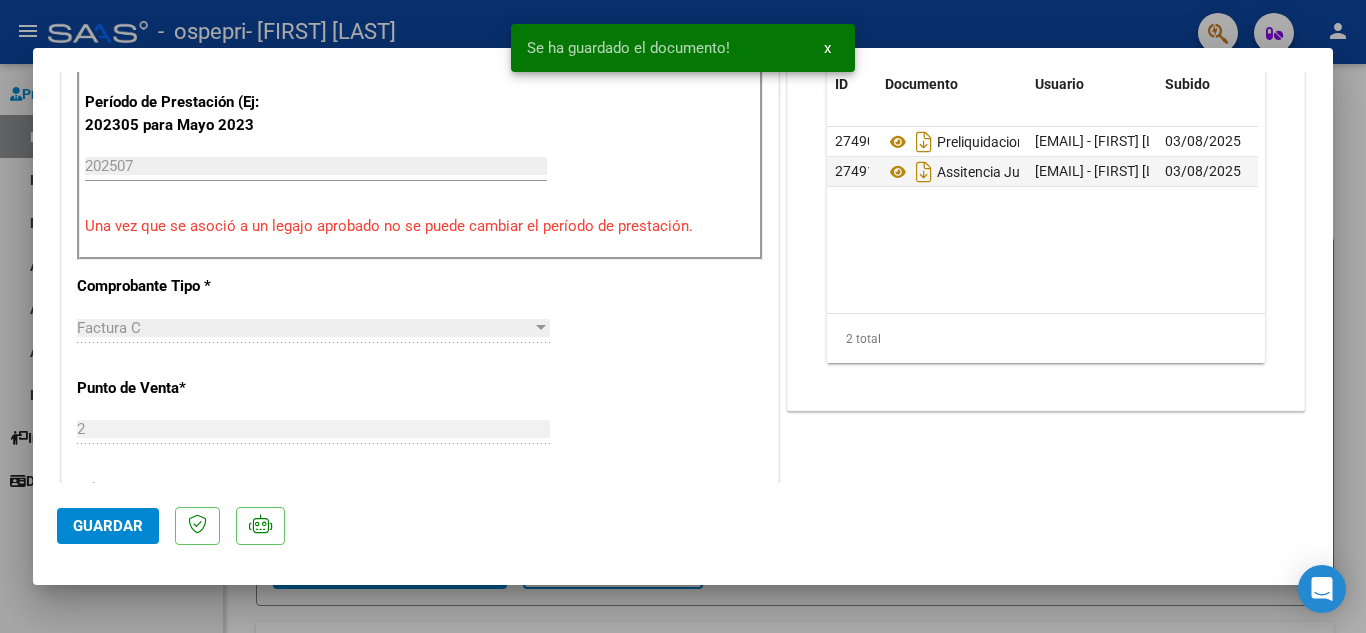 scroll, scrollTop: 1000, scrollLeft: 0, axis: vertical 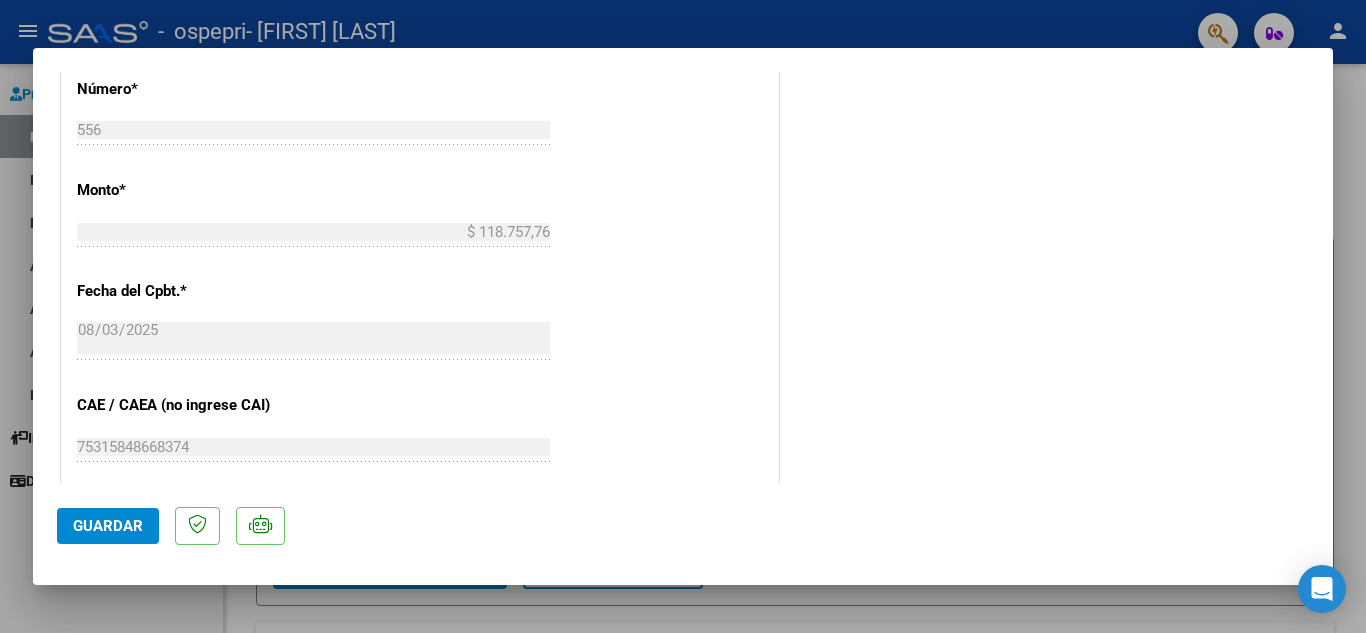 click on "Guardar" 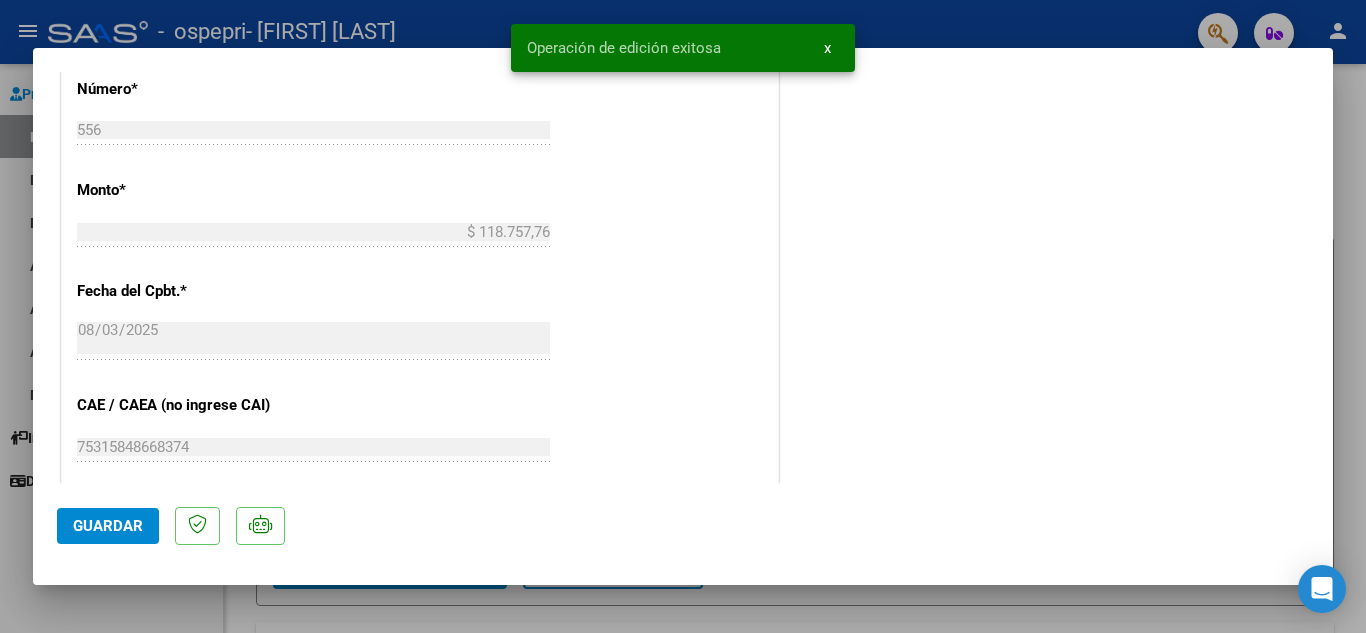click at bounding box center (683, 316) 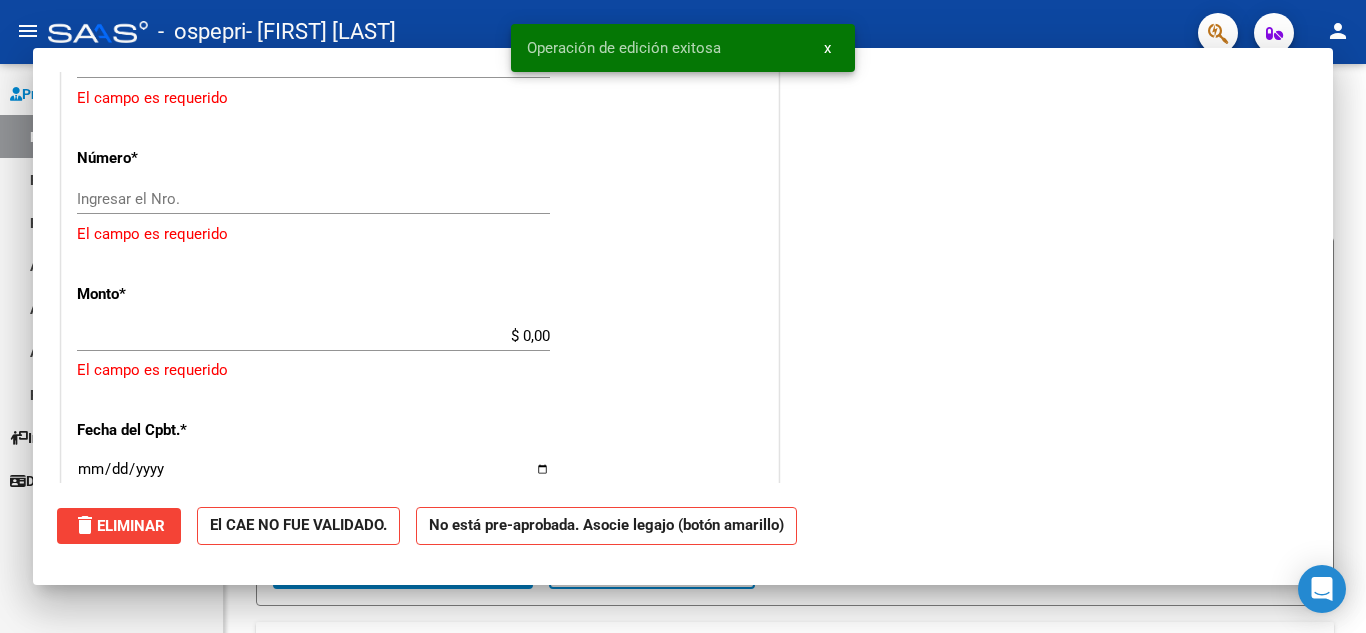 scroll, scrollTop: 0, scrollLeft: 0, axis: both 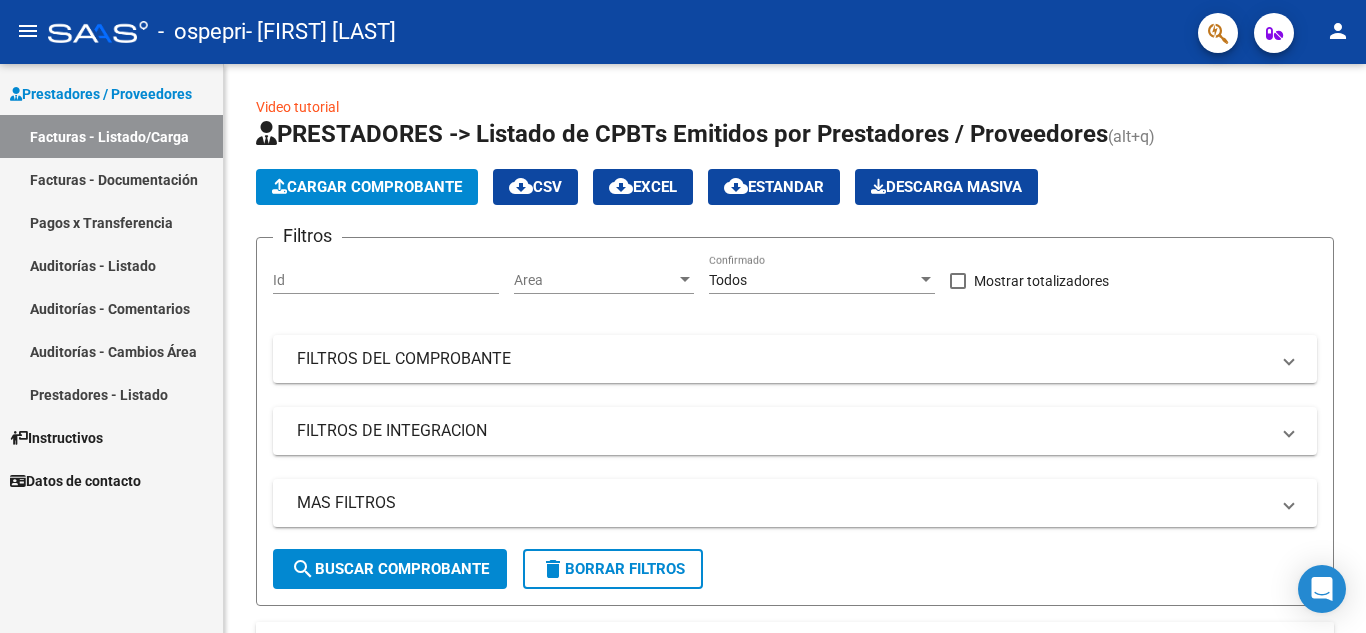 click on "Facturas - Documentación" at bounding box center [111, 179] 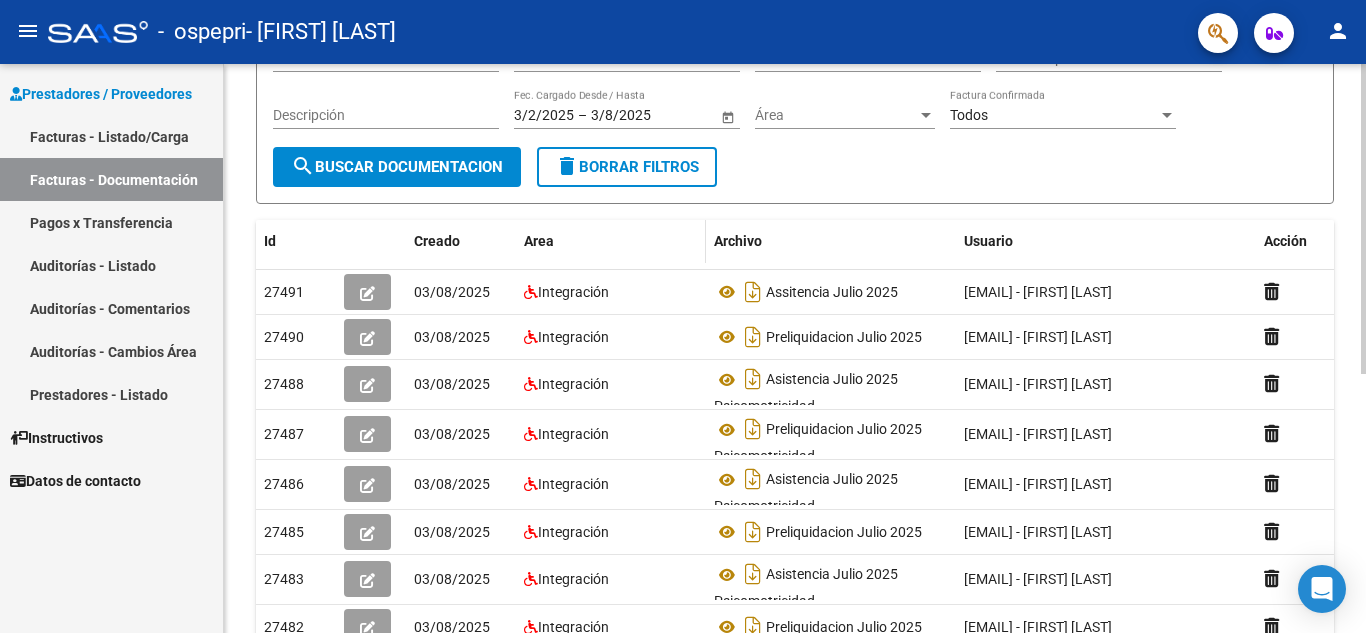 scroll, scrollTop: 300, scrollLeft: 0, axis: vertical 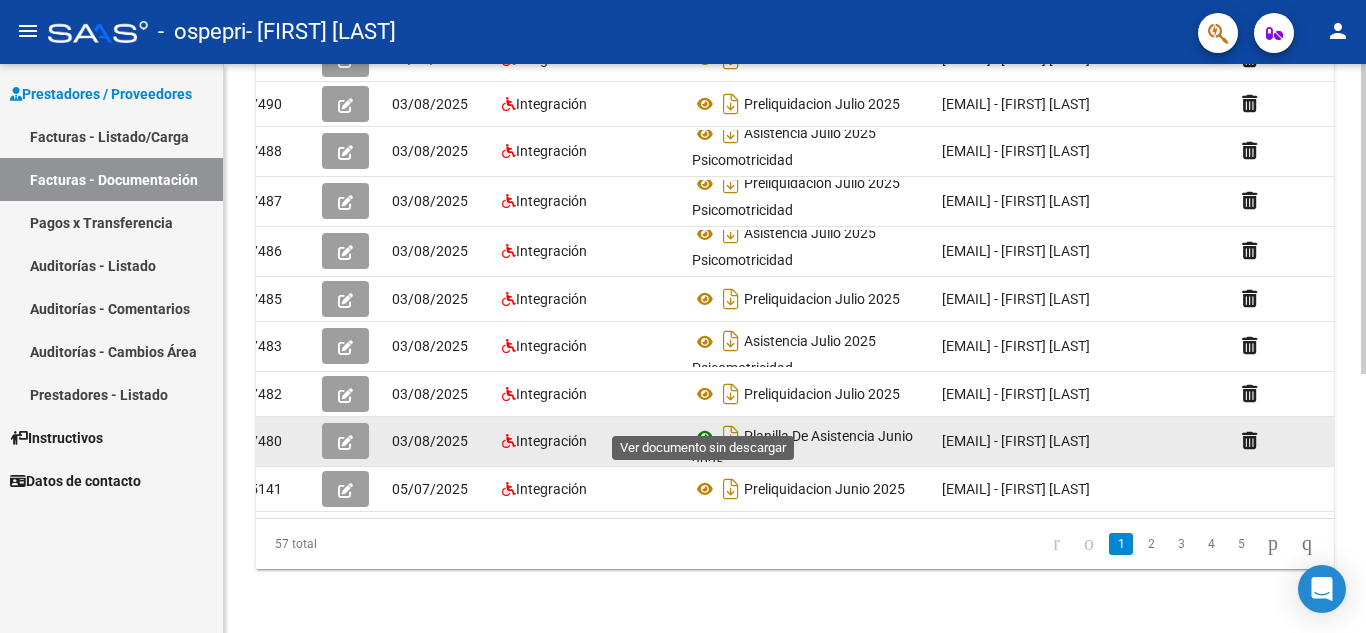 click 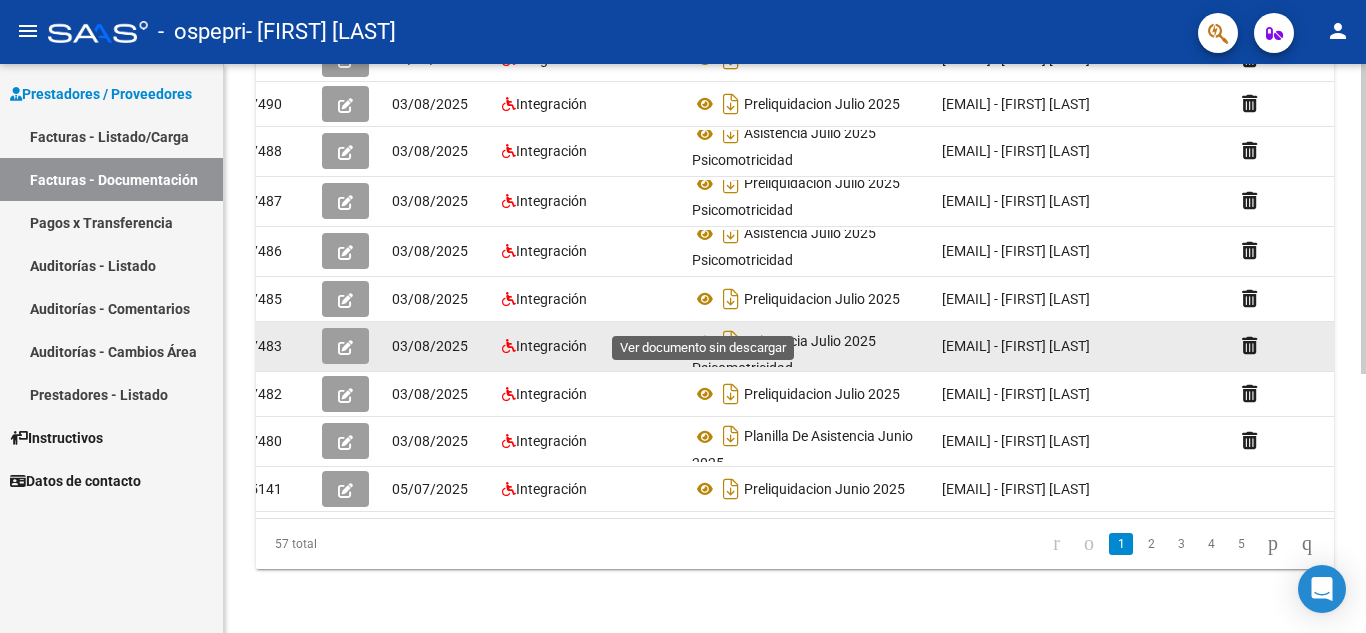 click 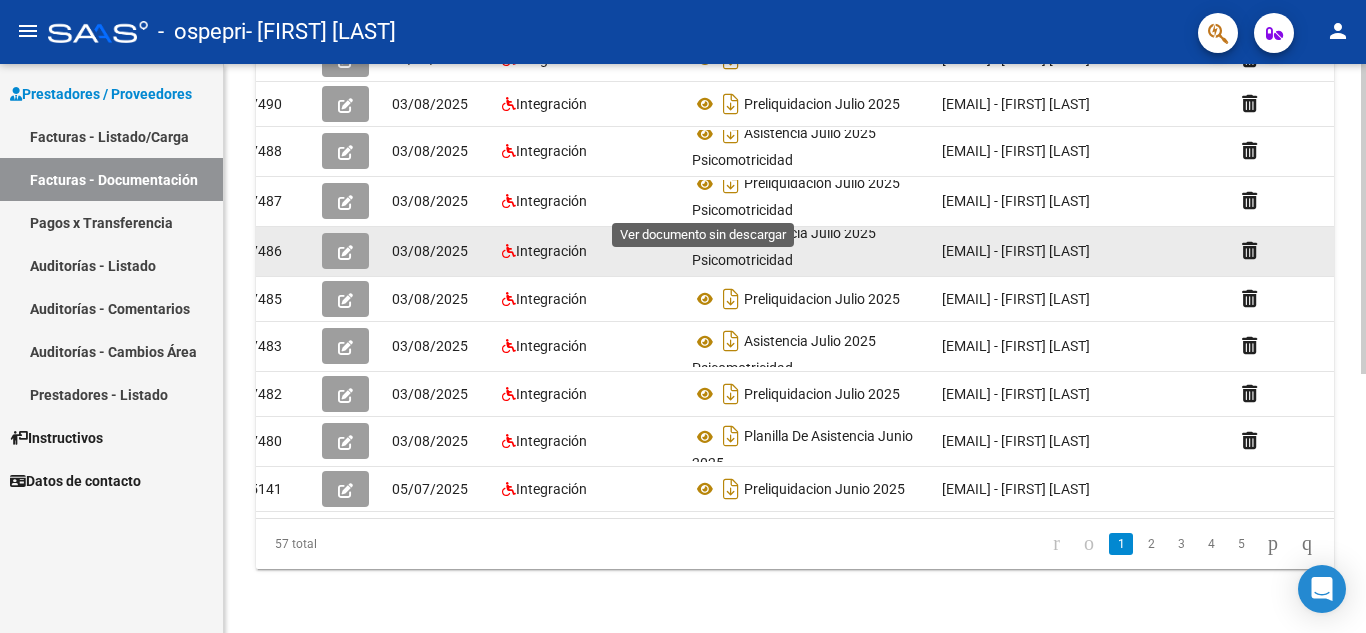 click 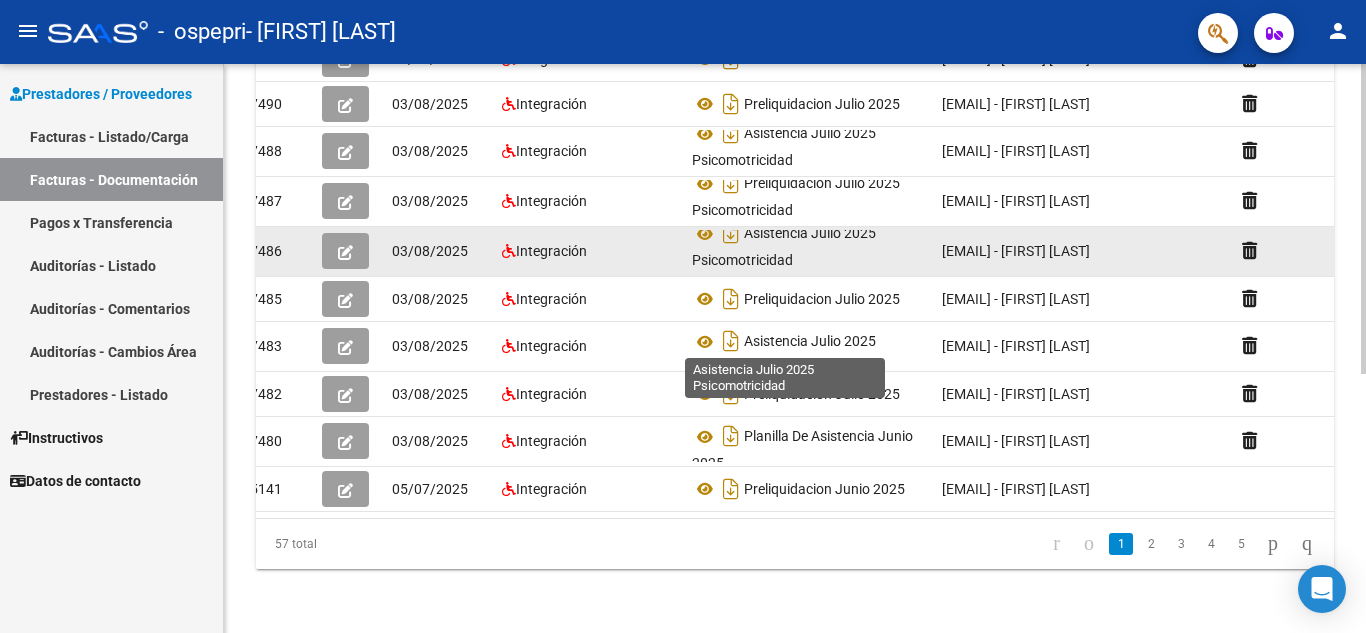 scroll, scrollTop: 374, scrollLeft: 0, axis: vertical 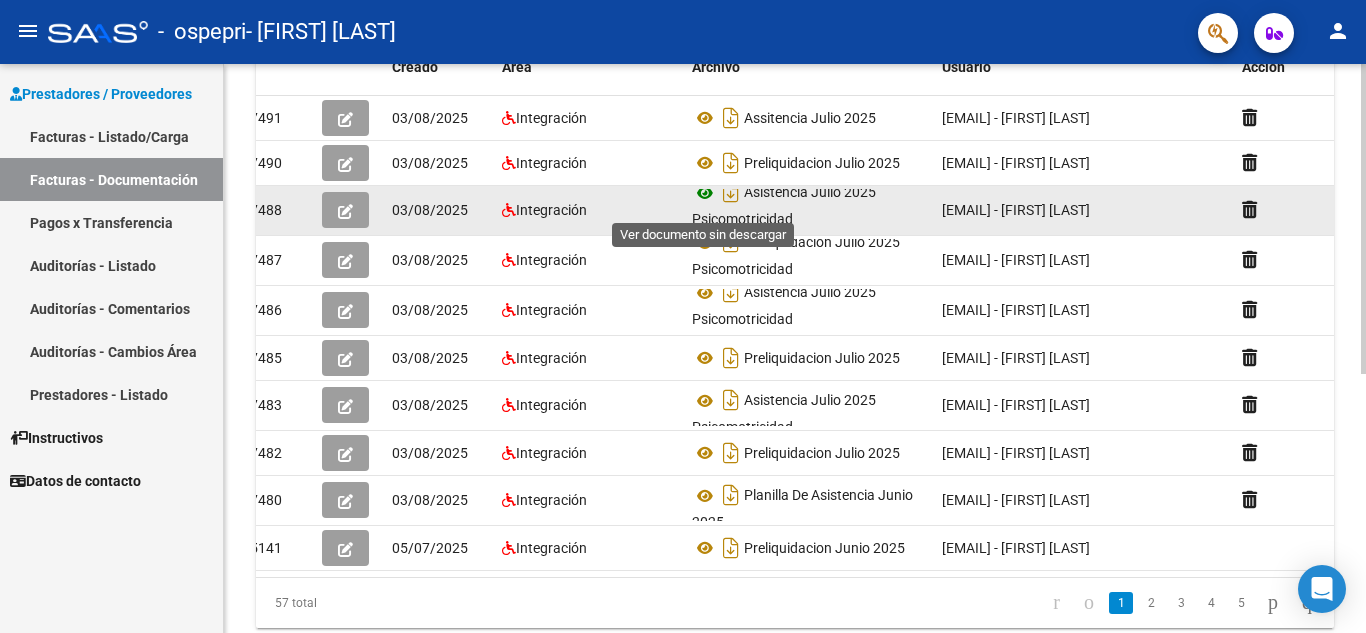click 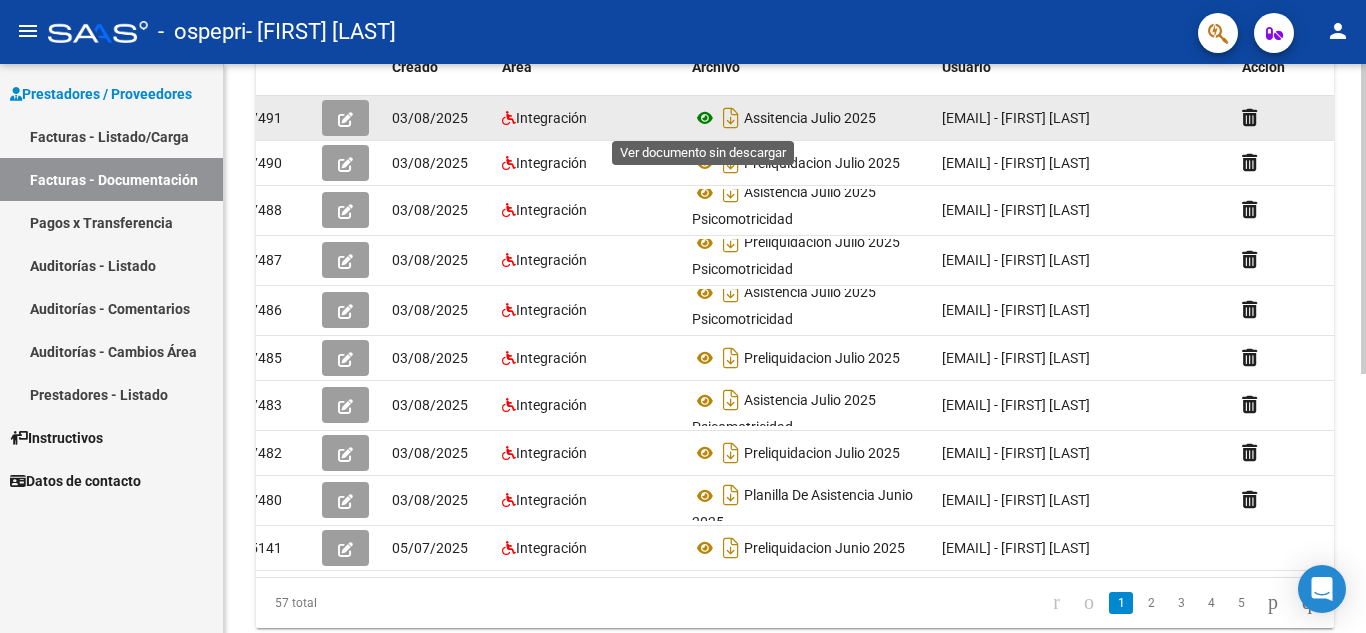 click 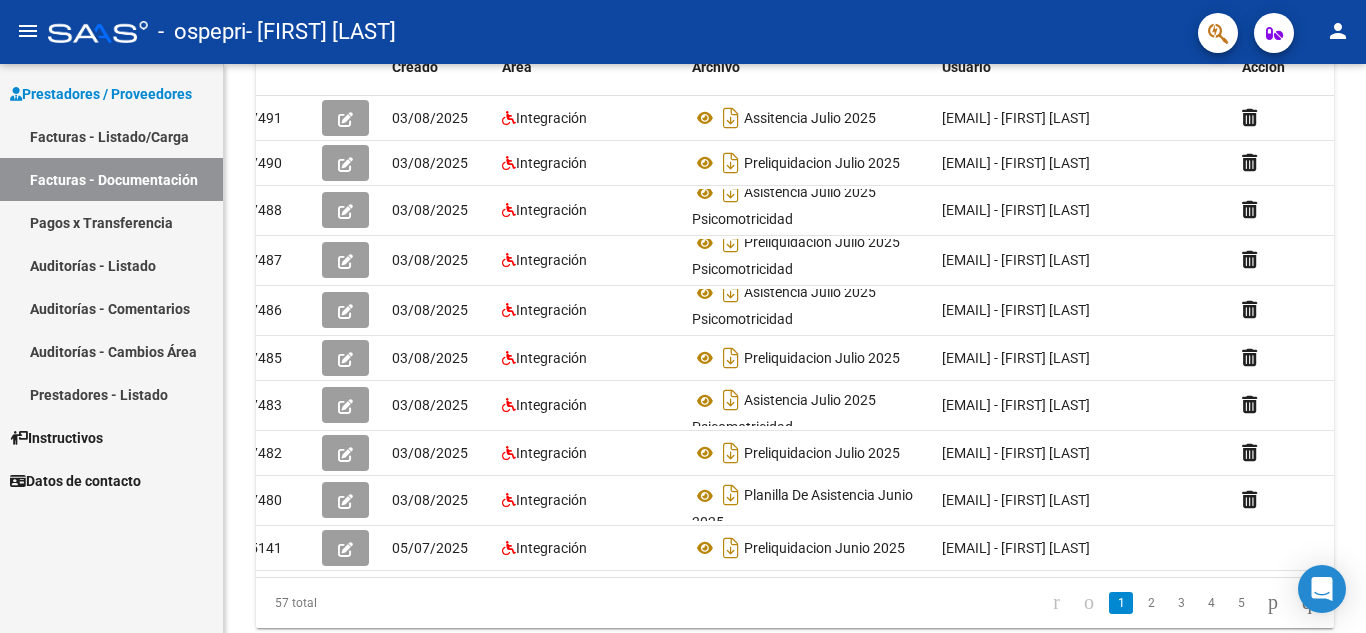 click on "Facturas - Listado/Carga" at bounding box center [111, 136] 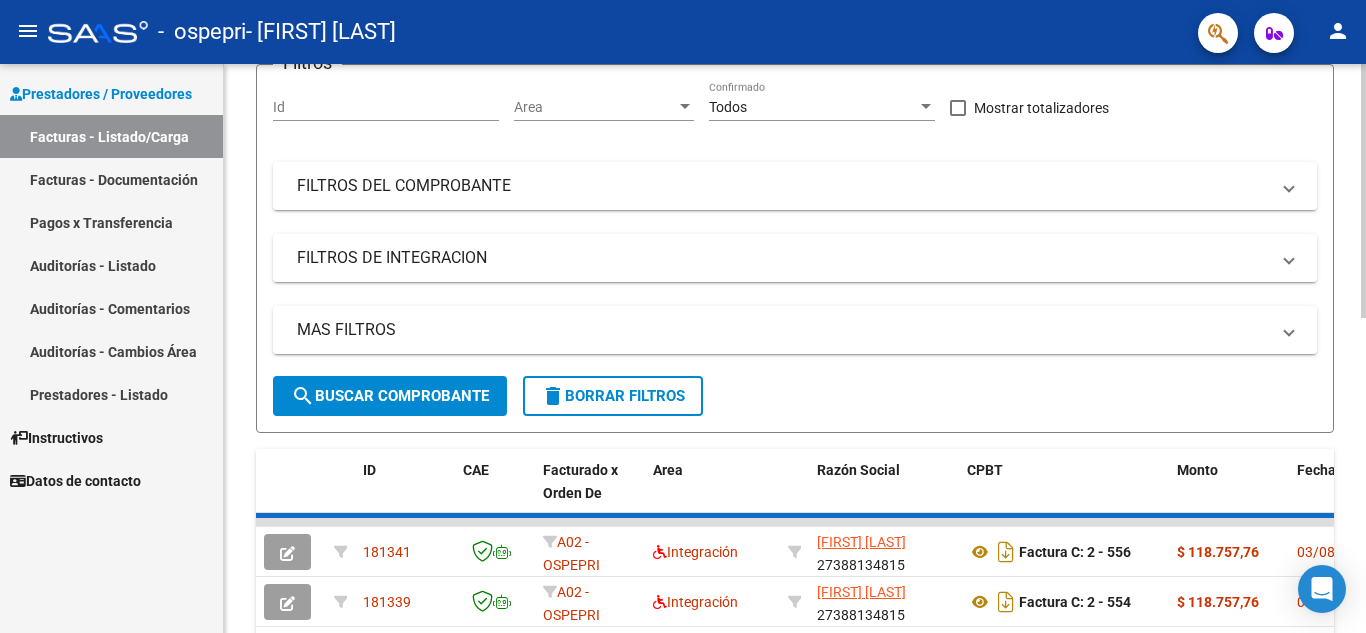 scroll, scrollTop: 0, scrollLeft: 0, axis: both 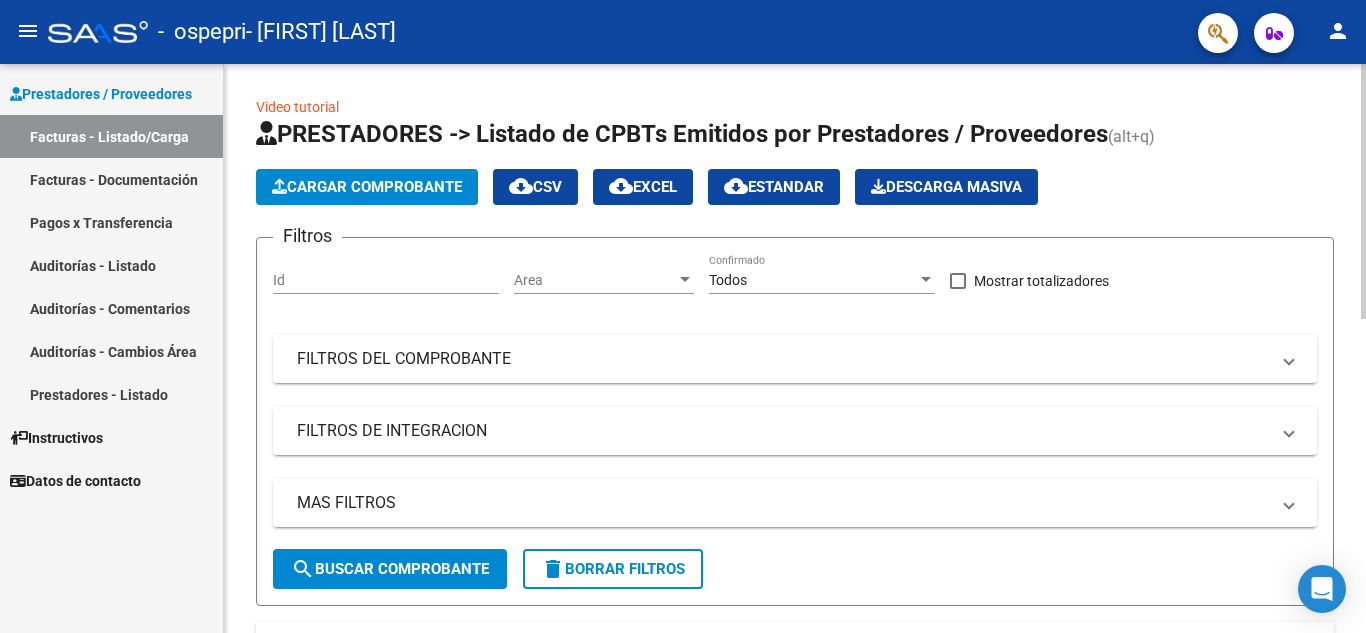 click on "Cargar Comprobante" 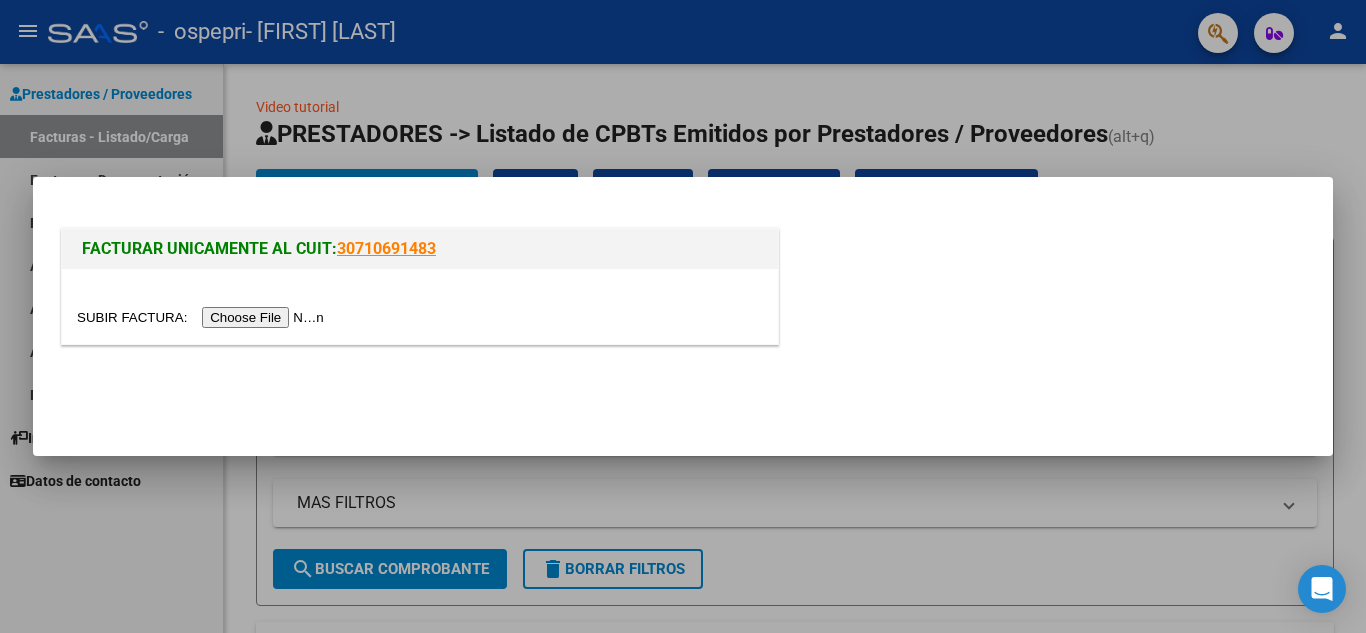click at bounding box center (203, 317) 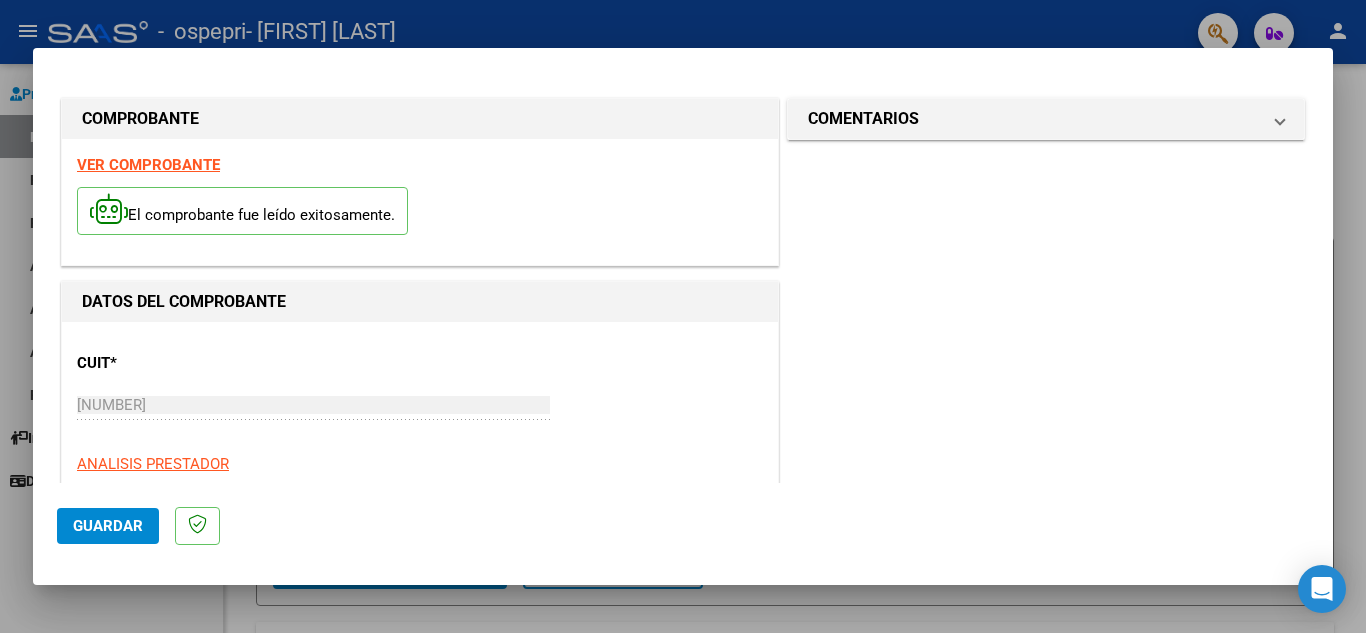 scroll, scrollTop: 400, scrollLeft: 0, axis: vertical 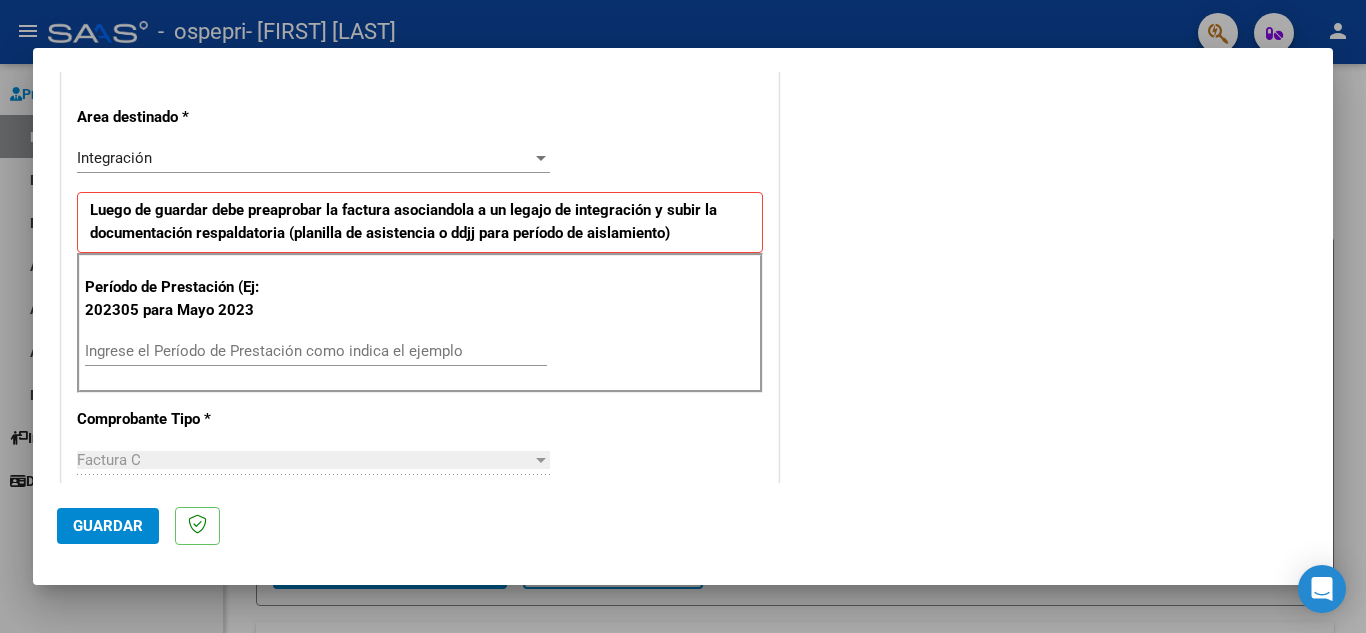 click on "Ingrese el Período de Prestación como indica el ejemplo" at bounding box center (316, 351) 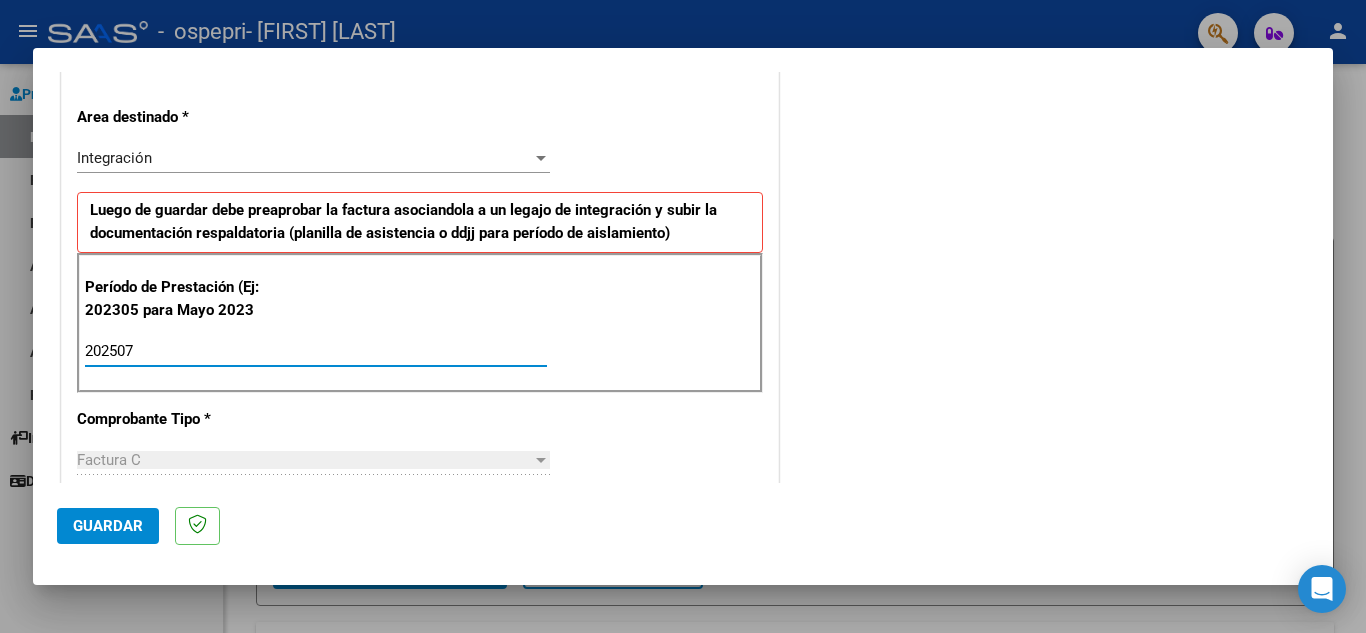type on "202507" 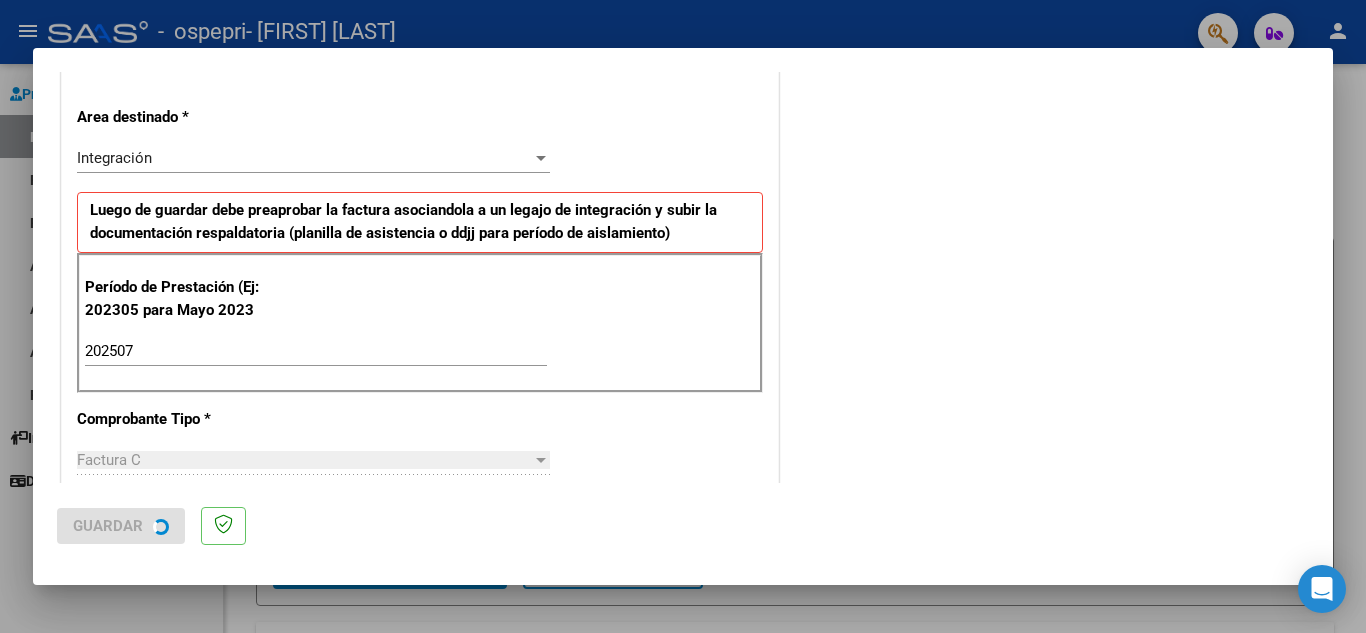 scroll, scrollTop: 0, scrollLeft: 0, axis: both 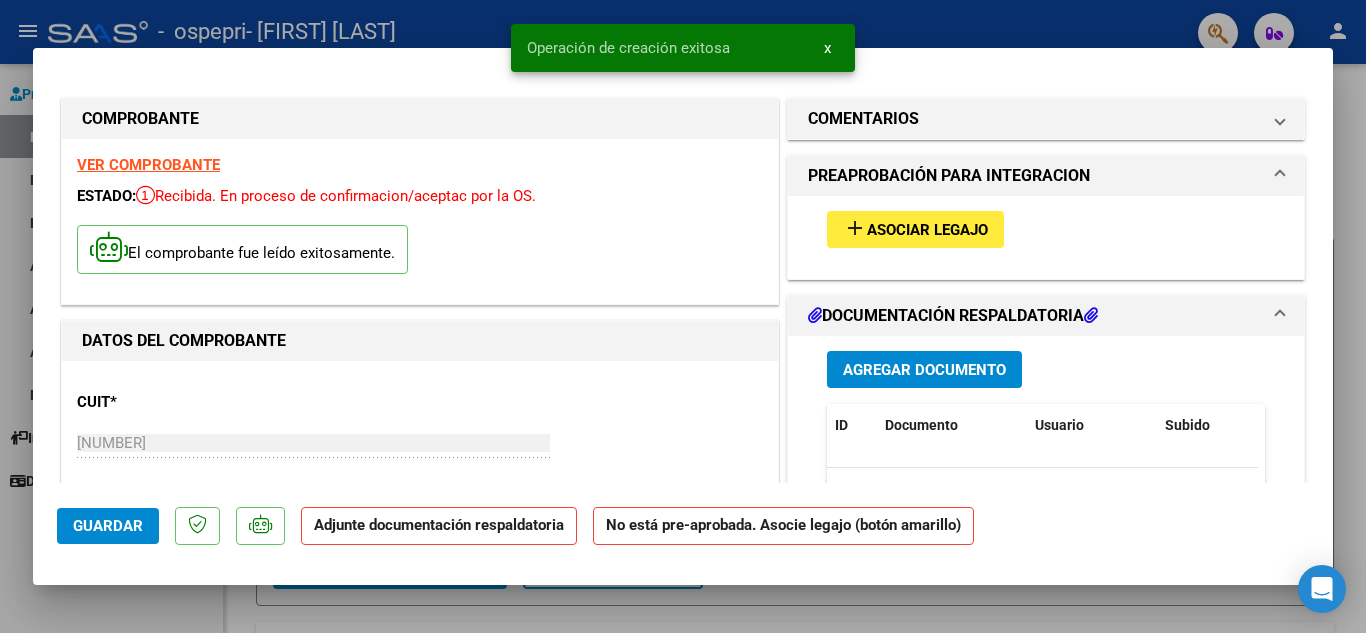 click on "Asociar Legajo" at bounding box center [927, 230] 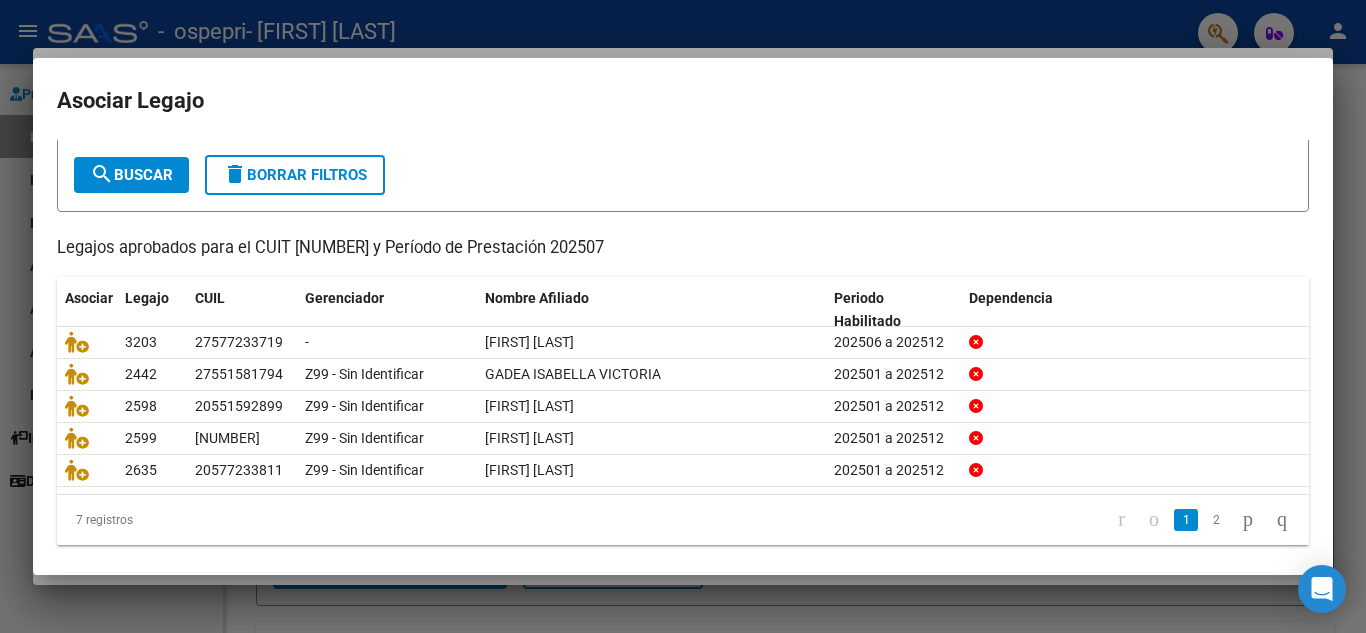 scroll, scrollTop: 0, scrollLeft: 0, axis: both 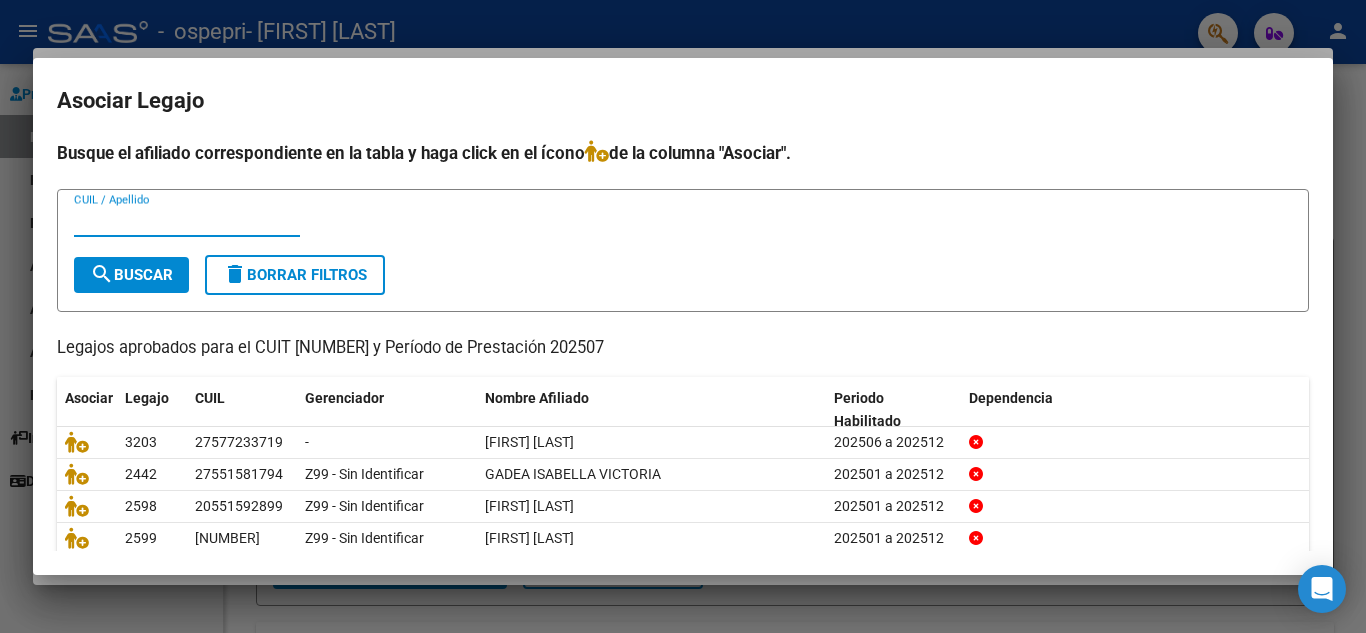 click on "CUIL / Apellido" at bounding box center (187, 221) 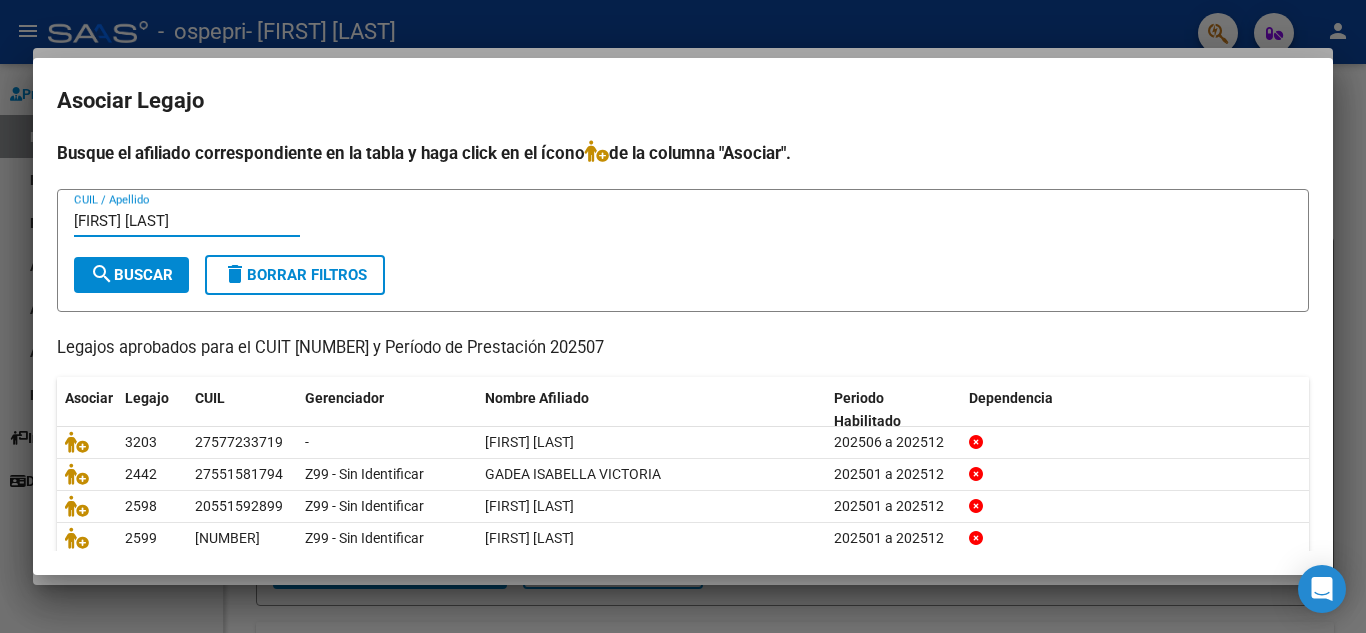 type on "[FIRST] [LAST]" 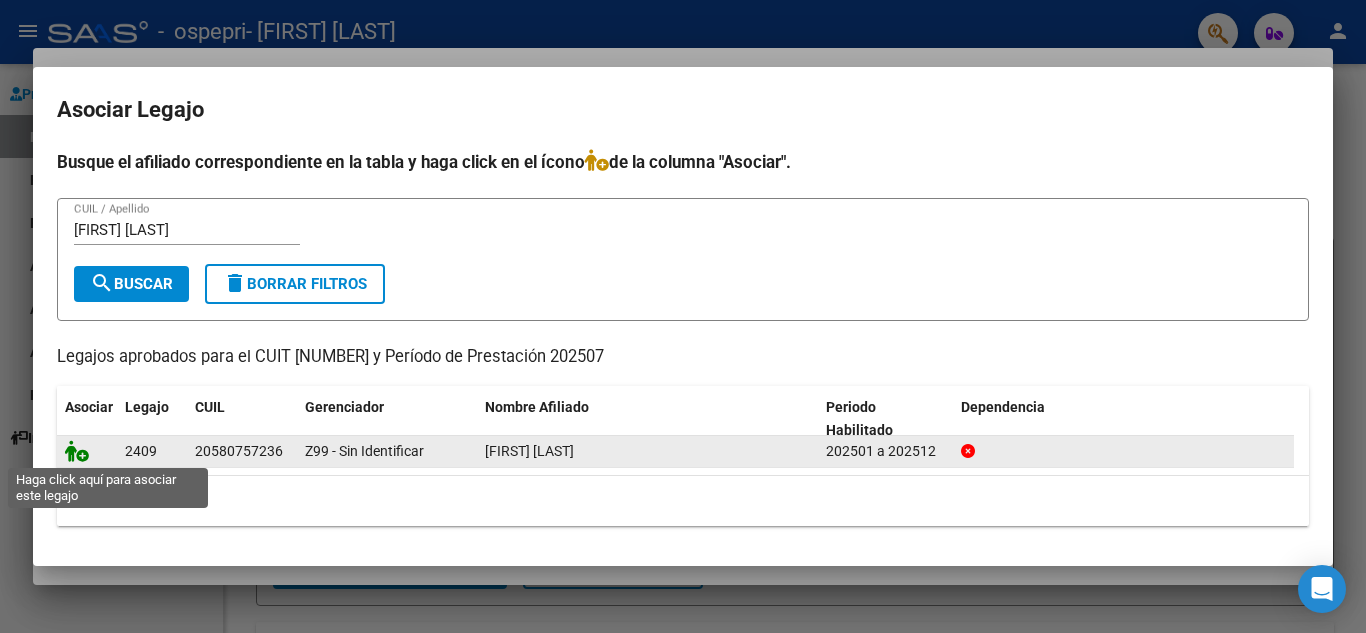click 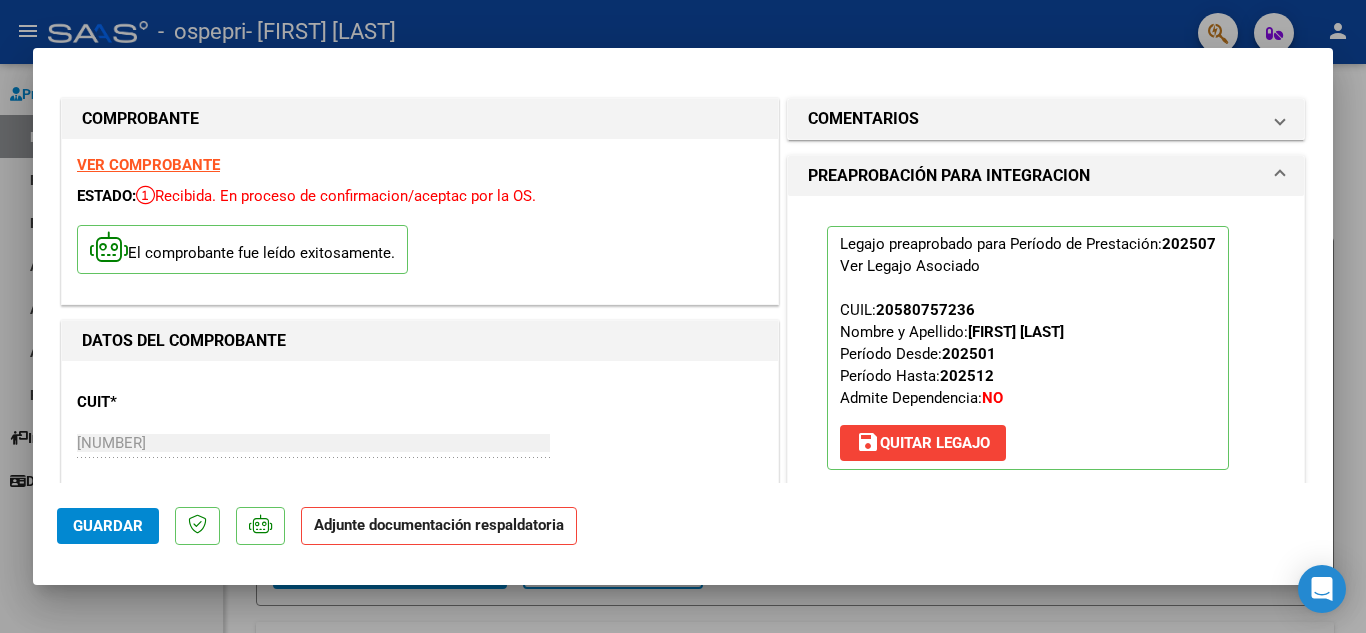 scroll, scrollTop: 200, scrollLeft: 0, axis: vertical 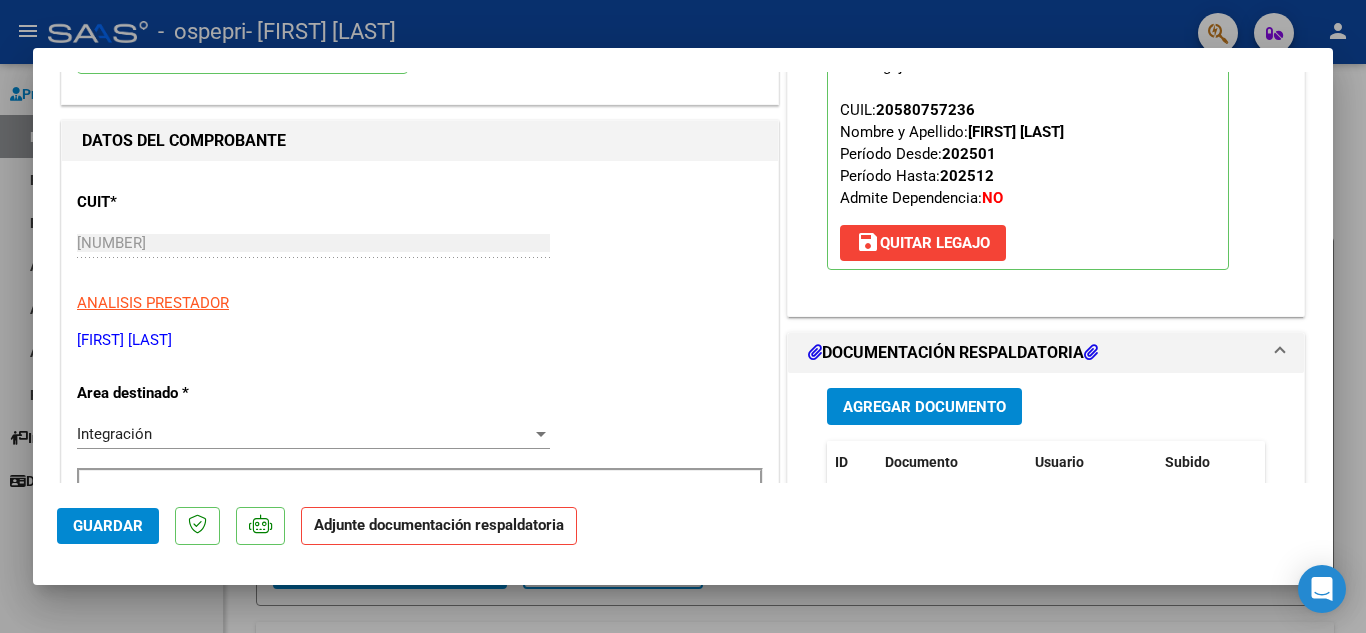 click on "Agregar Documento" at bounding box center [924, 407] 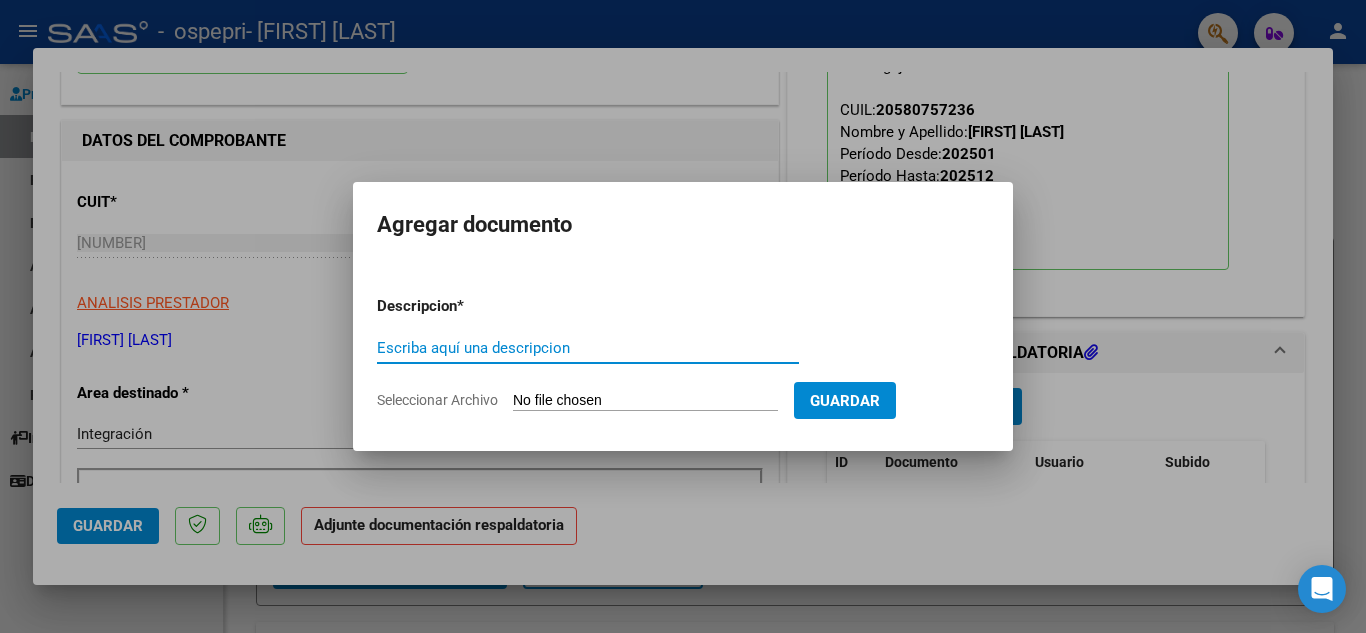 click on "Escriba aquí una descripcion" at bounding box center (588, 348) 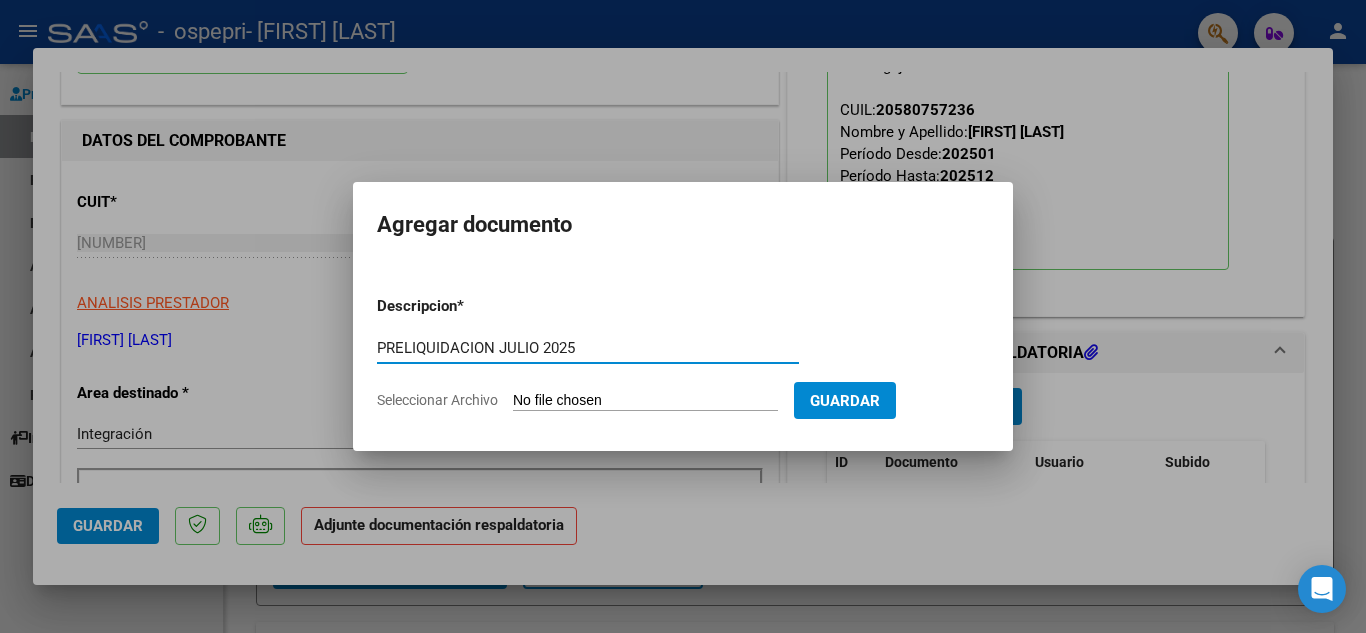 type on "PRELIQUIDACION JULIO 2025" 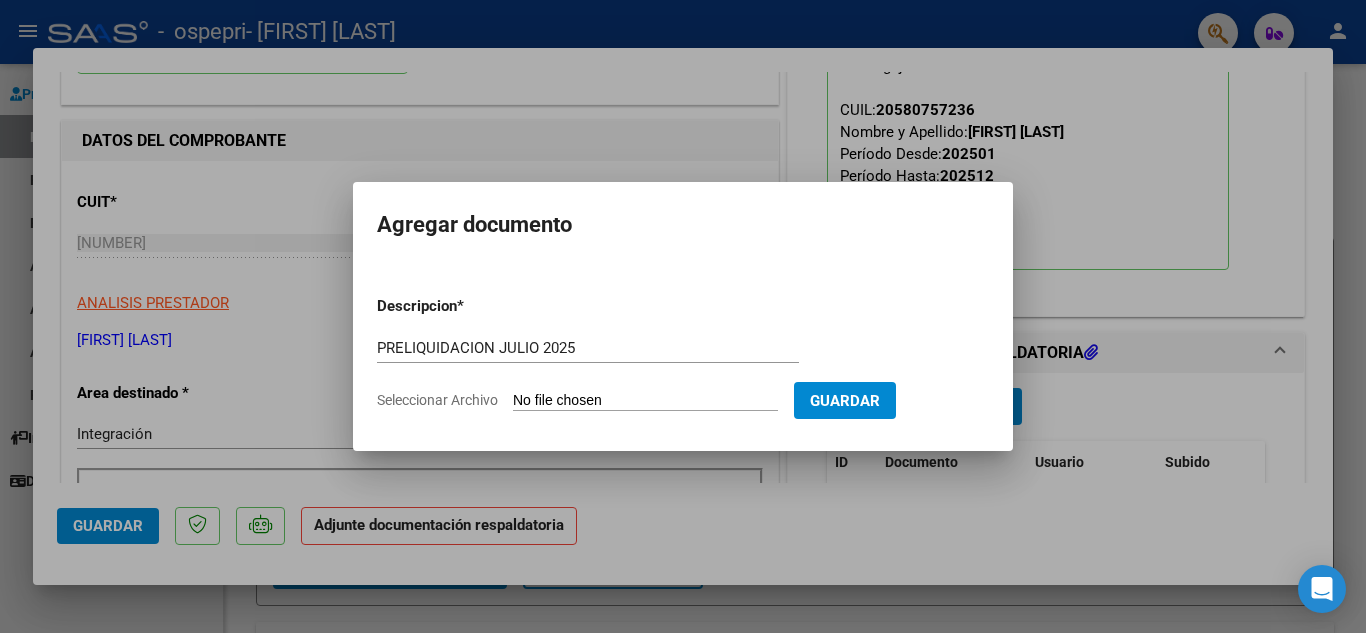 type on "C:\fakepath\[FILENAME] - [FIRST] [LAST] - PSICOMOTRICIDAD.pdf" 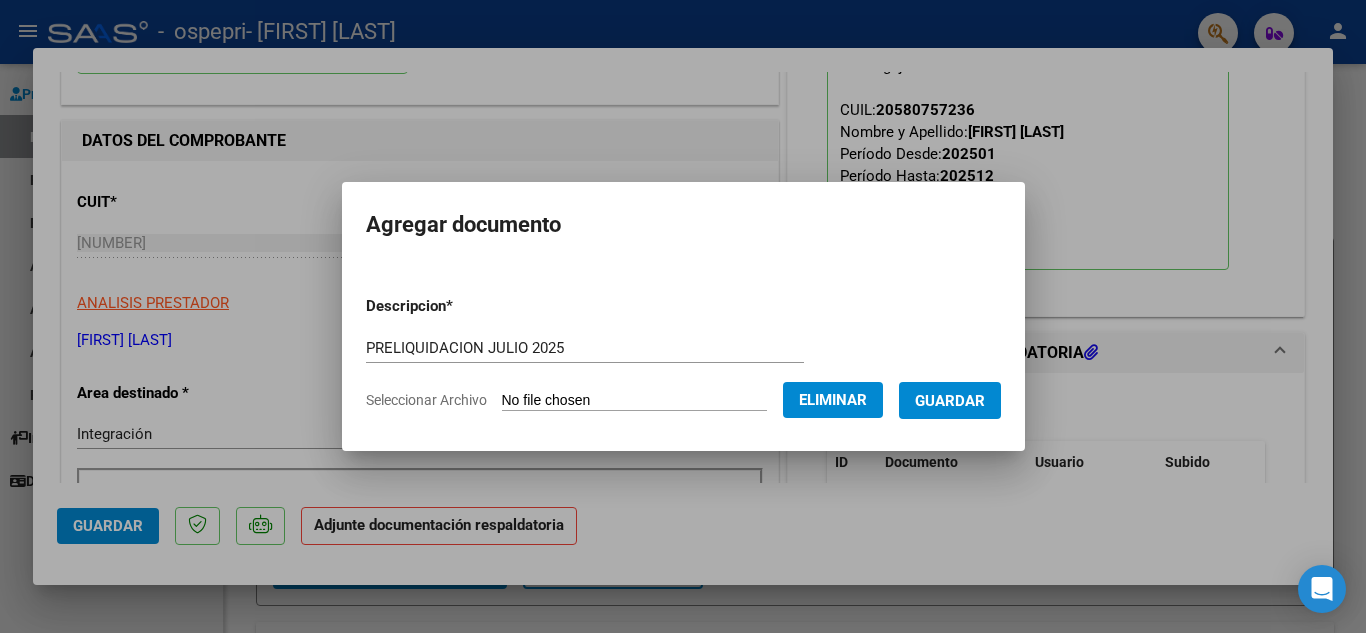 click on "Guardar" at bounding box center [950, 401] 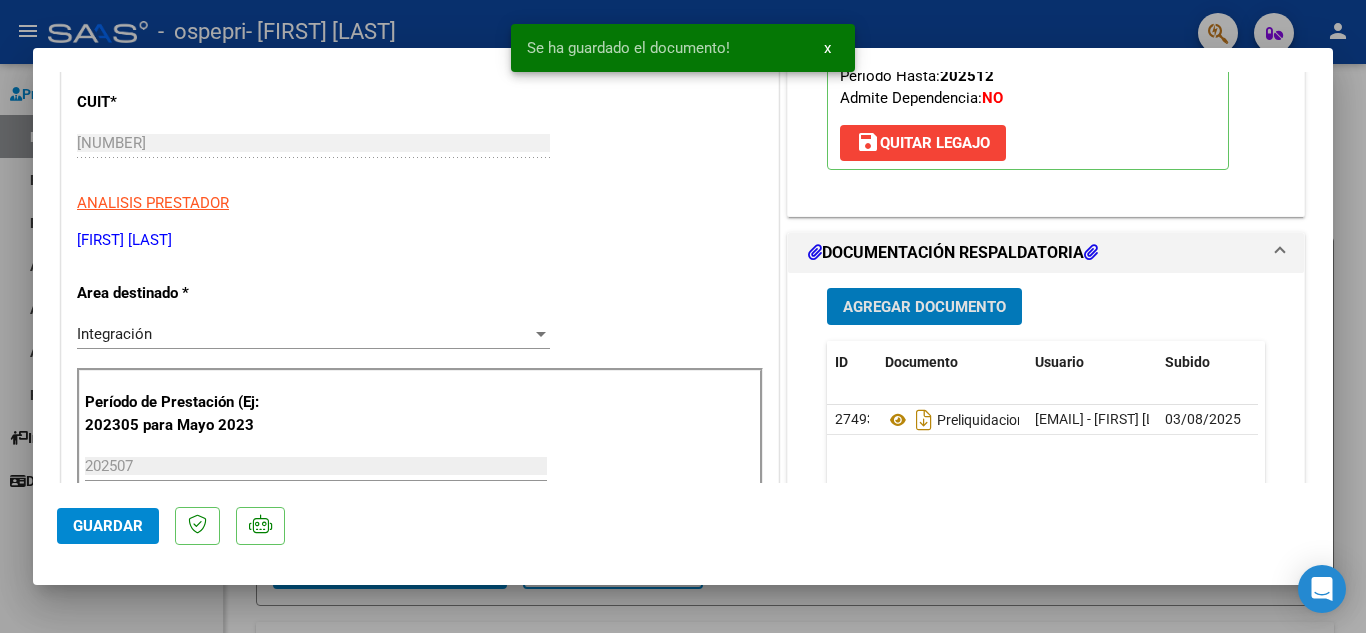scroll, scrollTop: 400, scrollLeft: 0, axis: vertical 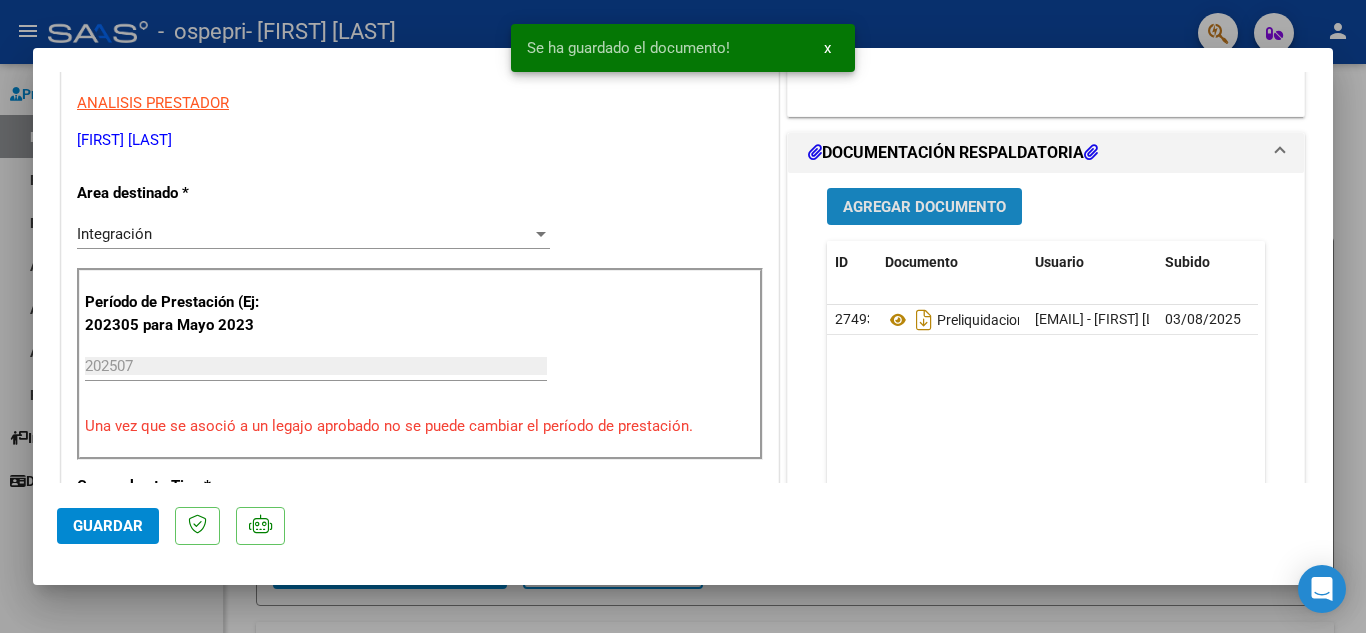 click on "Agregar Documento" at bounding box center [924, 206] 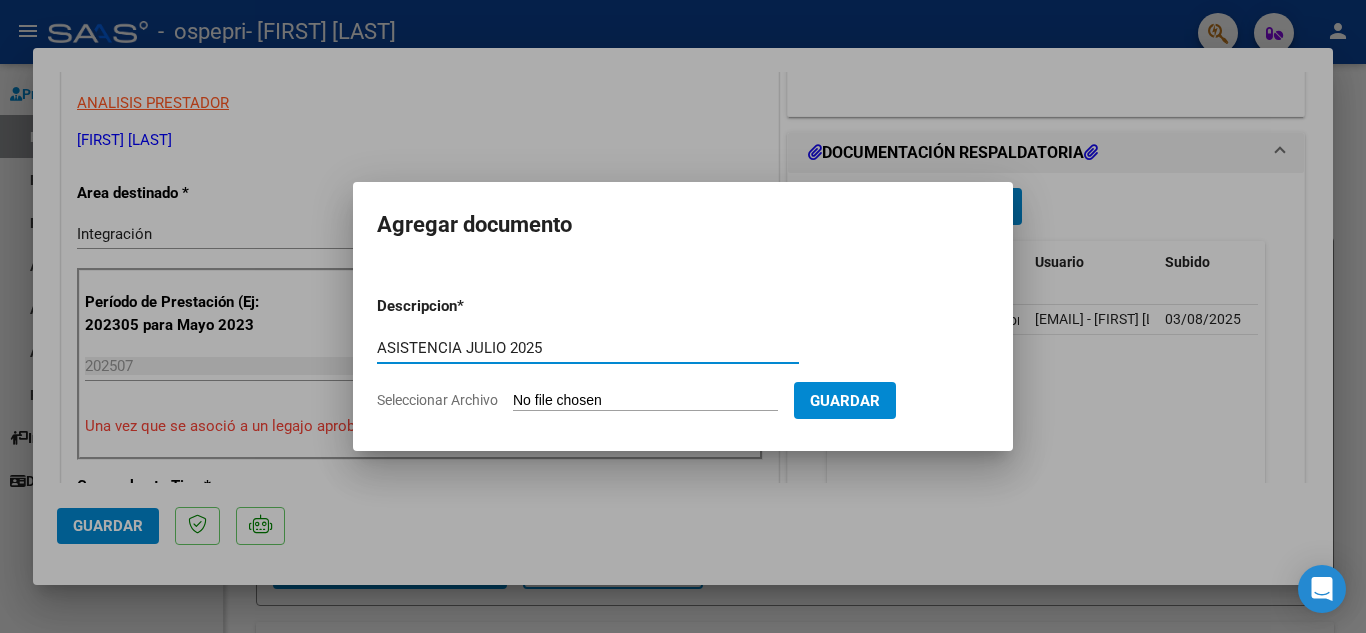 type on "ASISTENCIA JULIO 2025" 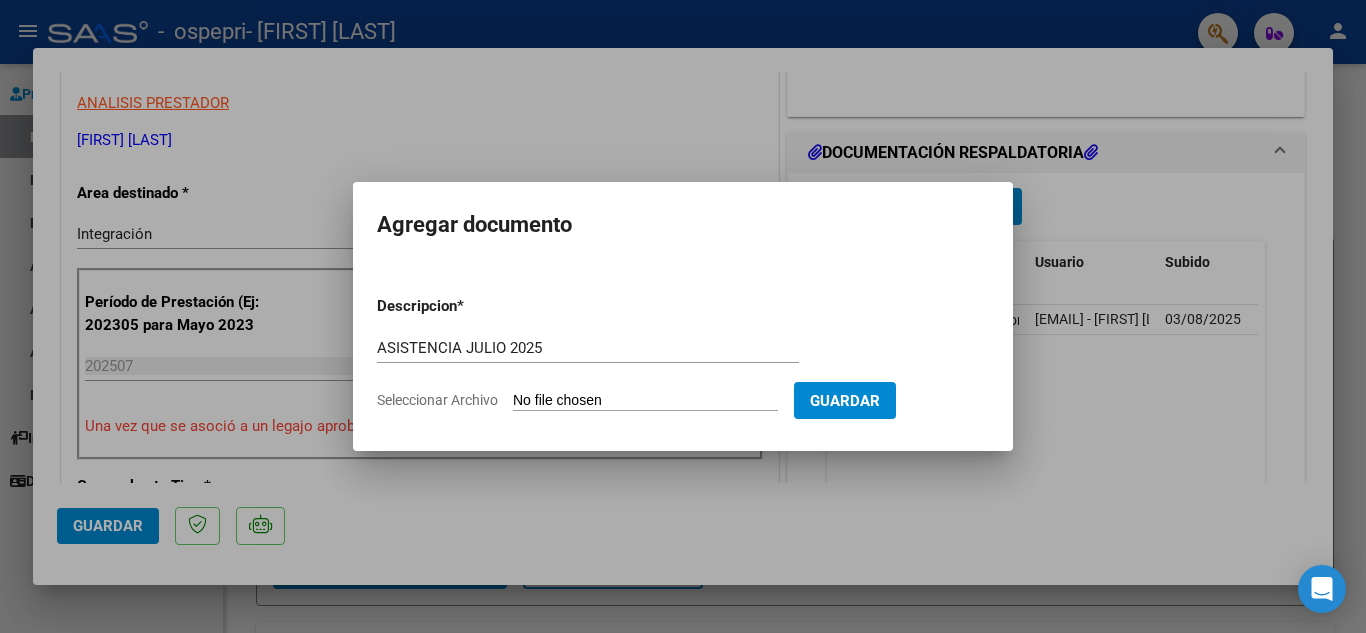 click on "Seleccionar Archivo" at bounding box center [645, 401] 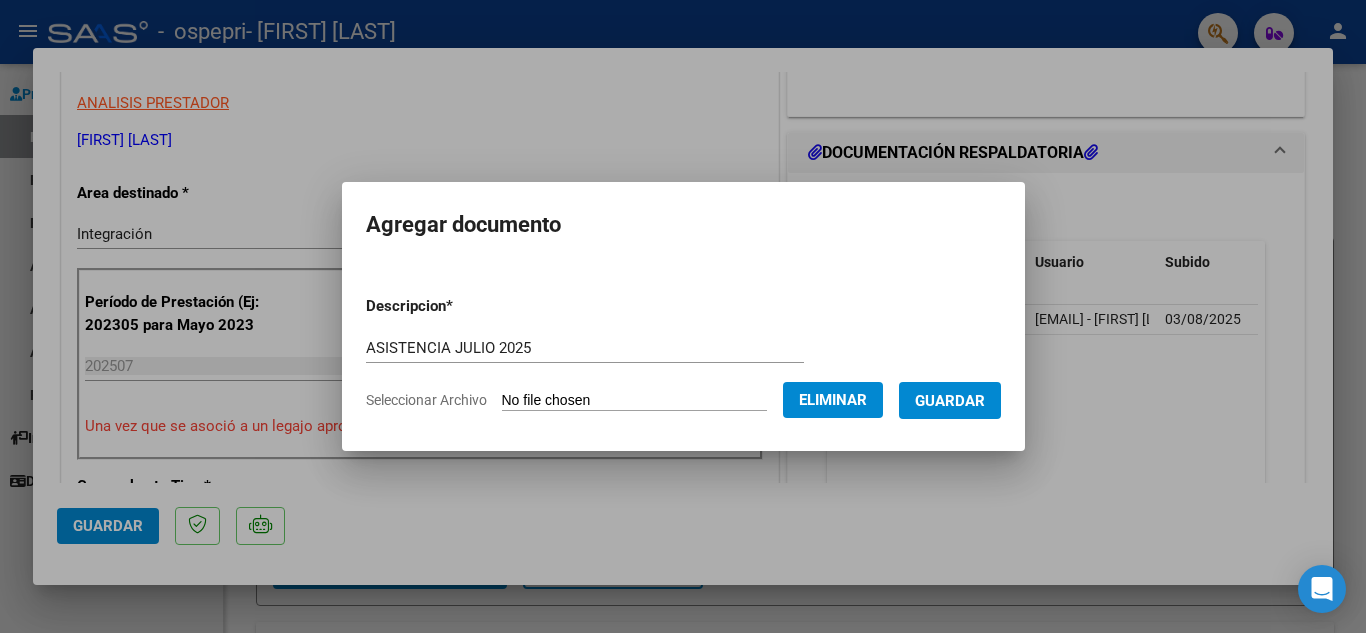 click on "Guardar" at bounding box center [950, 401] 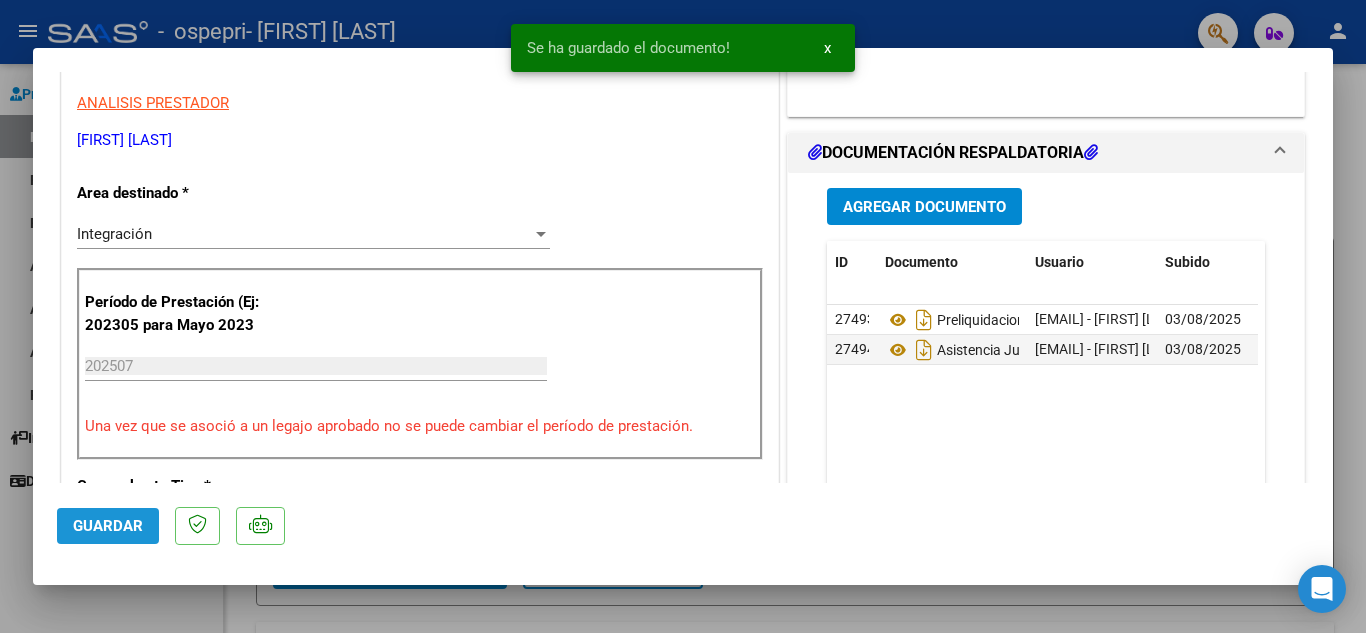 click on "Guardar" 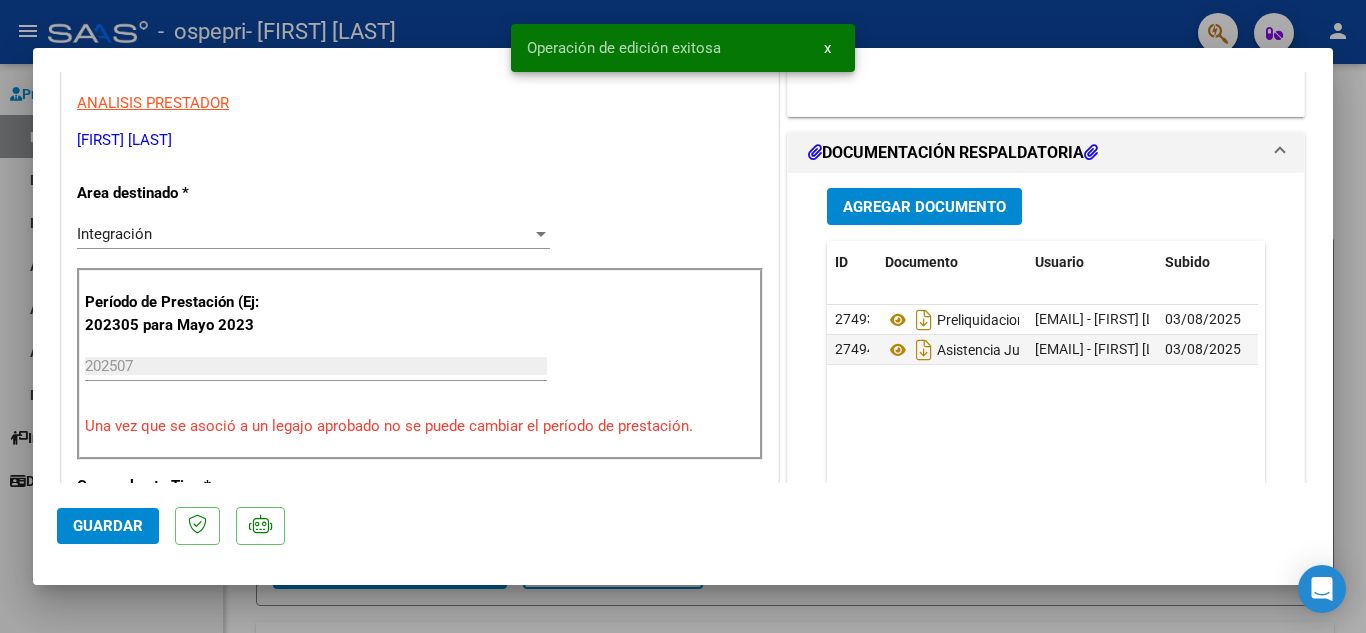 click at bounding box center [683, 316] 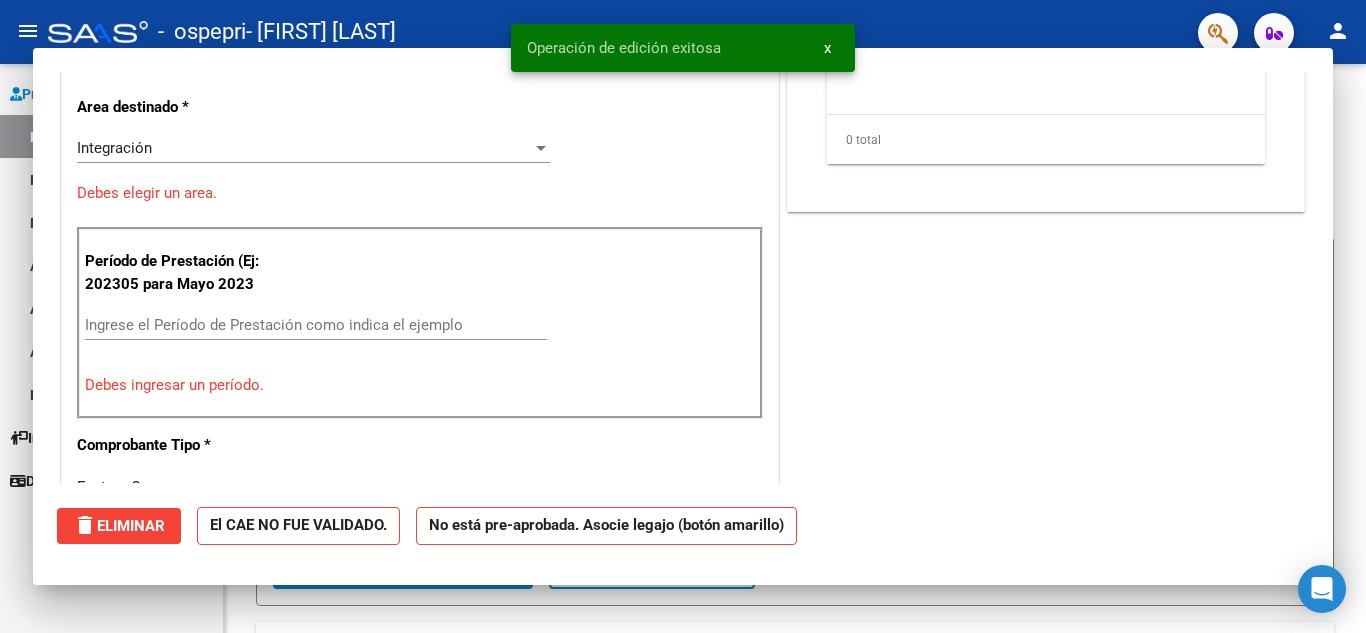 scroll, scrollTop: 0, scrollLeft: 0, axis: both 